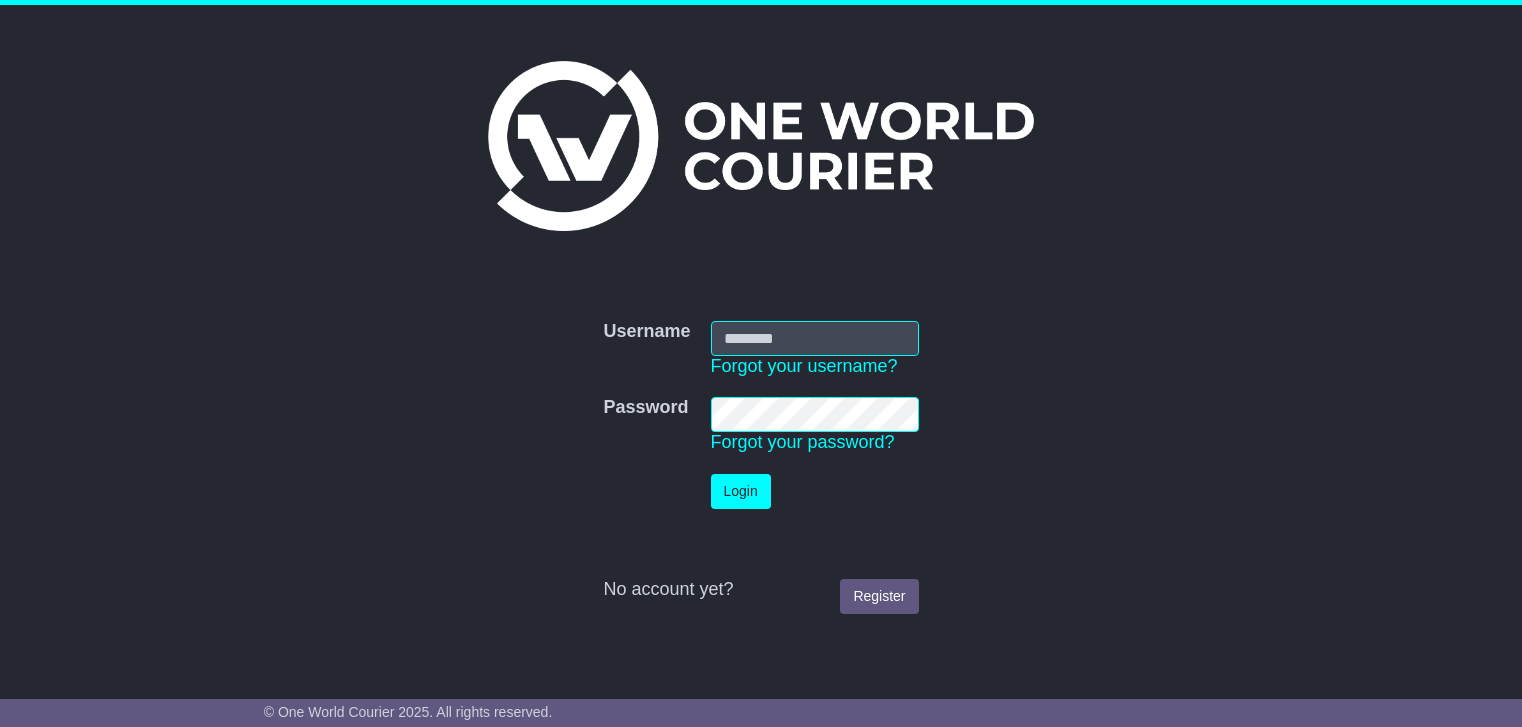 scroll, scrollTop: 0, scrollLeft: 0, axis: both 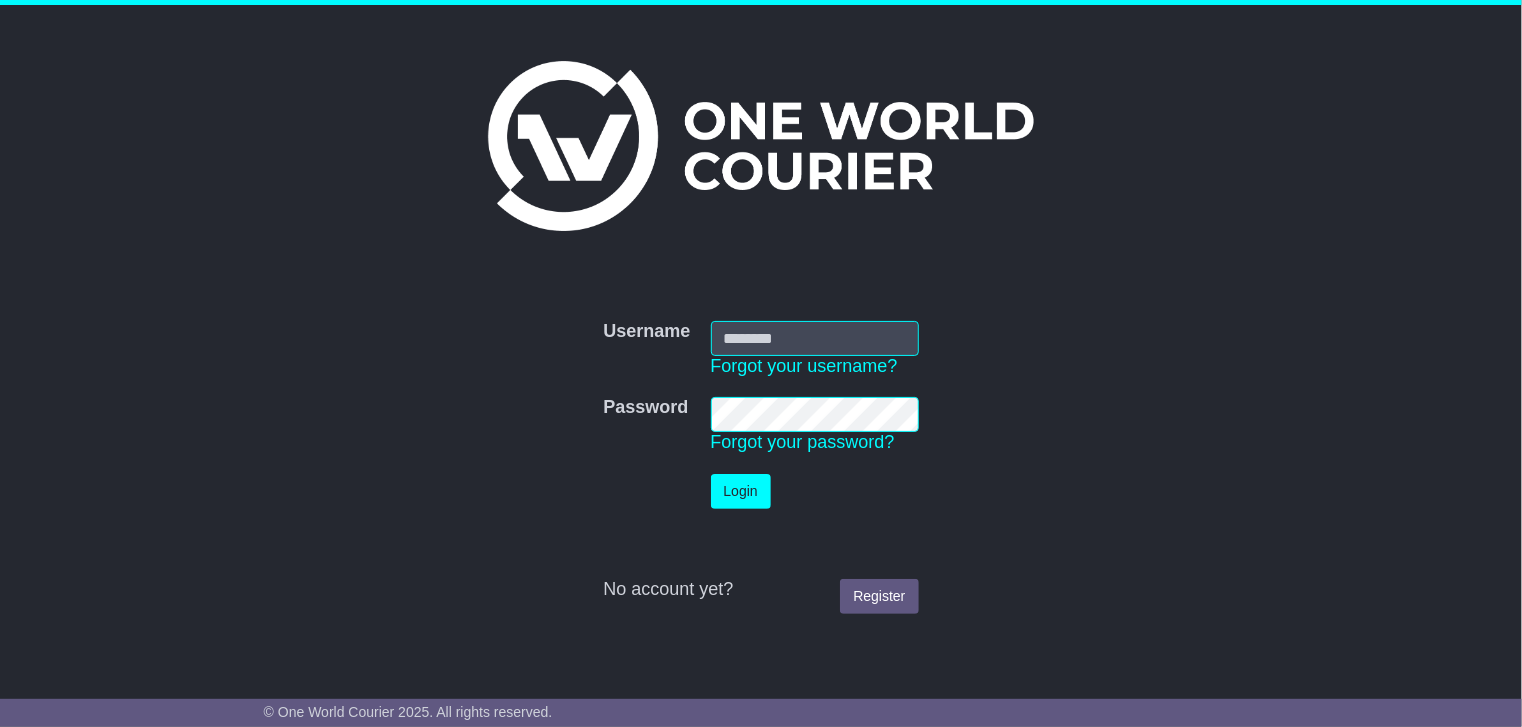 type on "**********" 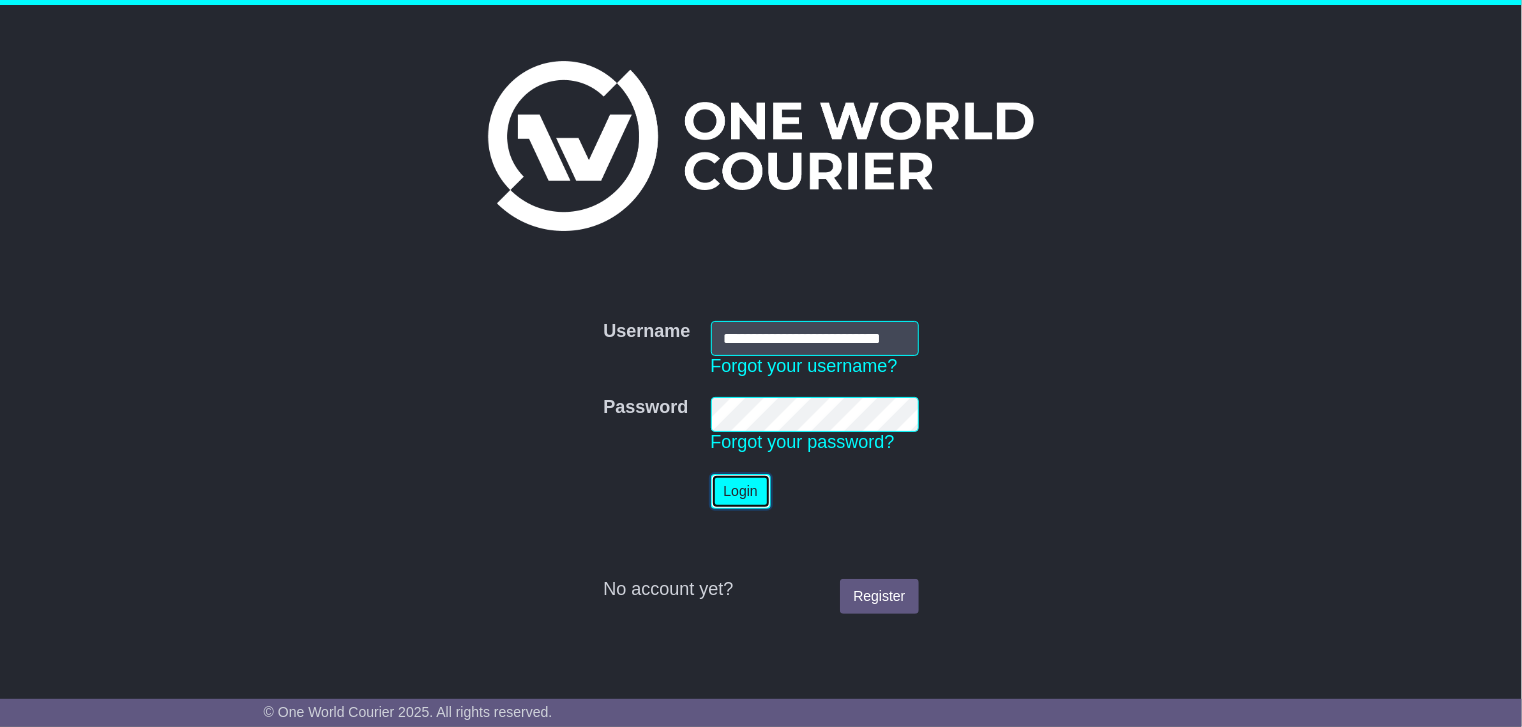 click on "Login" at bounding box center [741, 491] 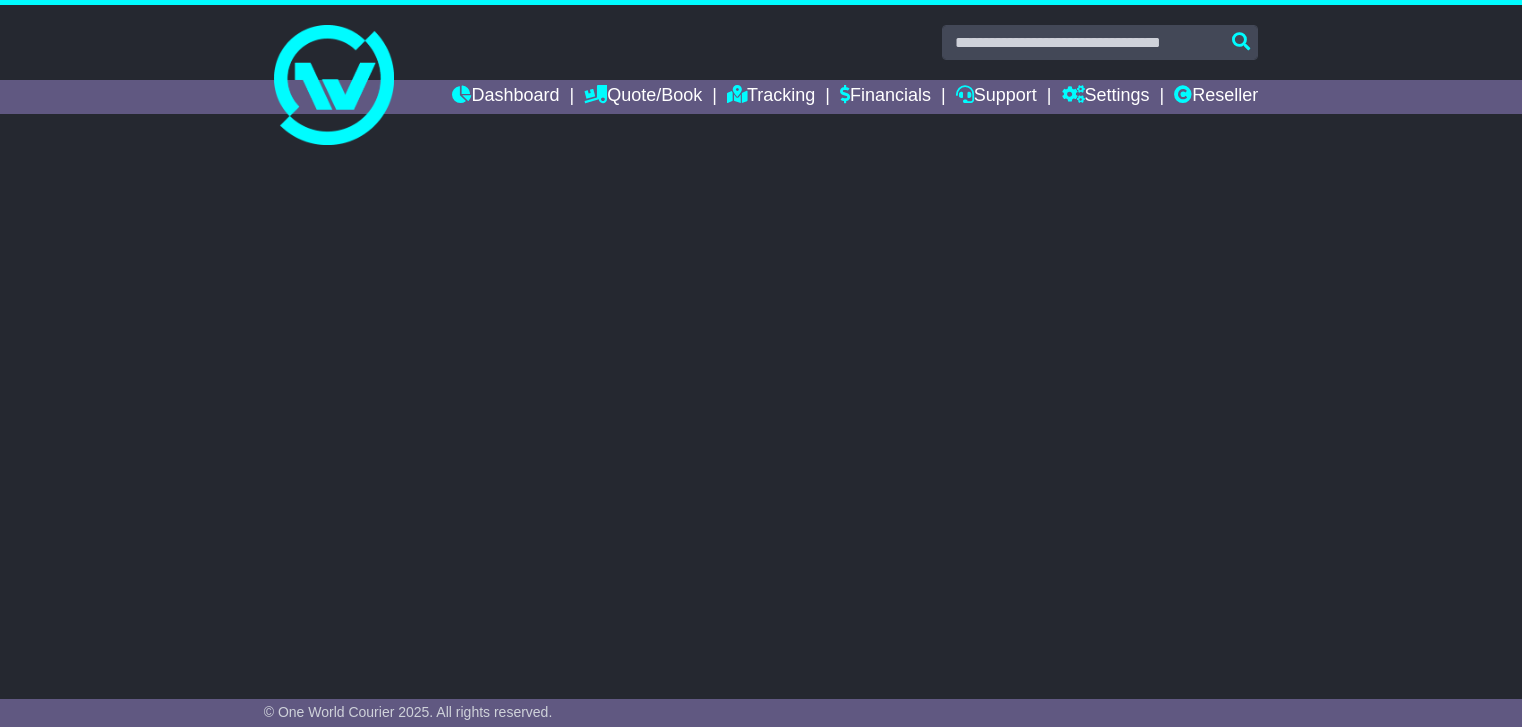 scroll, scrollTop: 0, scrollLeft: 0, axis: both 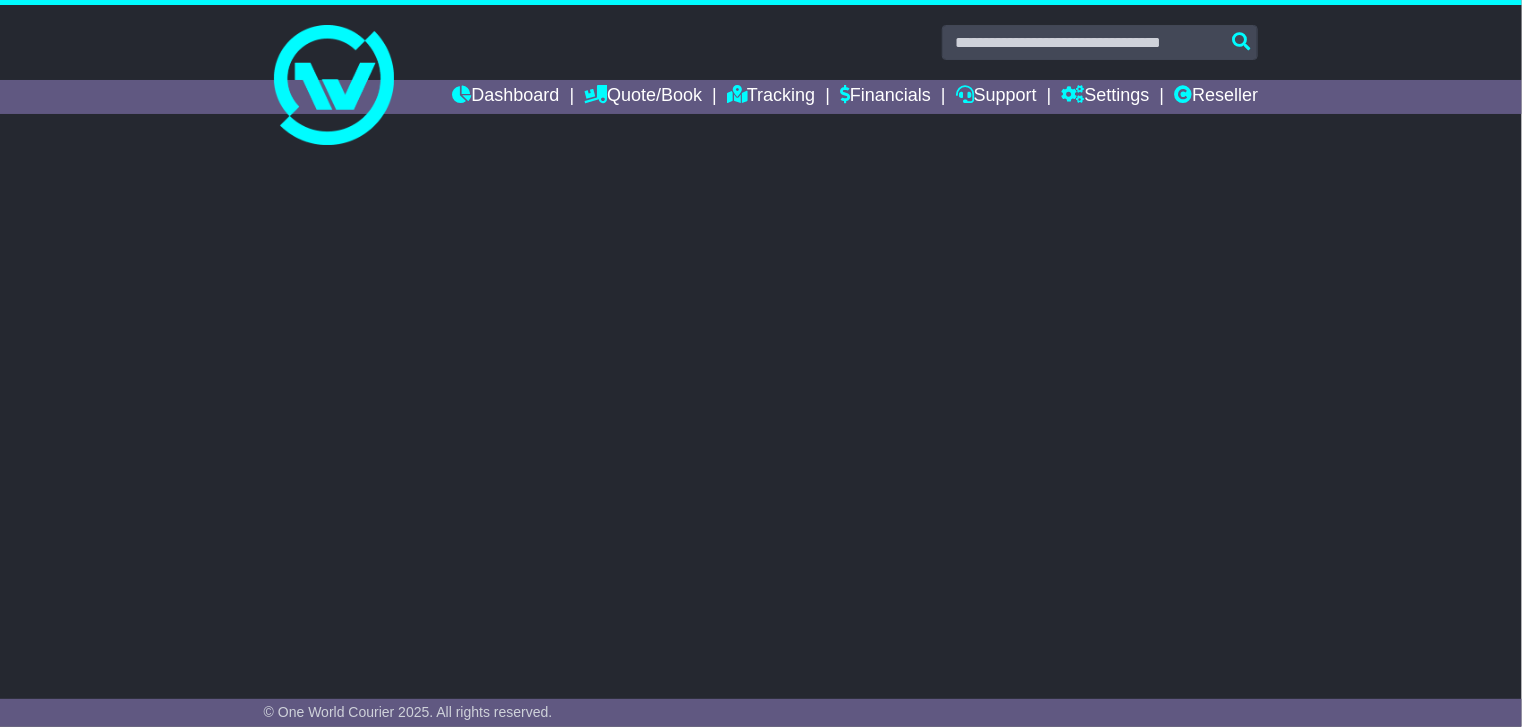 select on "**" 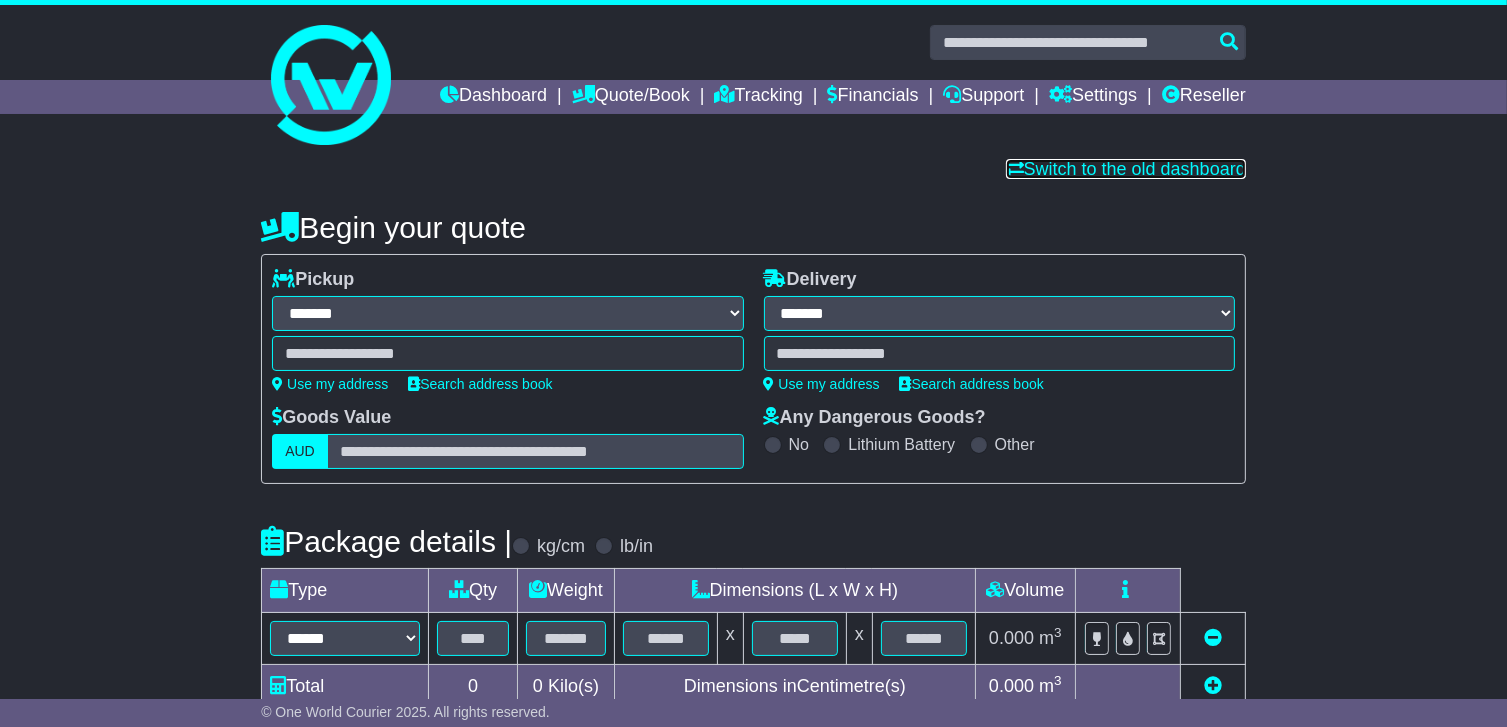click on "Switch to the old dashboard" at bounding box center [1126, 169] 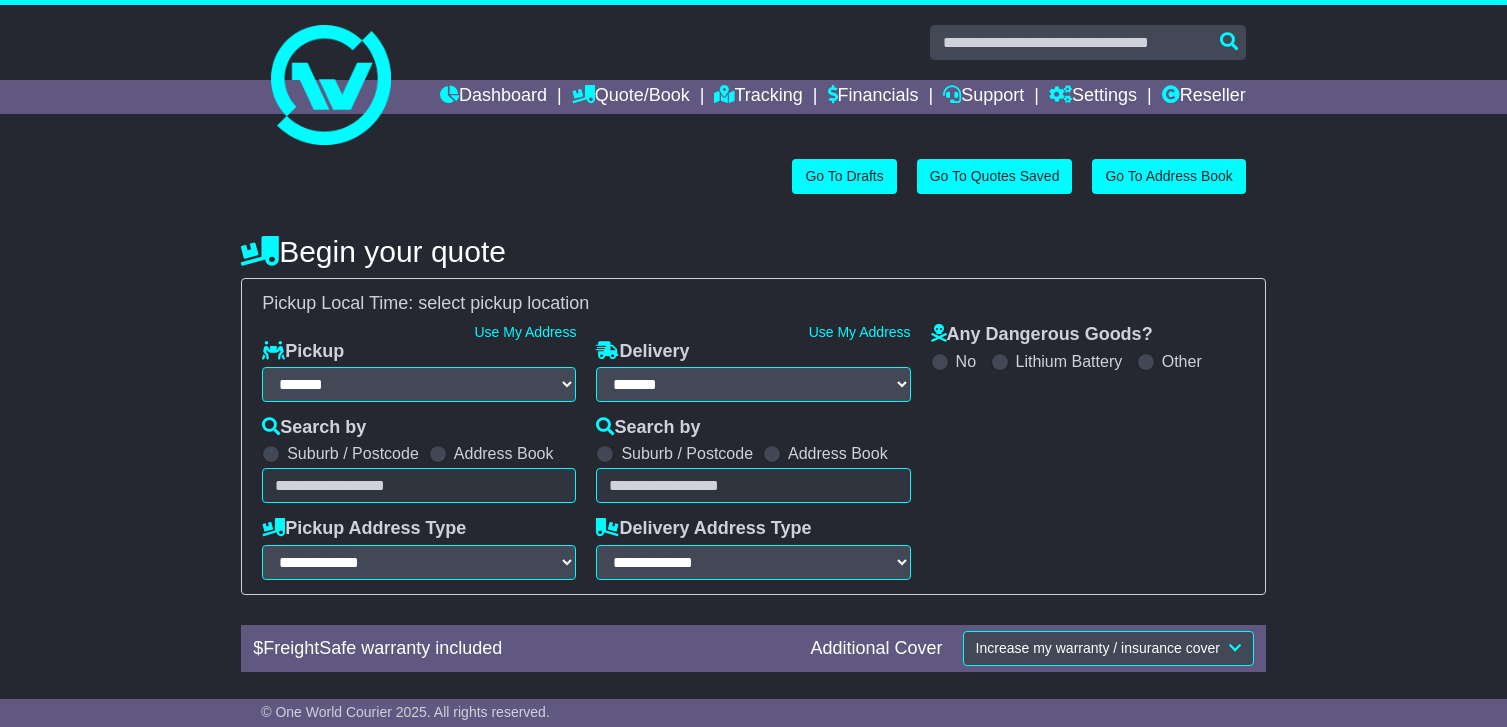 select on "**" 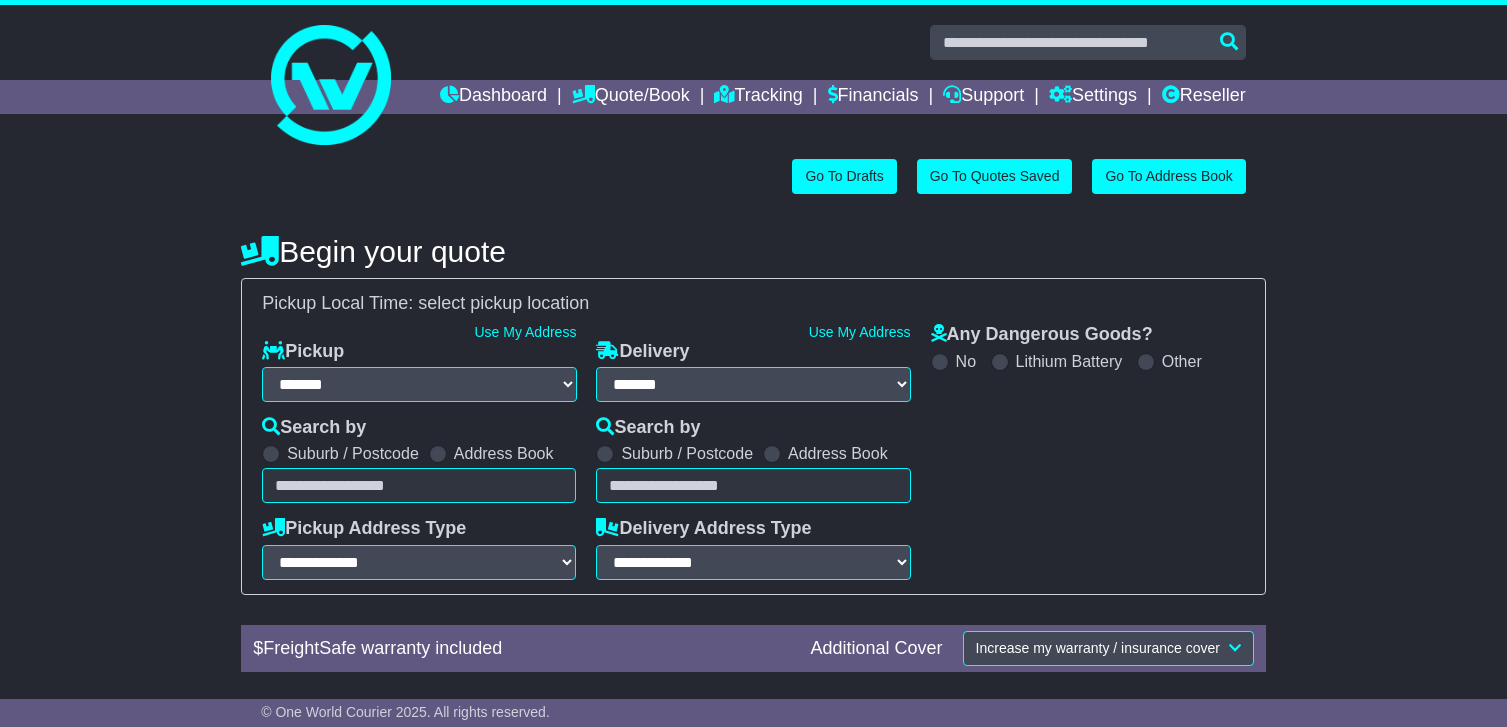 scroll, scrollTop: 0, scrollLeft: 0, axis: both 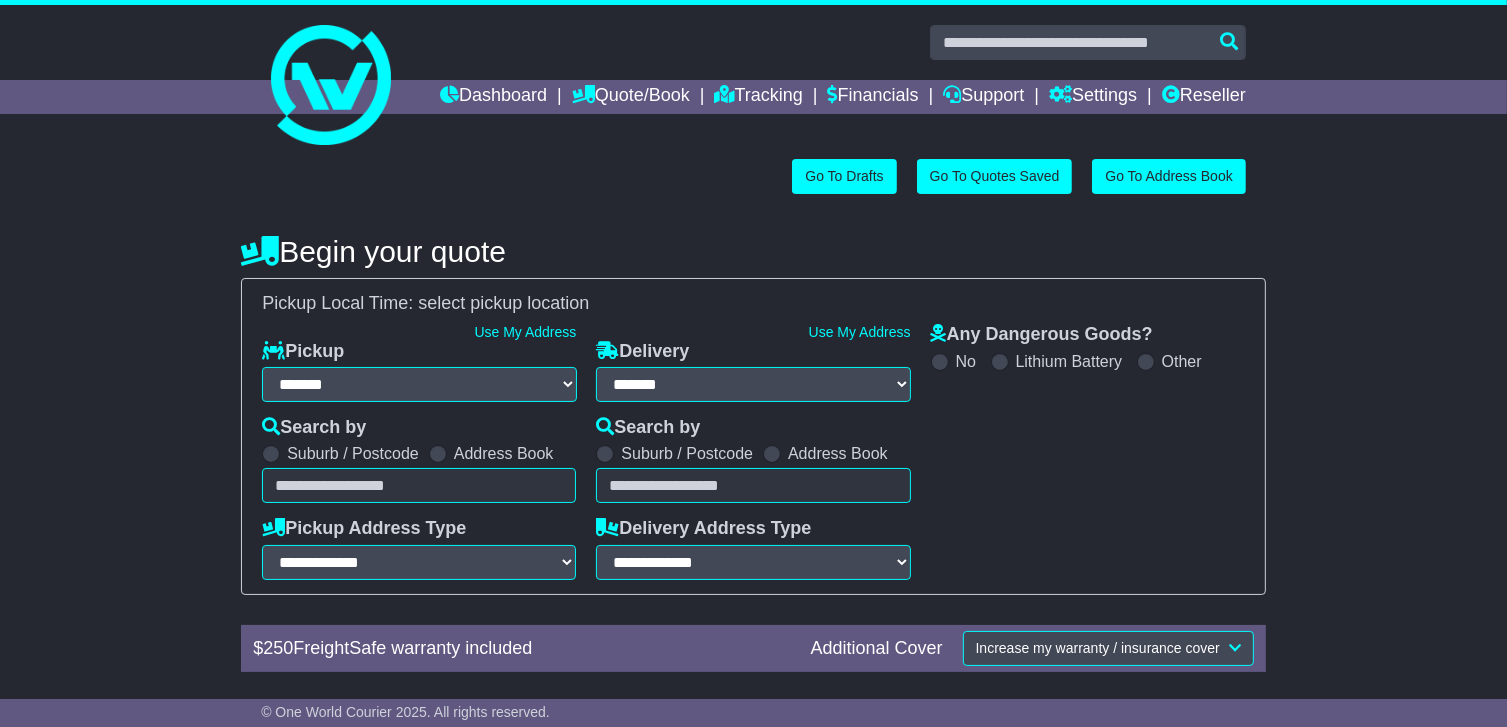 click at bounding box center [419, 485] 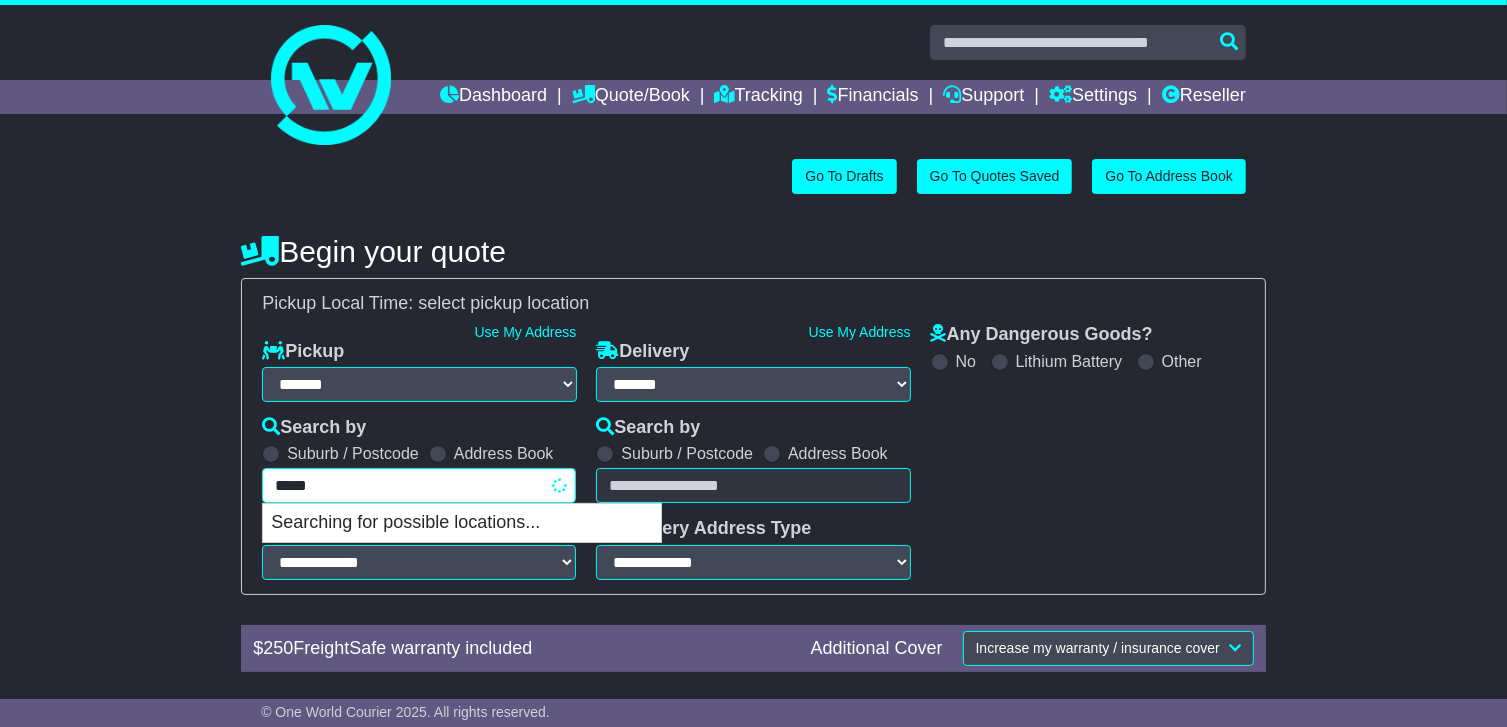 type on "****" 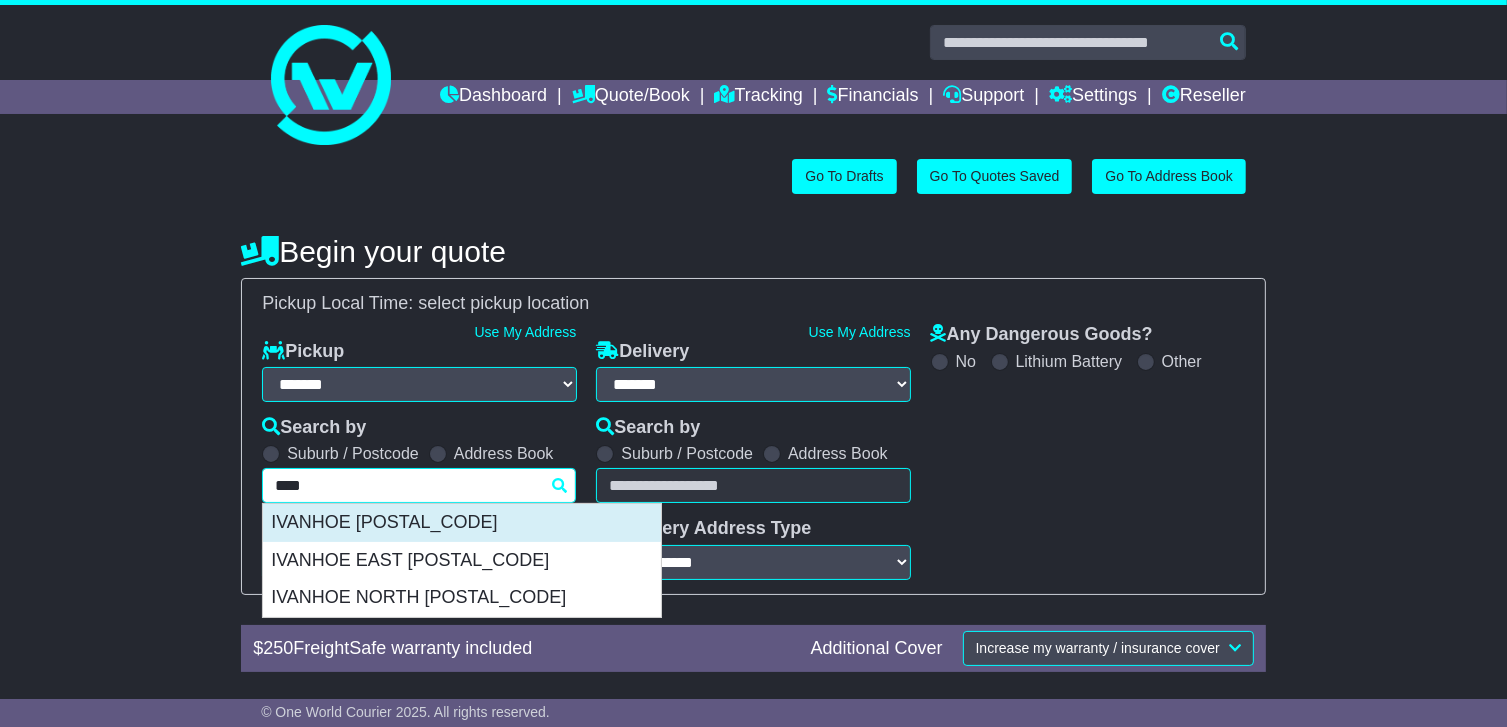 click on "IVANHOE 3079" at bounding box center (462, 523) 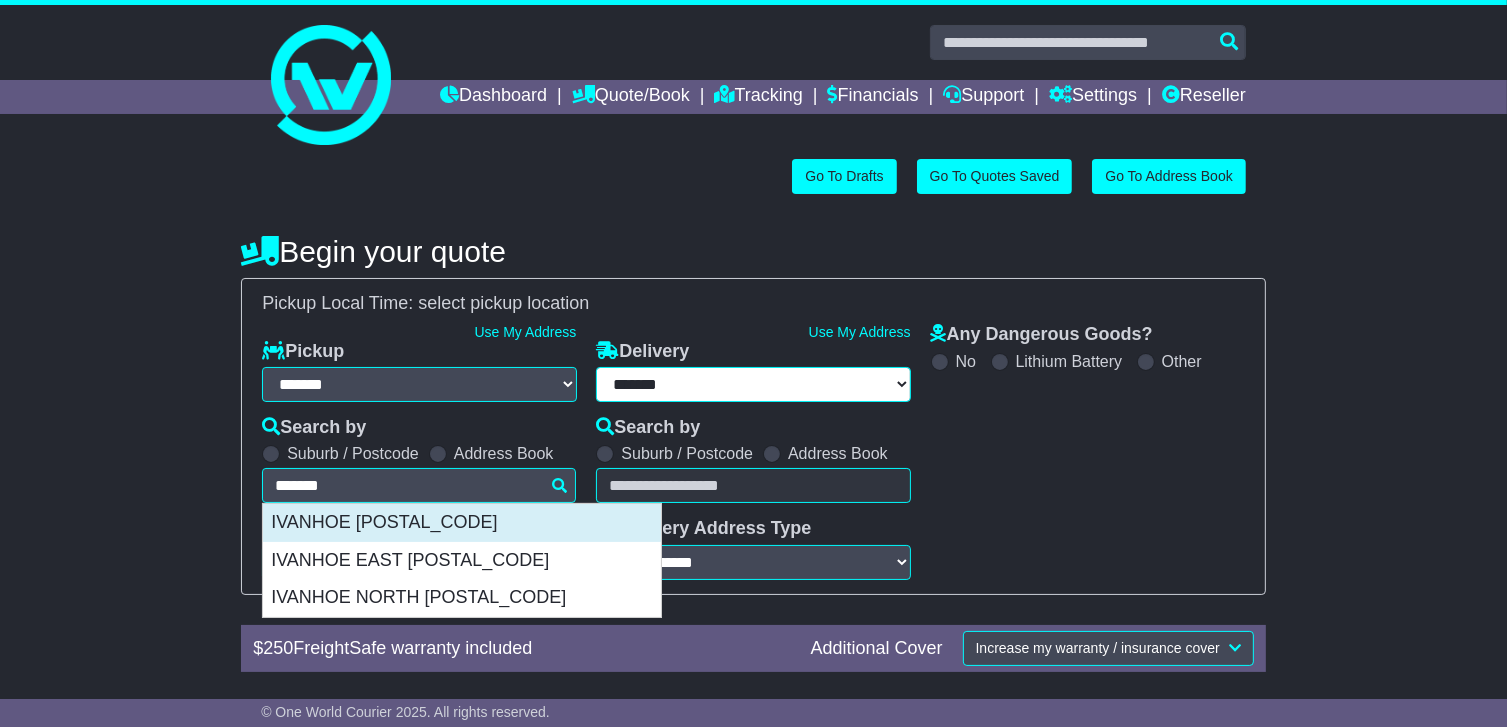 type on "**********" 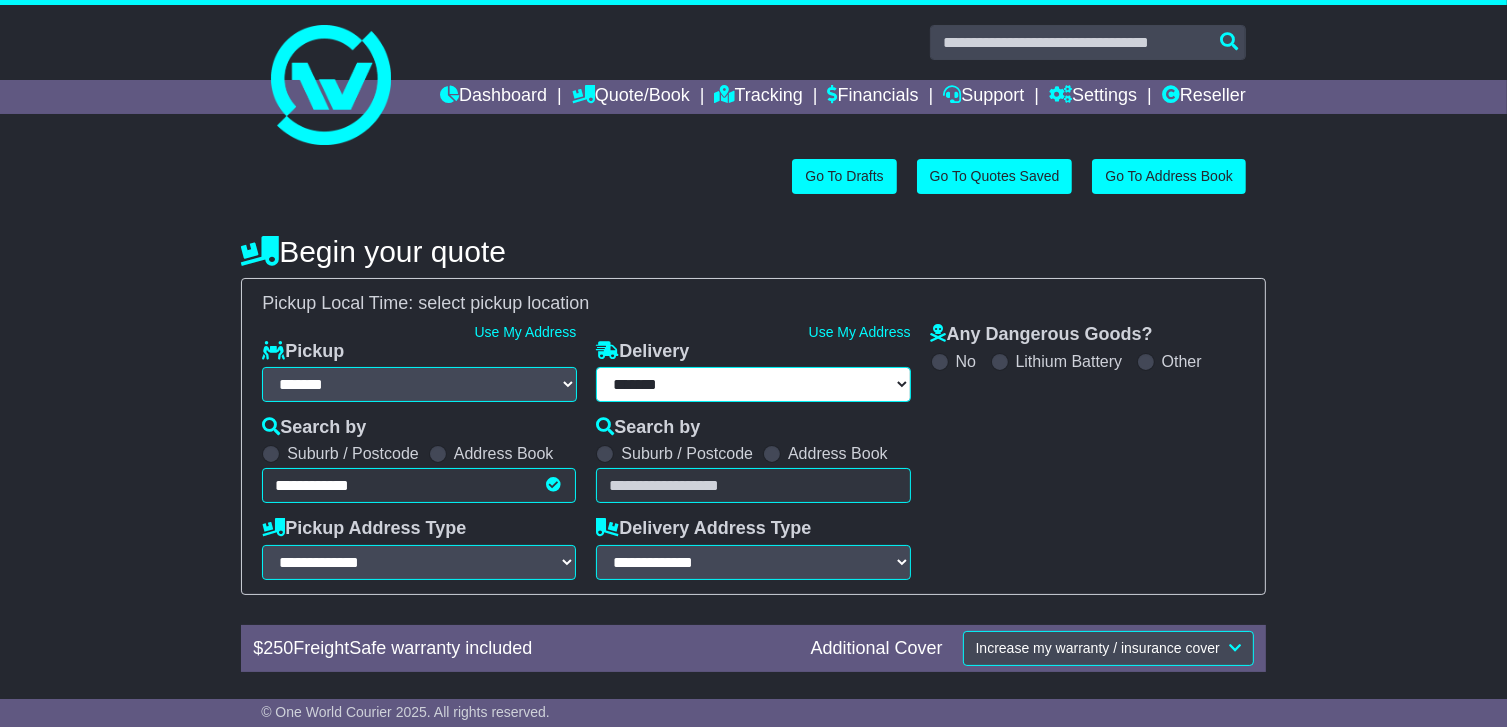 type on "**********" 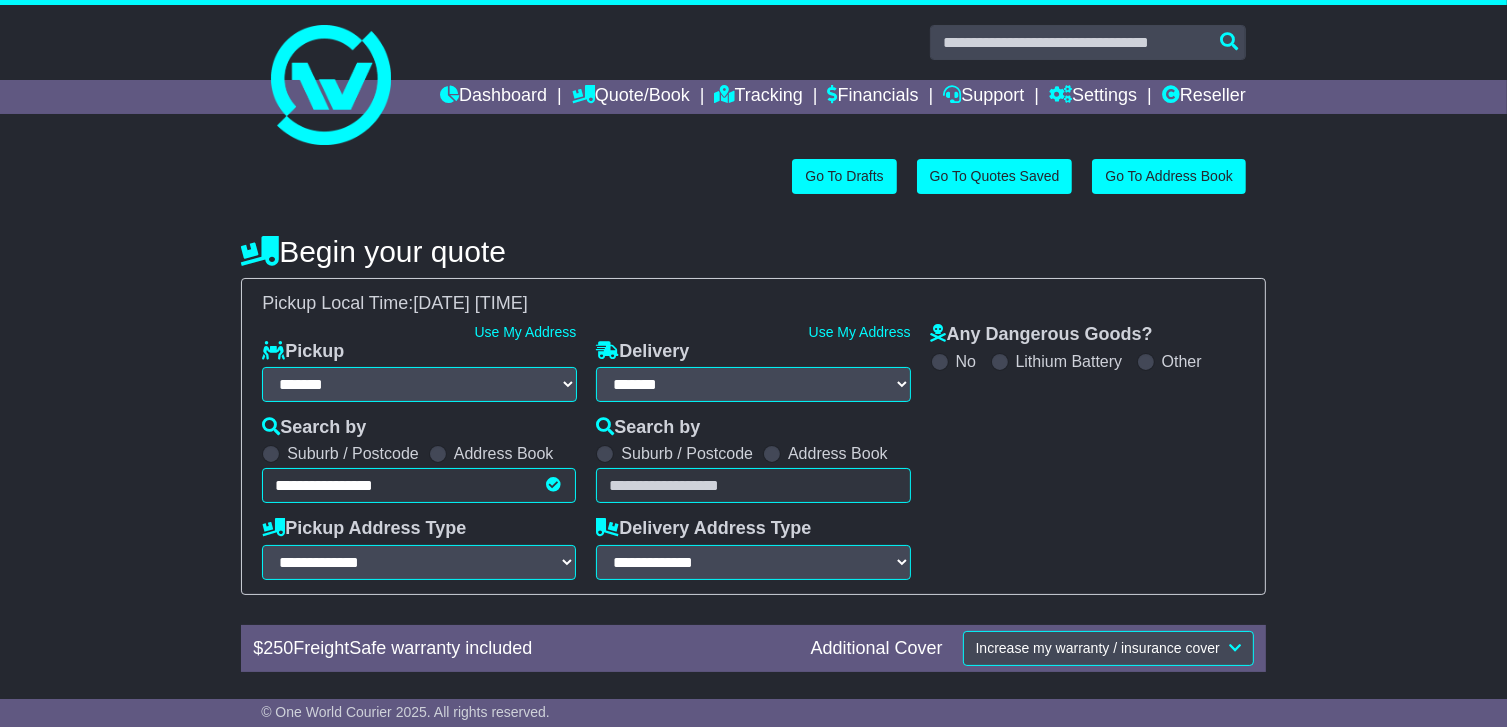 click on "**********" at bounding box center [419, 485] 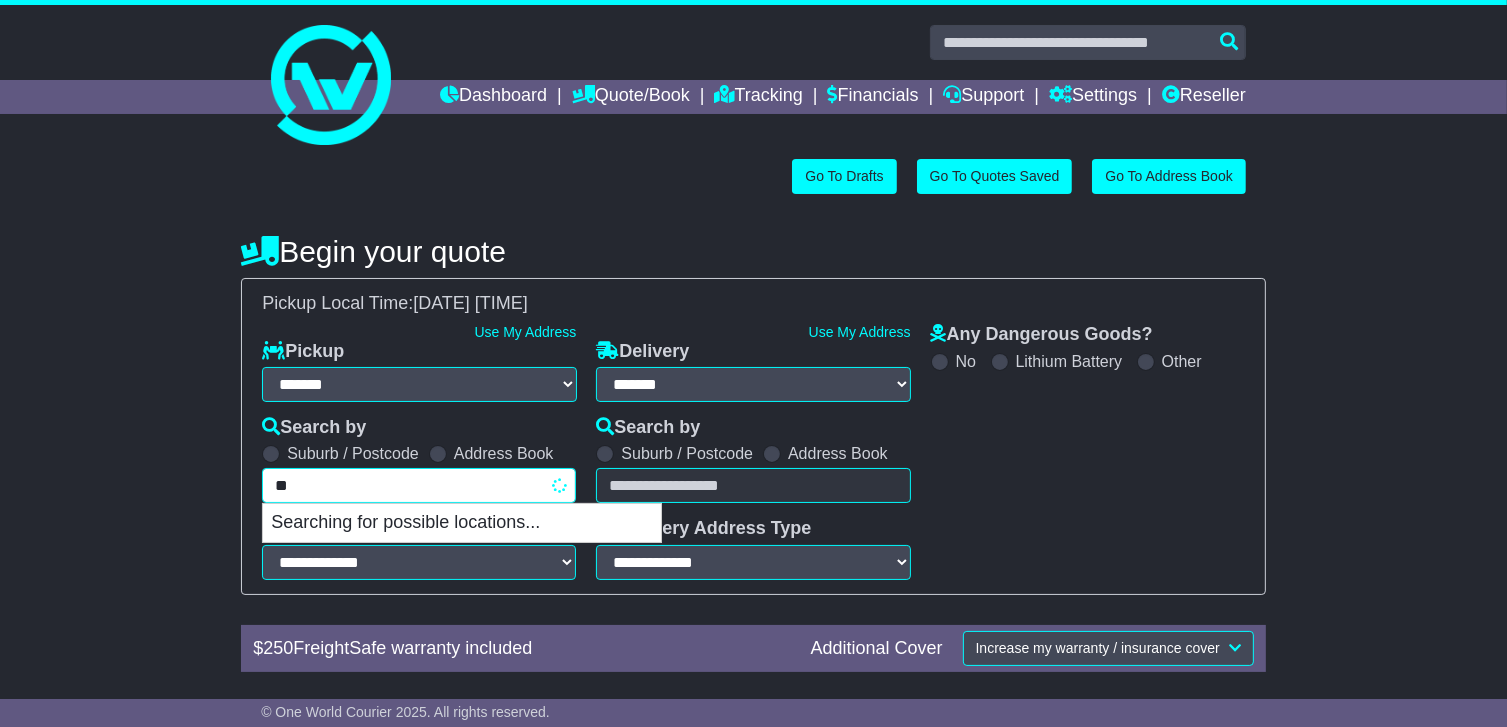 type on "*" 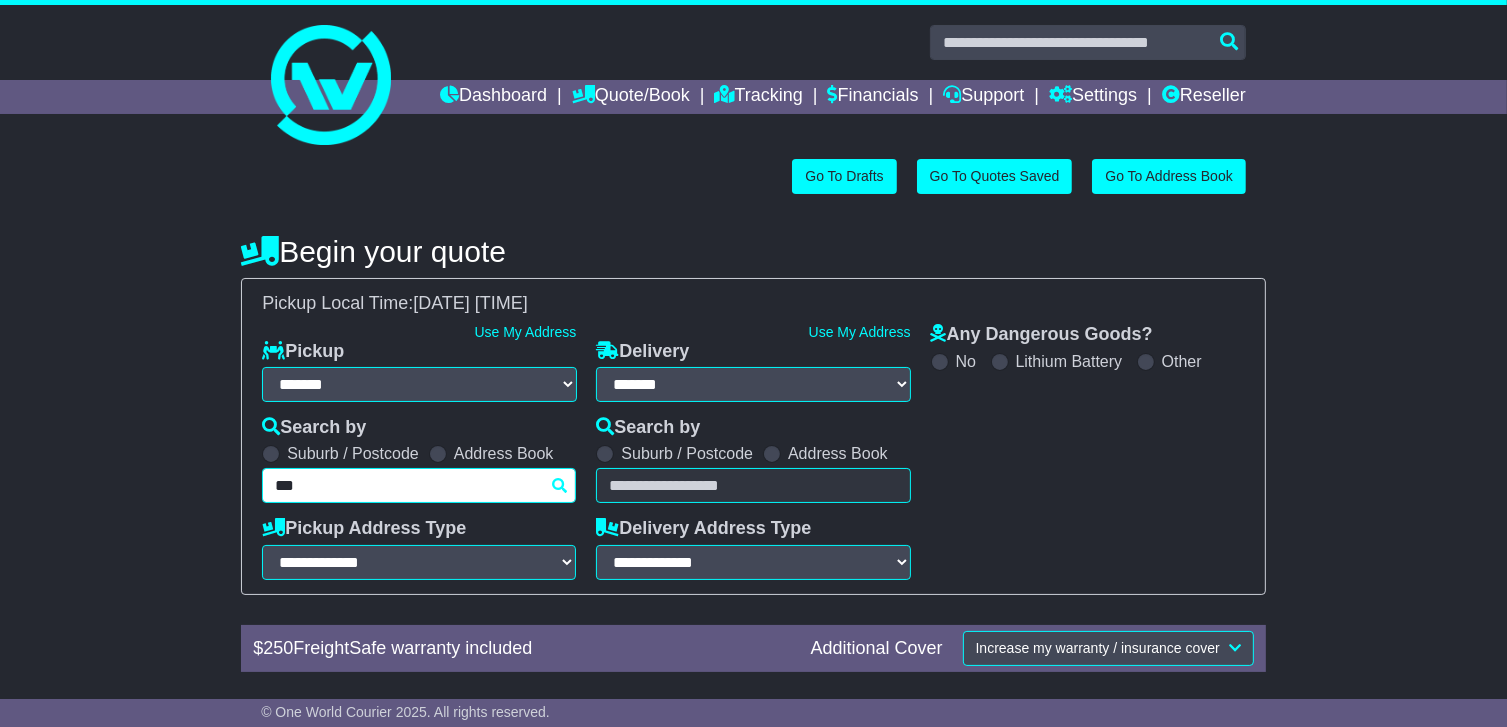 type on "****" 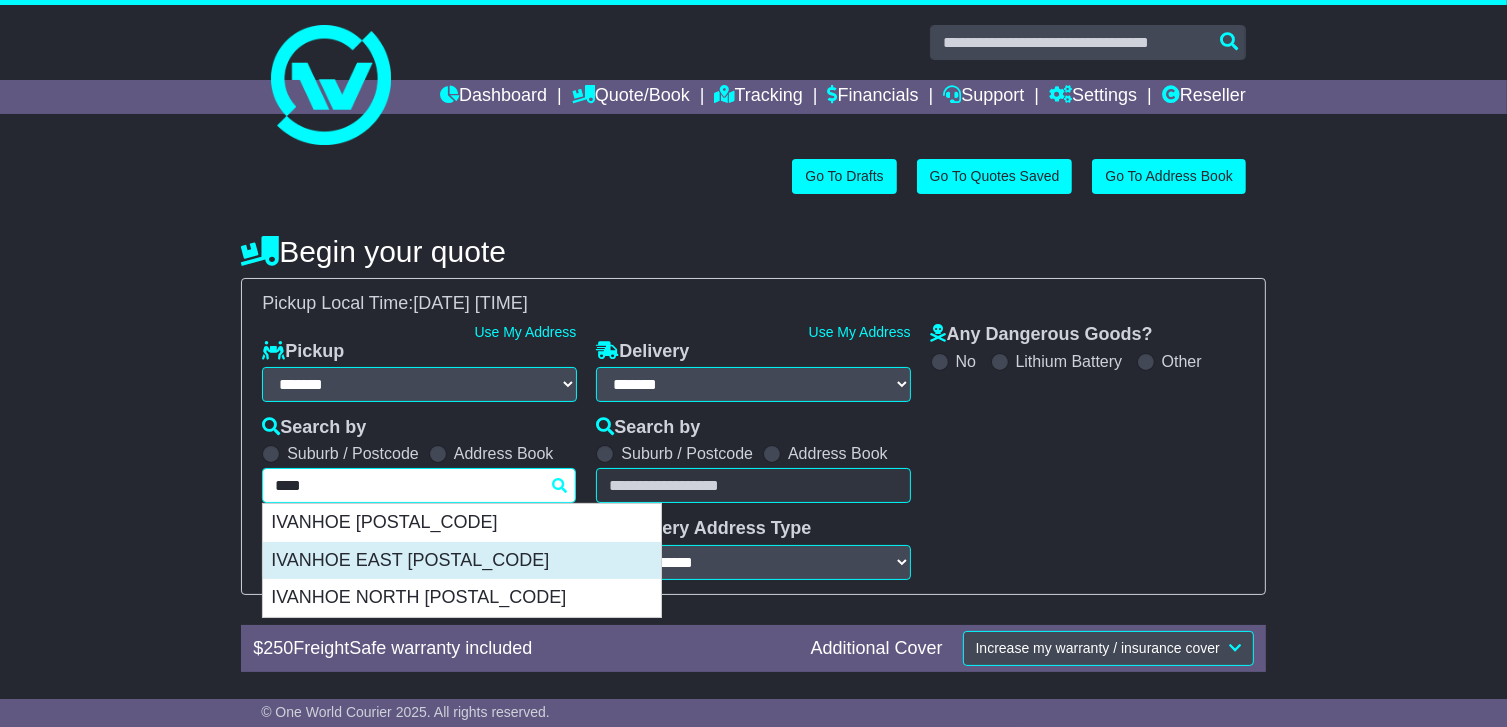 click on "IVANHOE EAST 3079" at bounding box center (462, 561) 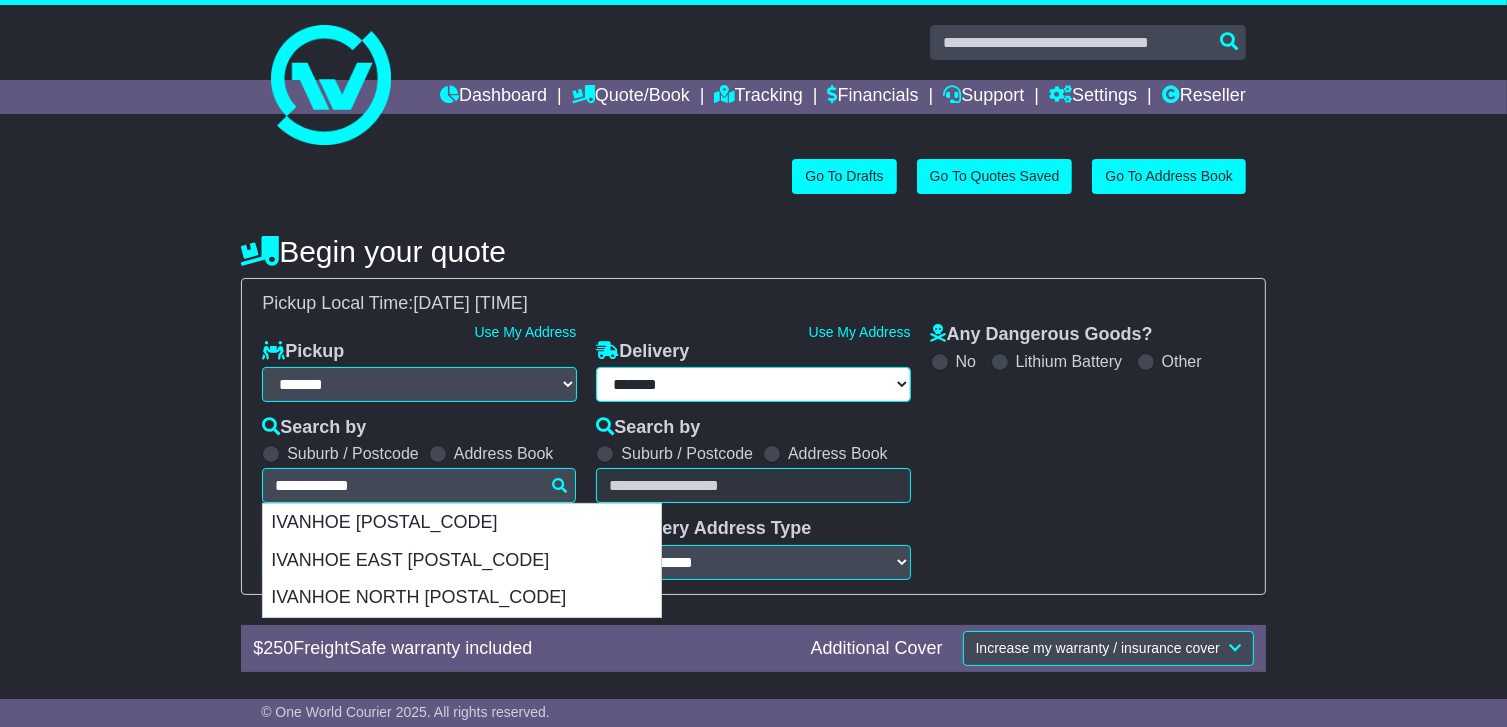 type on "**********" 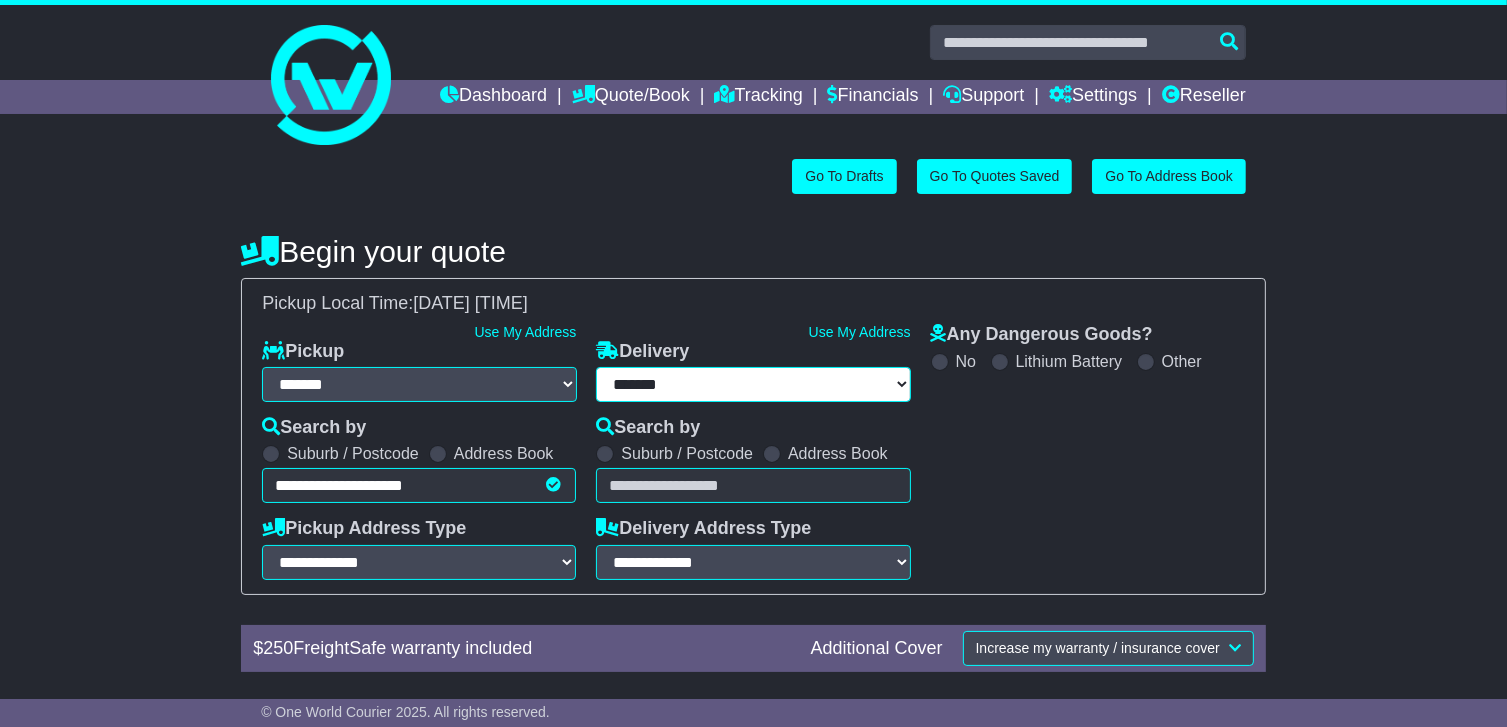click on "**********" at bounding box center (753, 384) 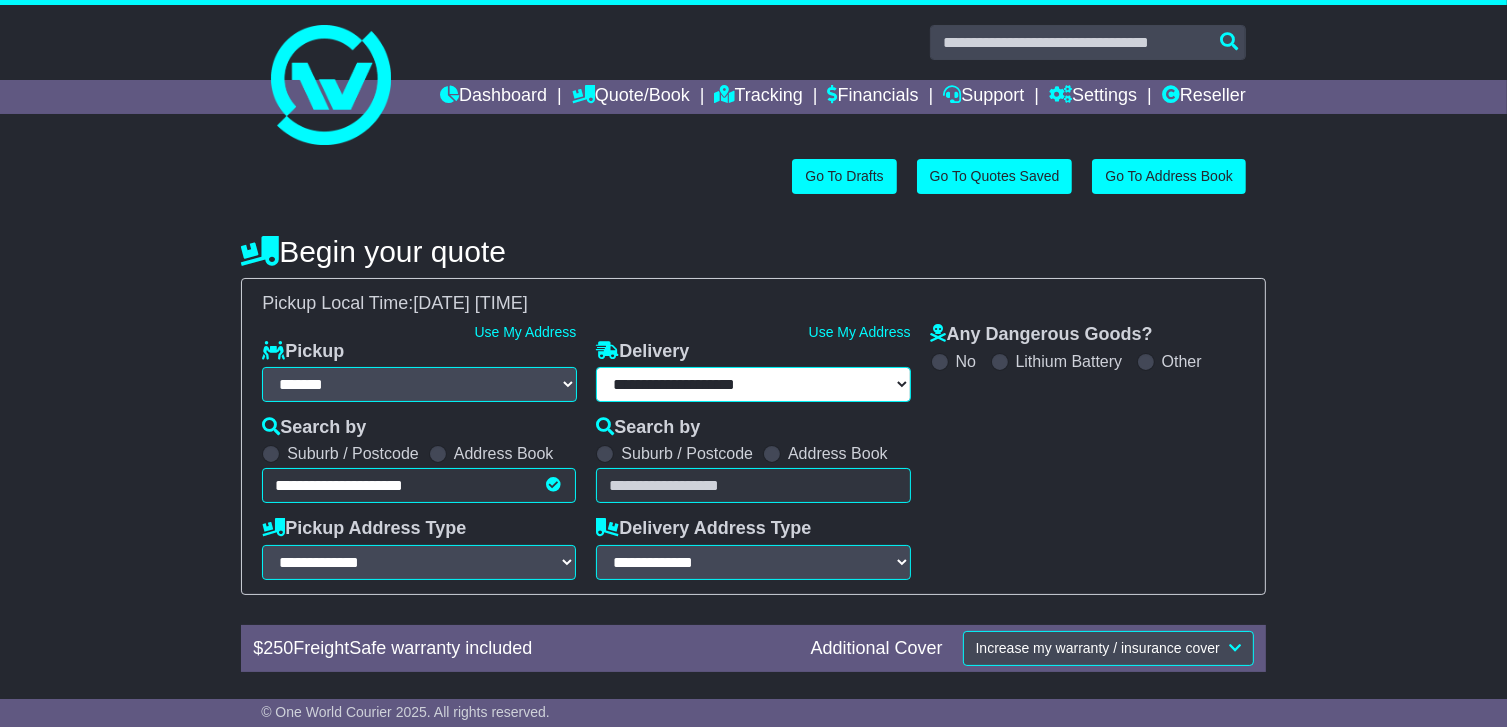 click on "**********" at bounding box center (753, 384) 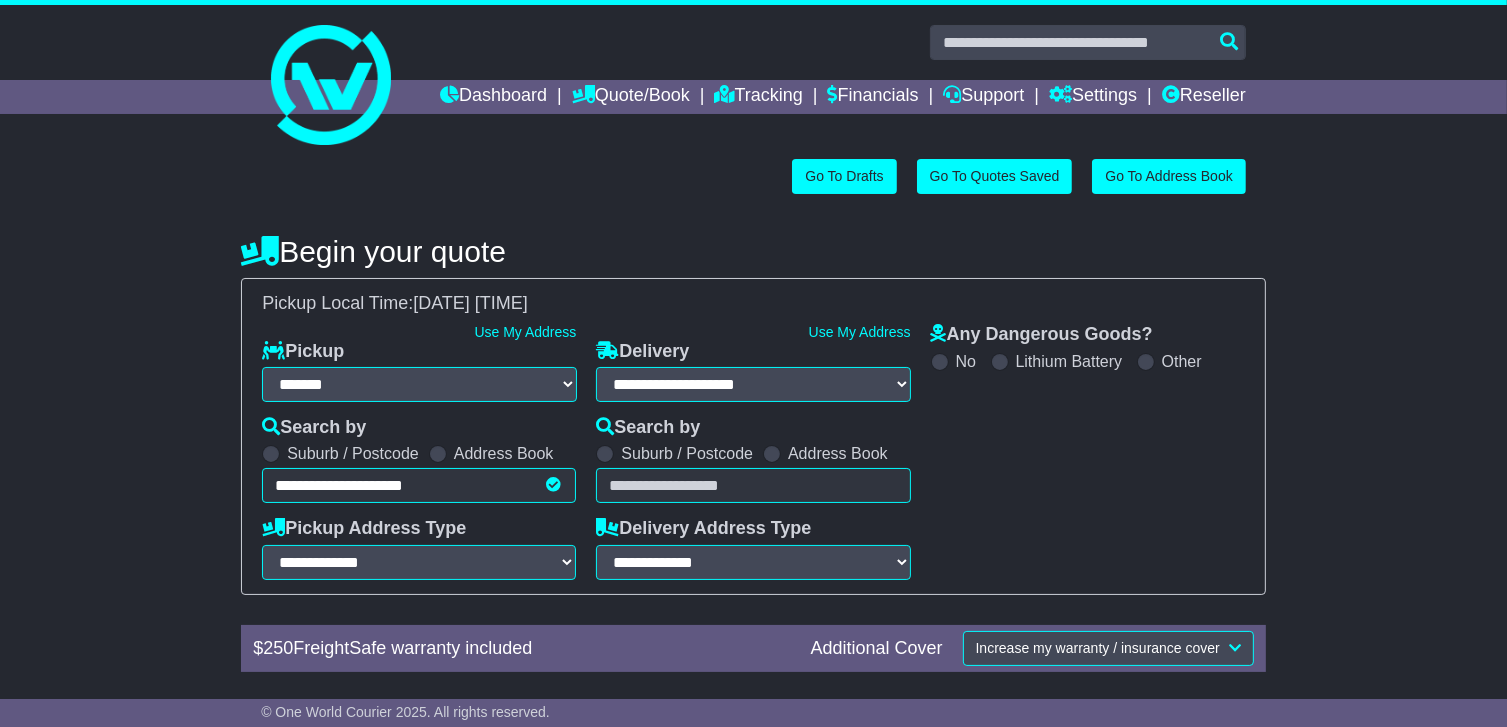 click at bounding box center (753, 485) 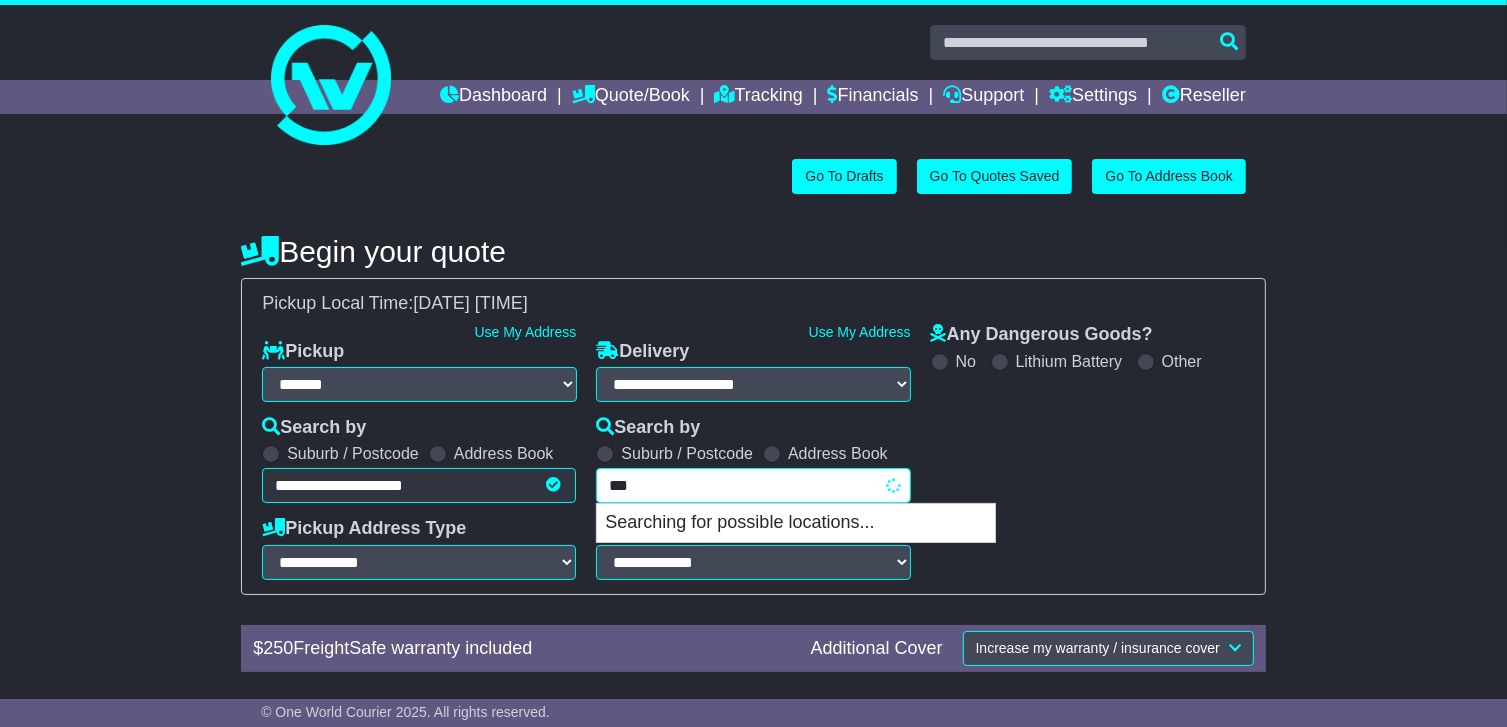 type on "****" 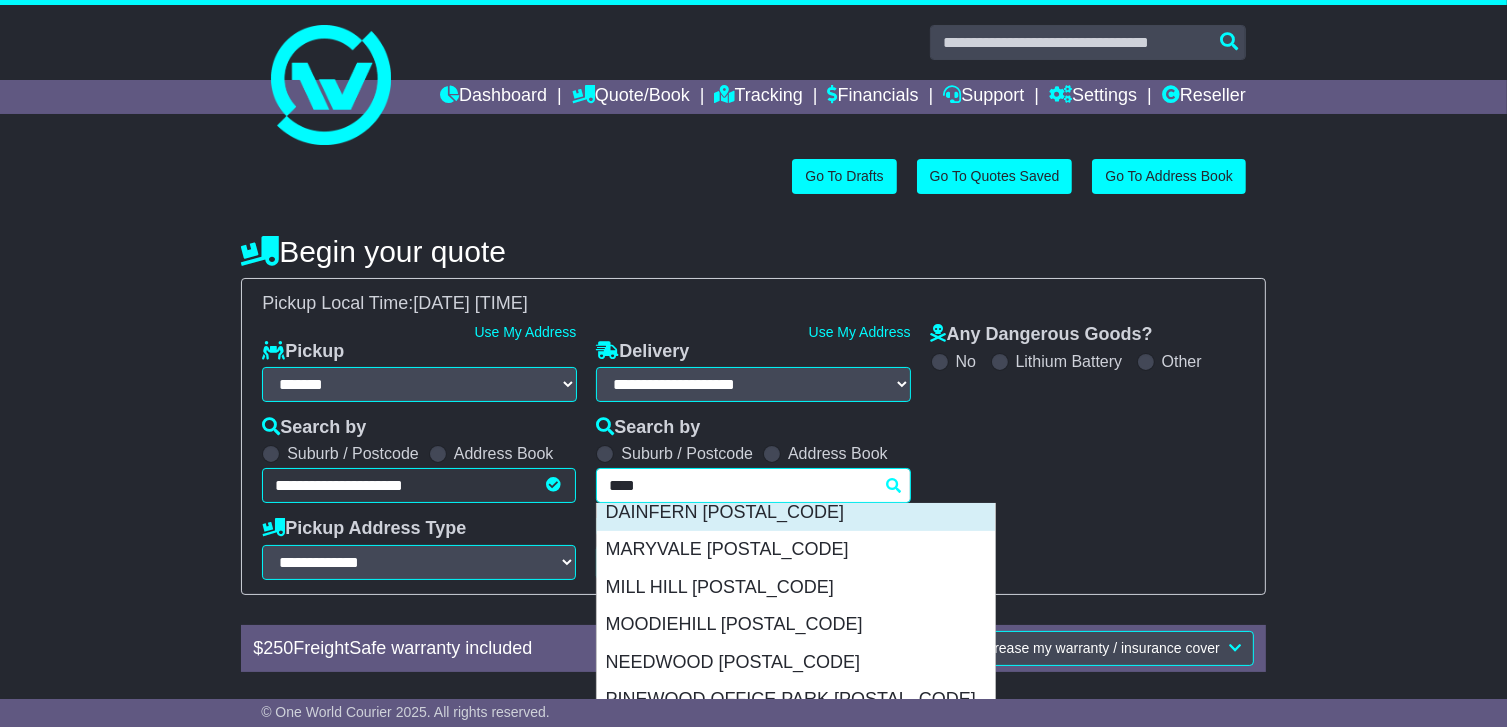 scroll, scrollTop: 968, scrollLeft: 0, axis: vertical 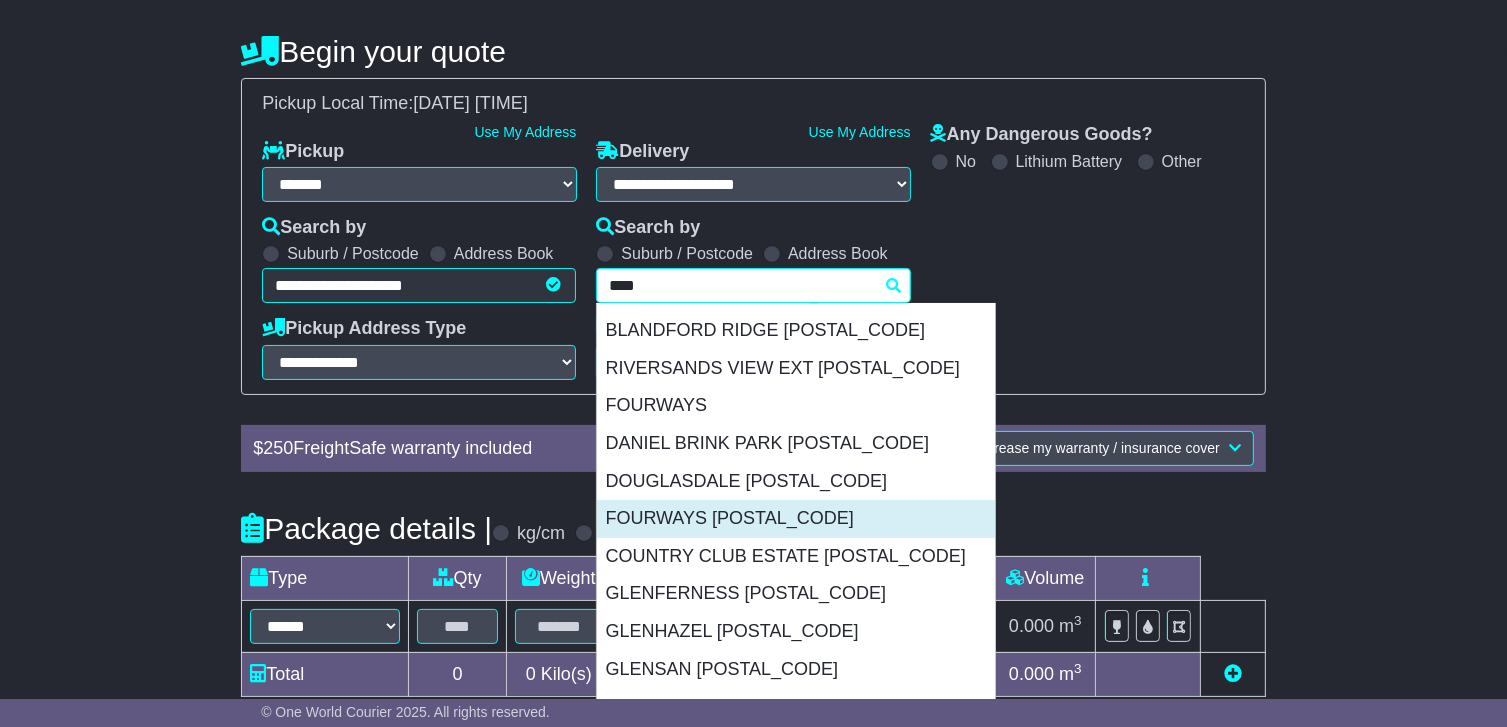 click on "FOURWAYS 2191" at bounding box center [796, 519] 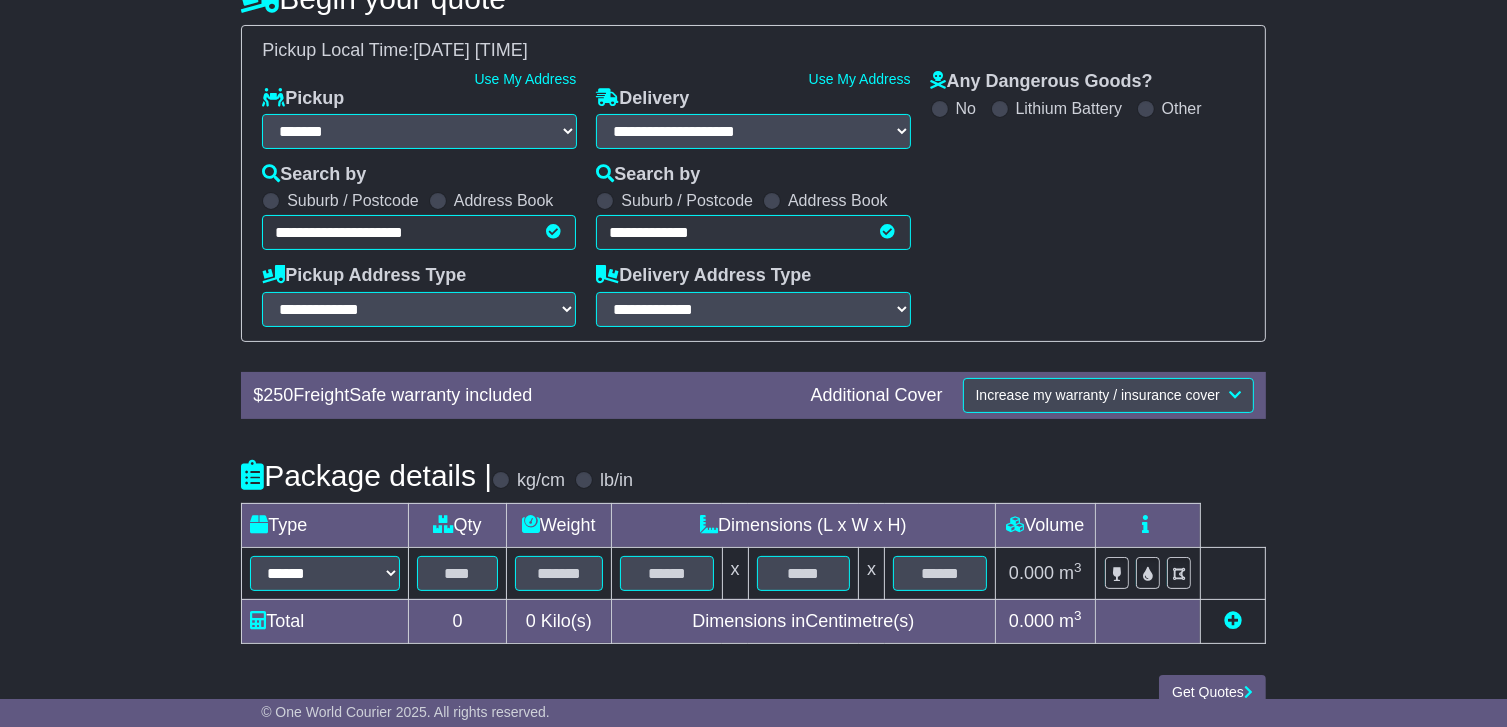 scroll, scrollTop: 283, scrollLeft: 0, axis: vertical 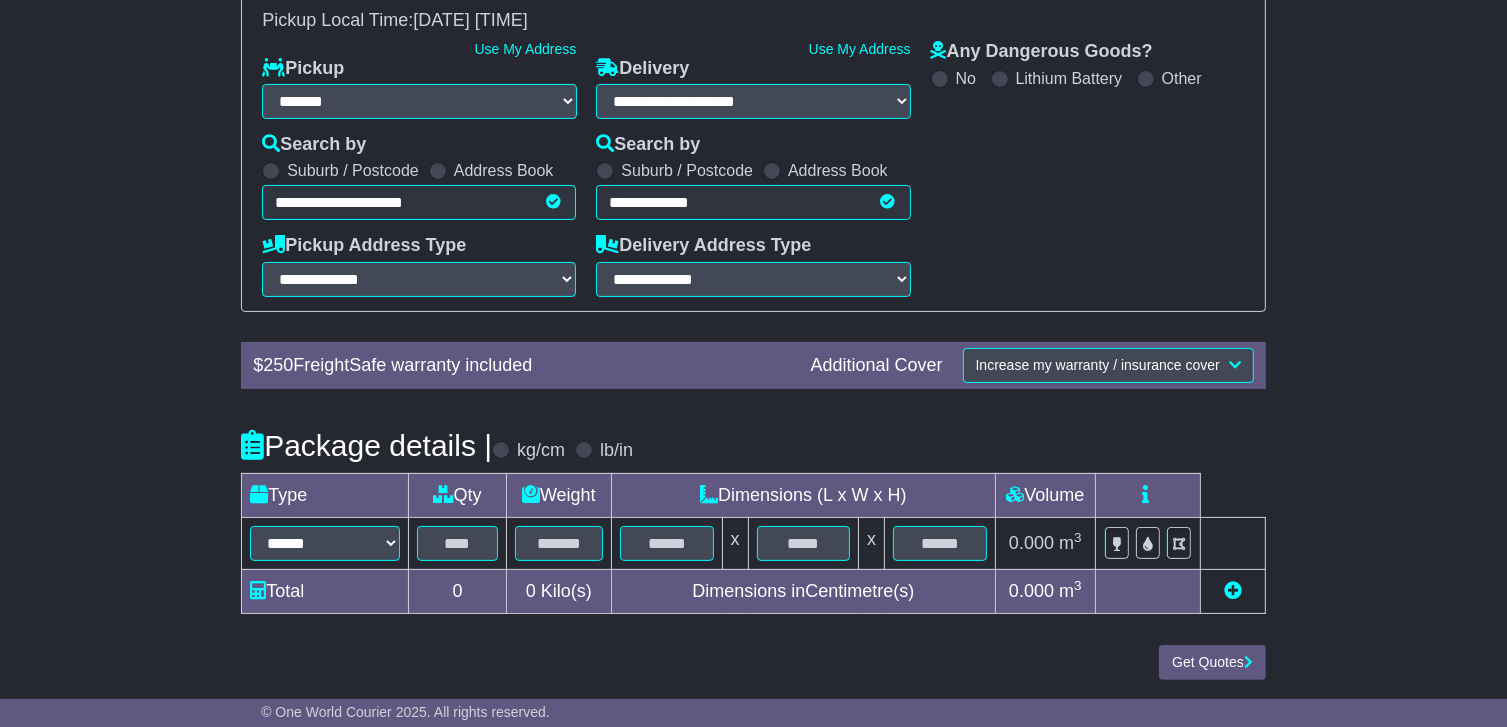 type on "**********" 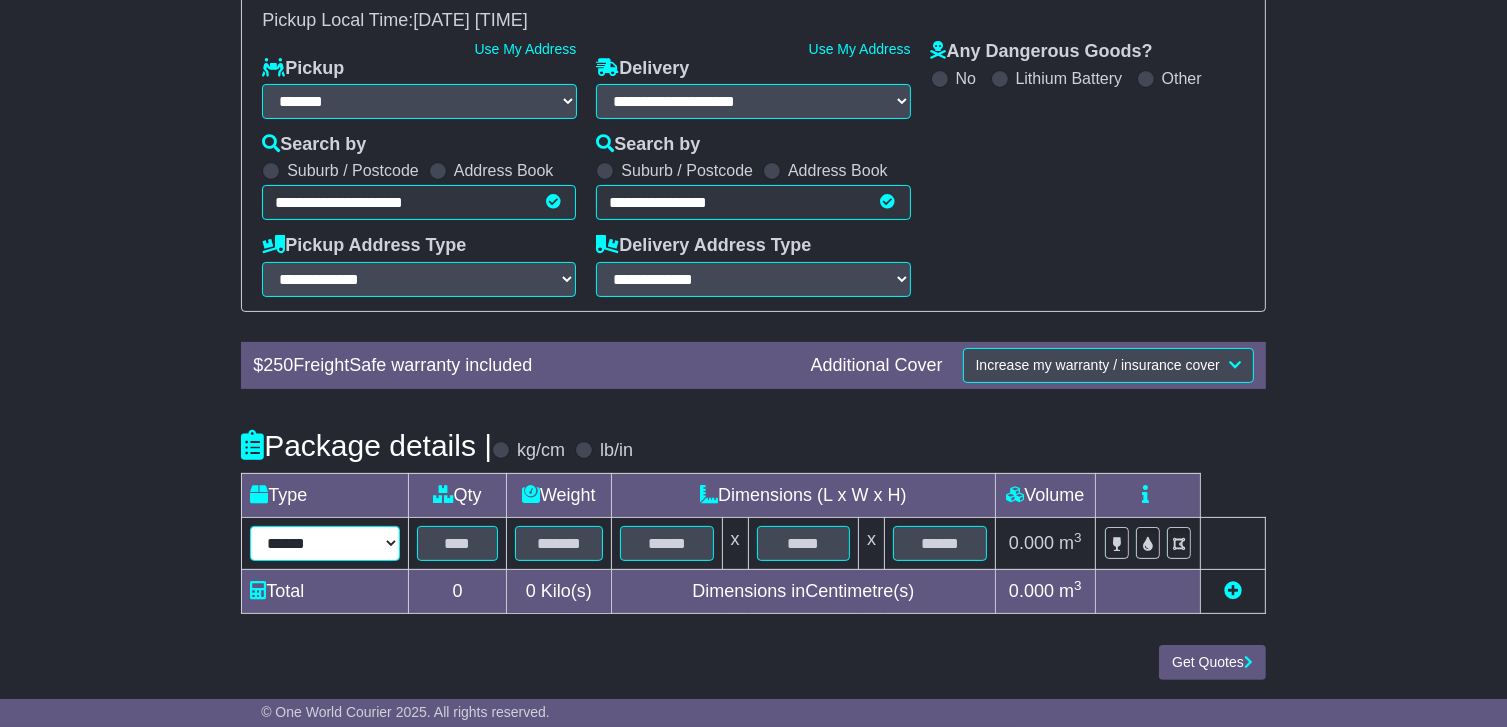 click on "****** ****** *** ******** ***** **** **** ****** *** *******" at bounding box center (325, 543) 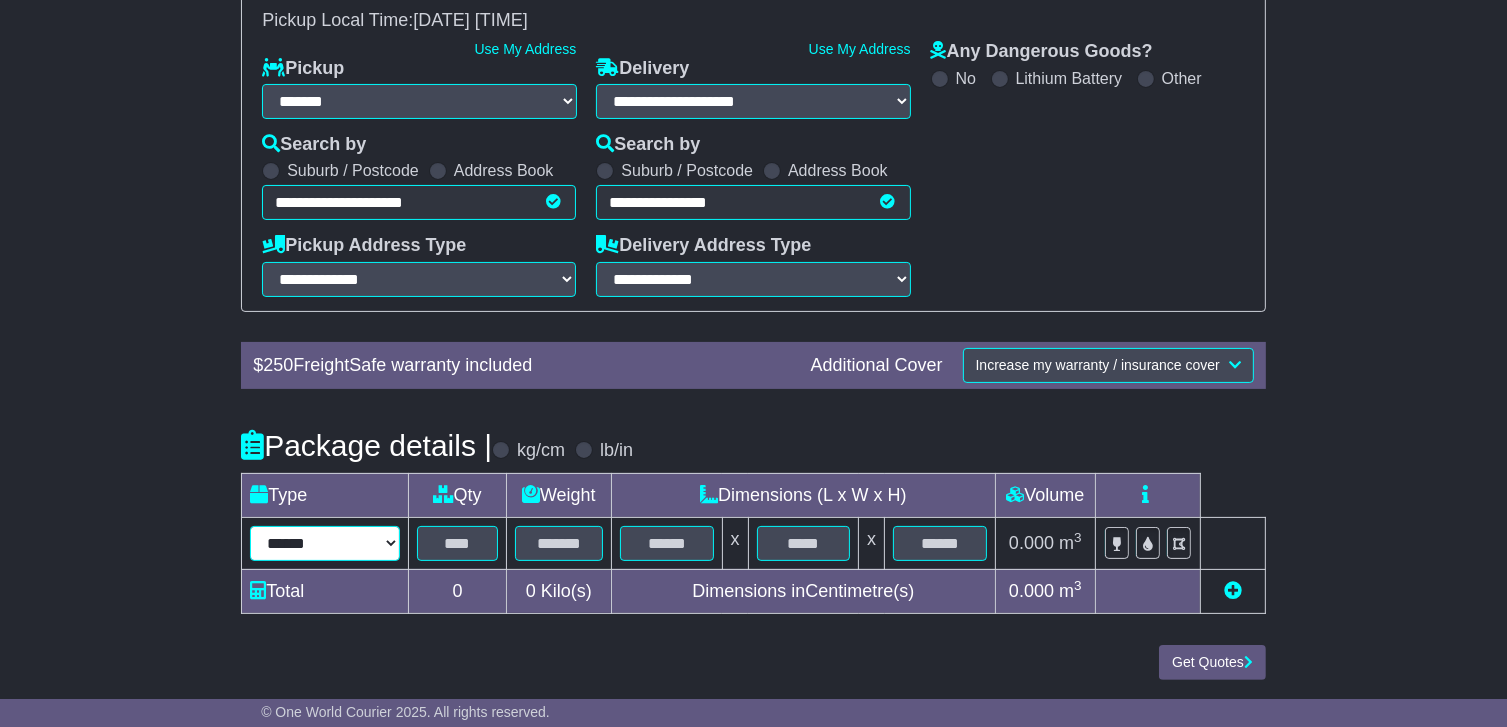 click on "****** ****** *** ******** ***** **** **** ****** *** *******" at bounding box center (325, 543) 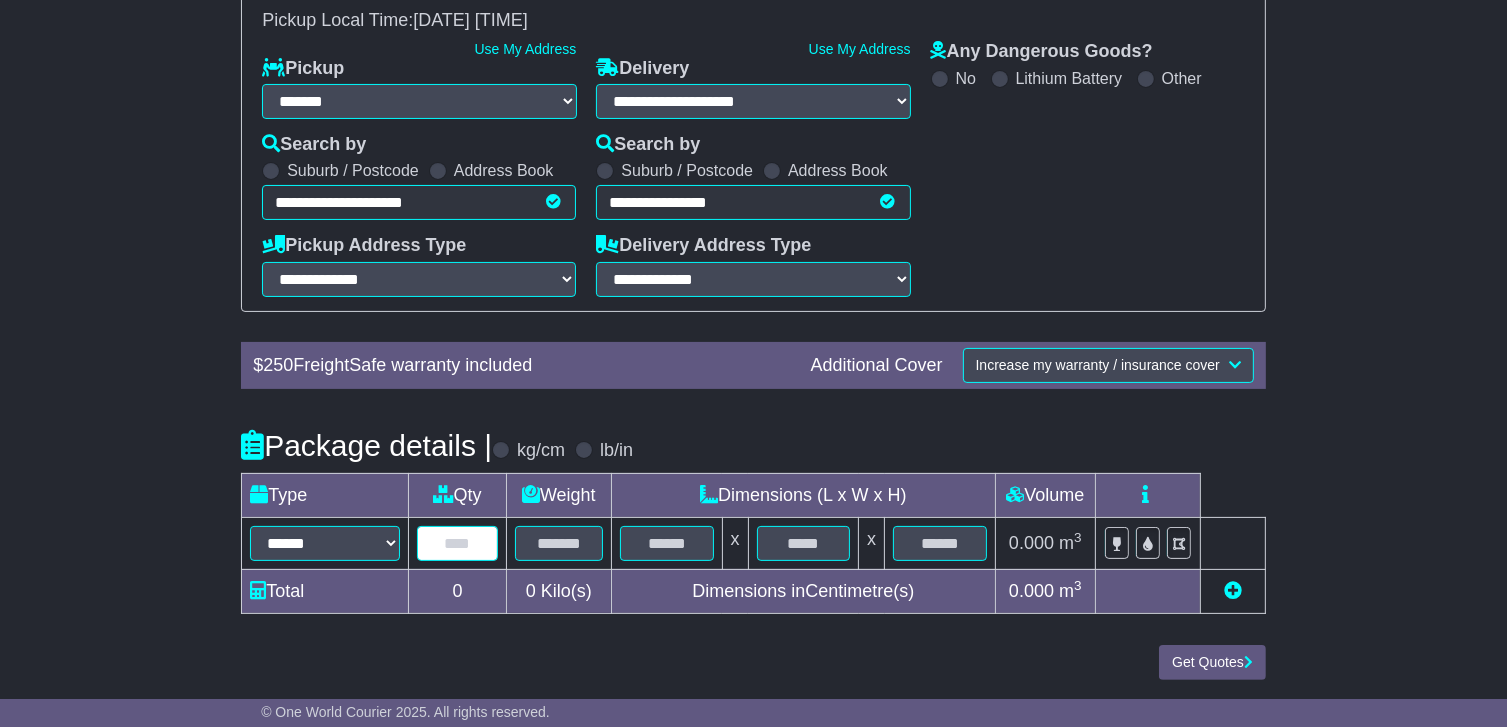 click at bounding box center [457, 543] 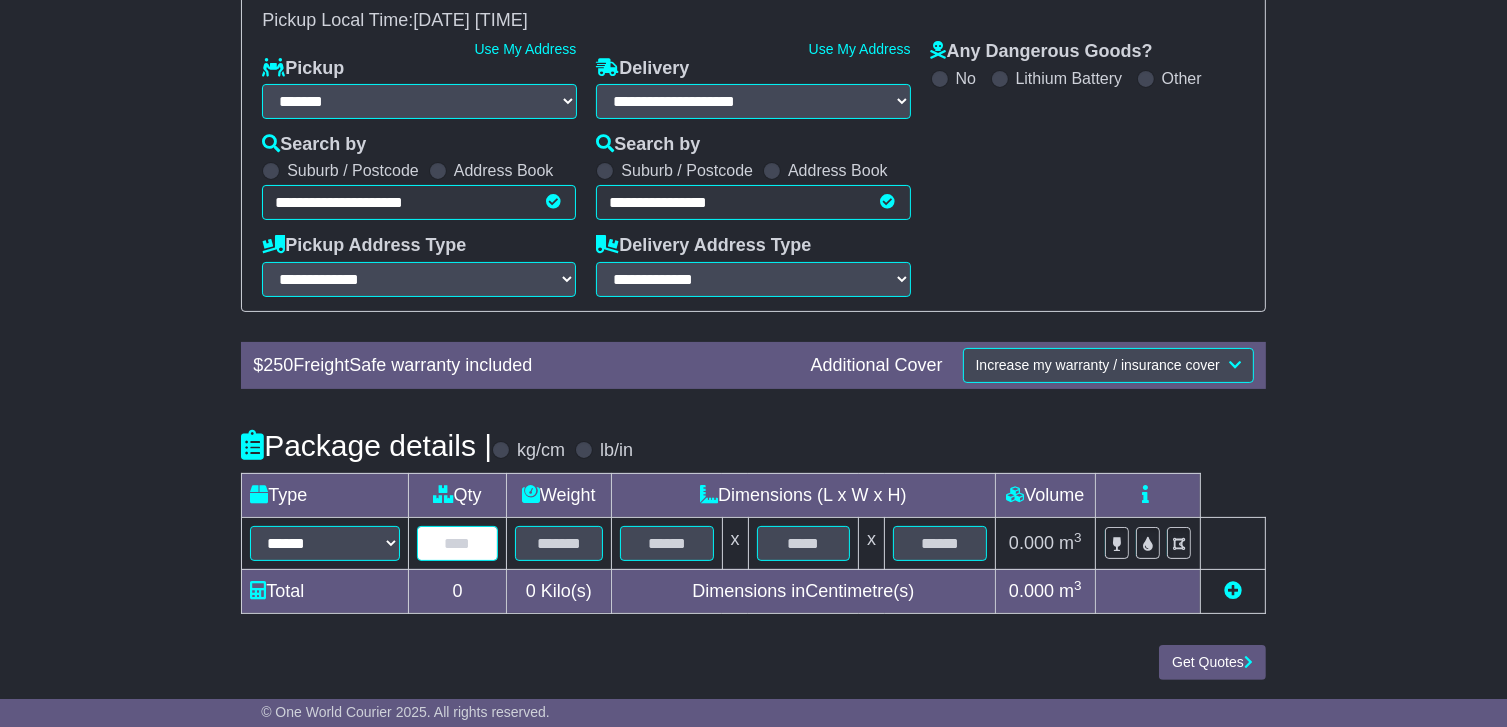 click at bounding box center (457, 543) 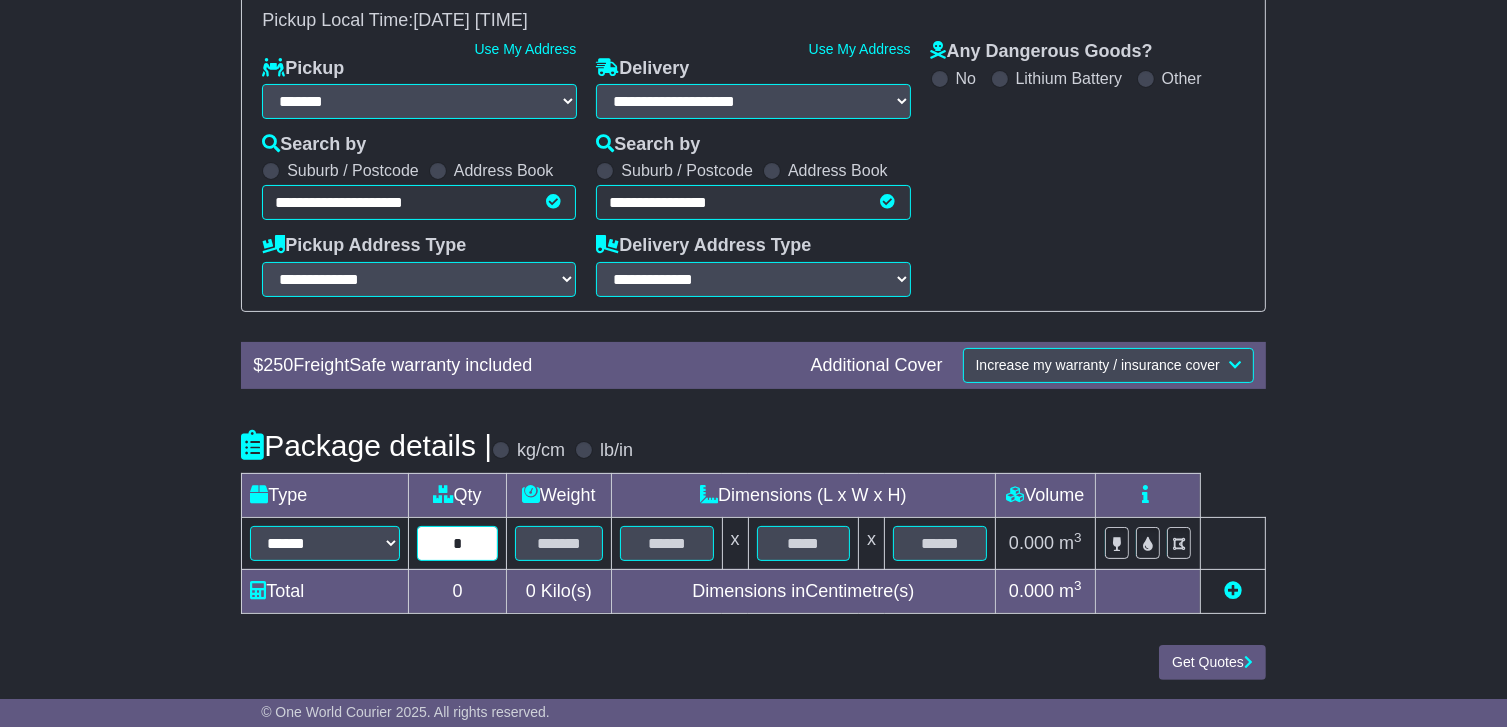 type on "*" 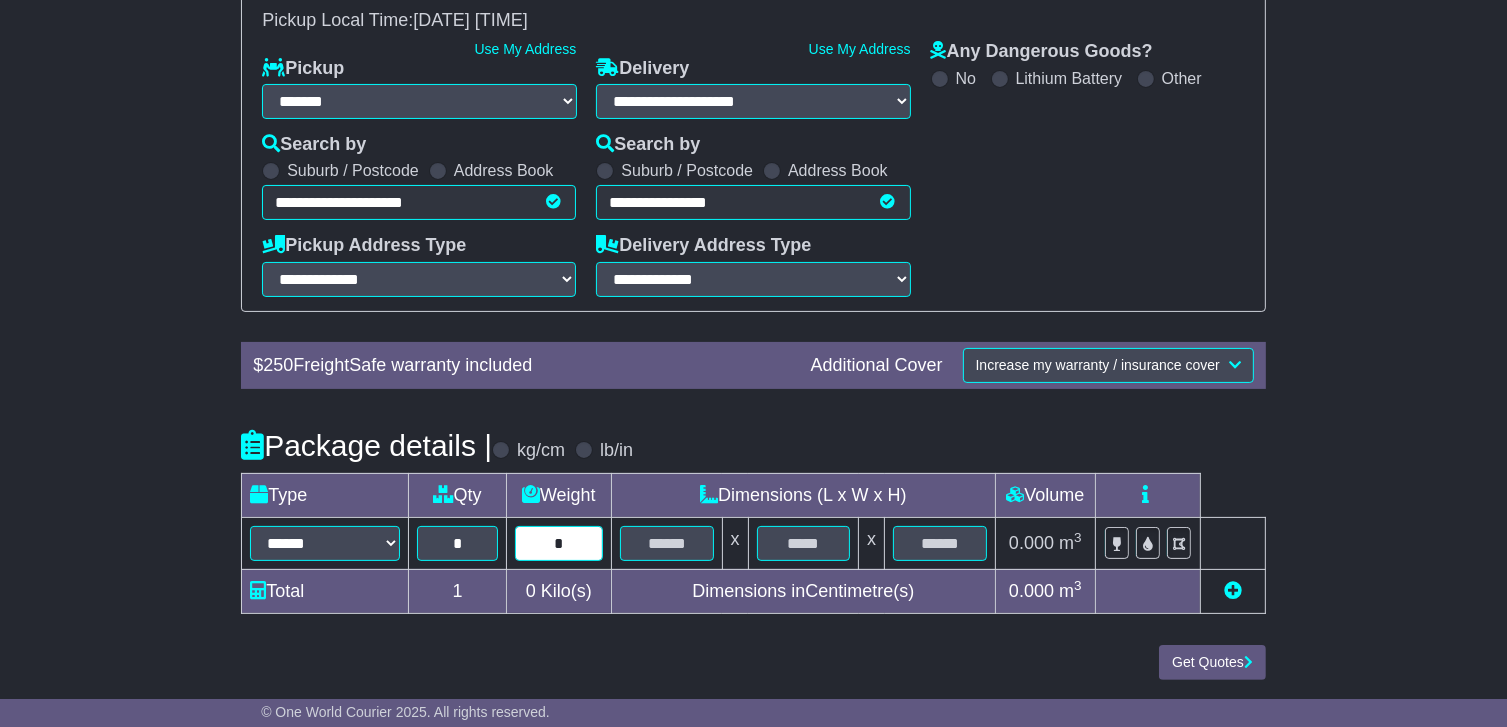 type on "*" 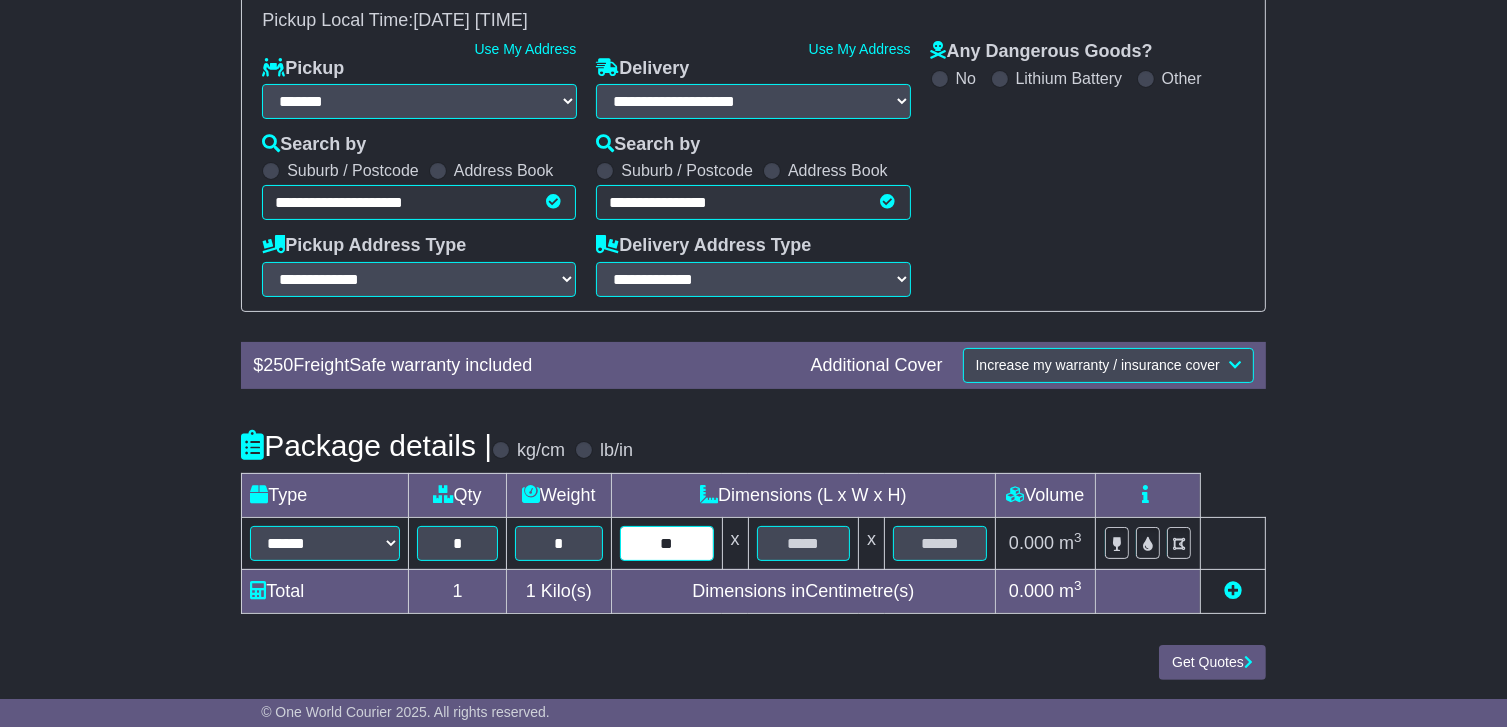 type on "**" 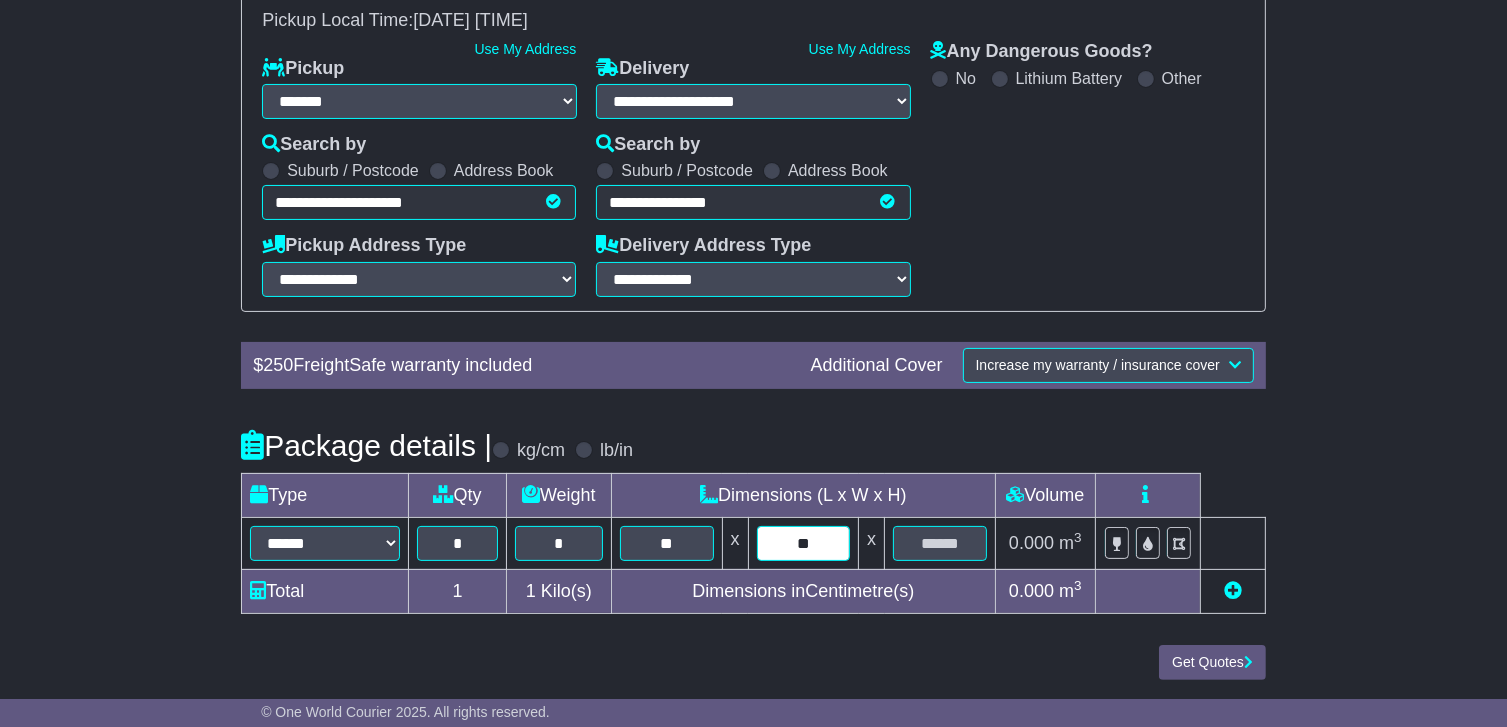 type on "**" 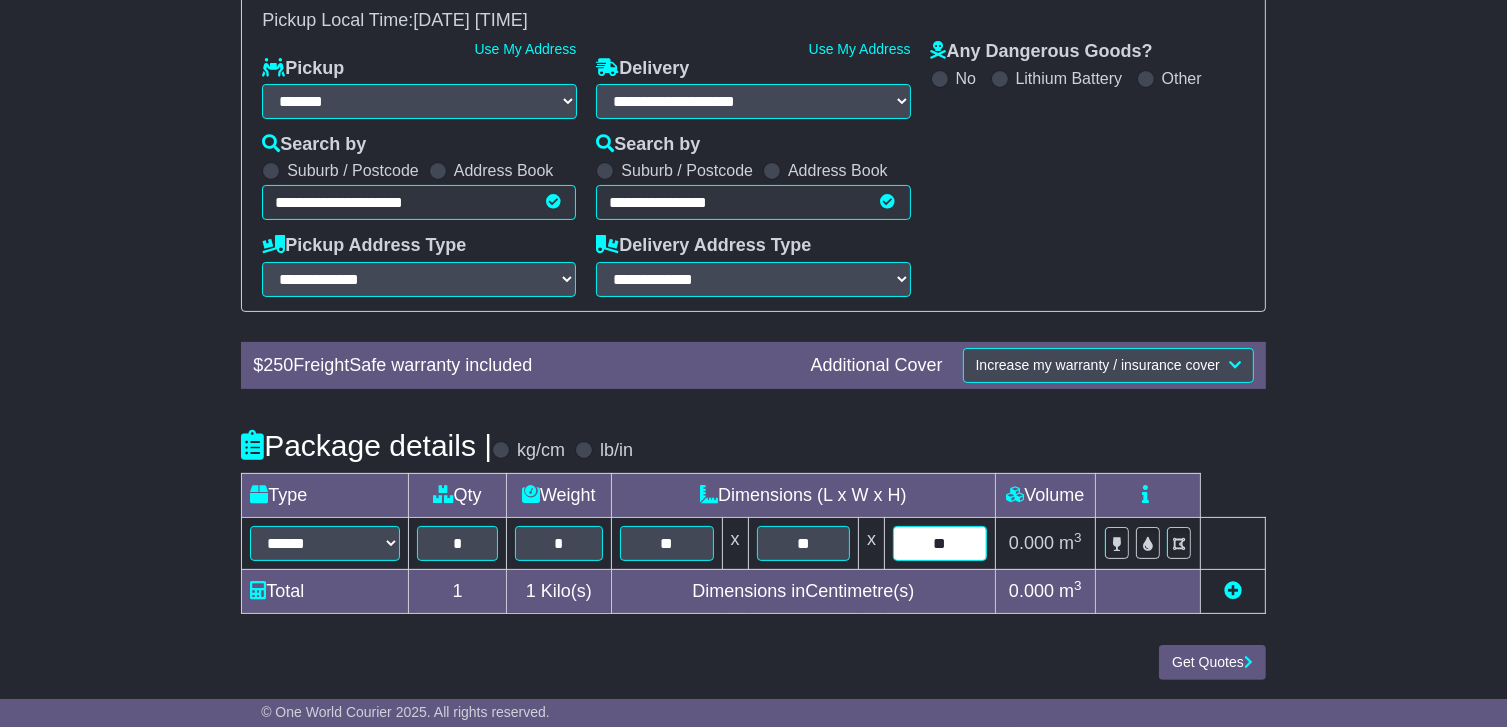 type on "**" 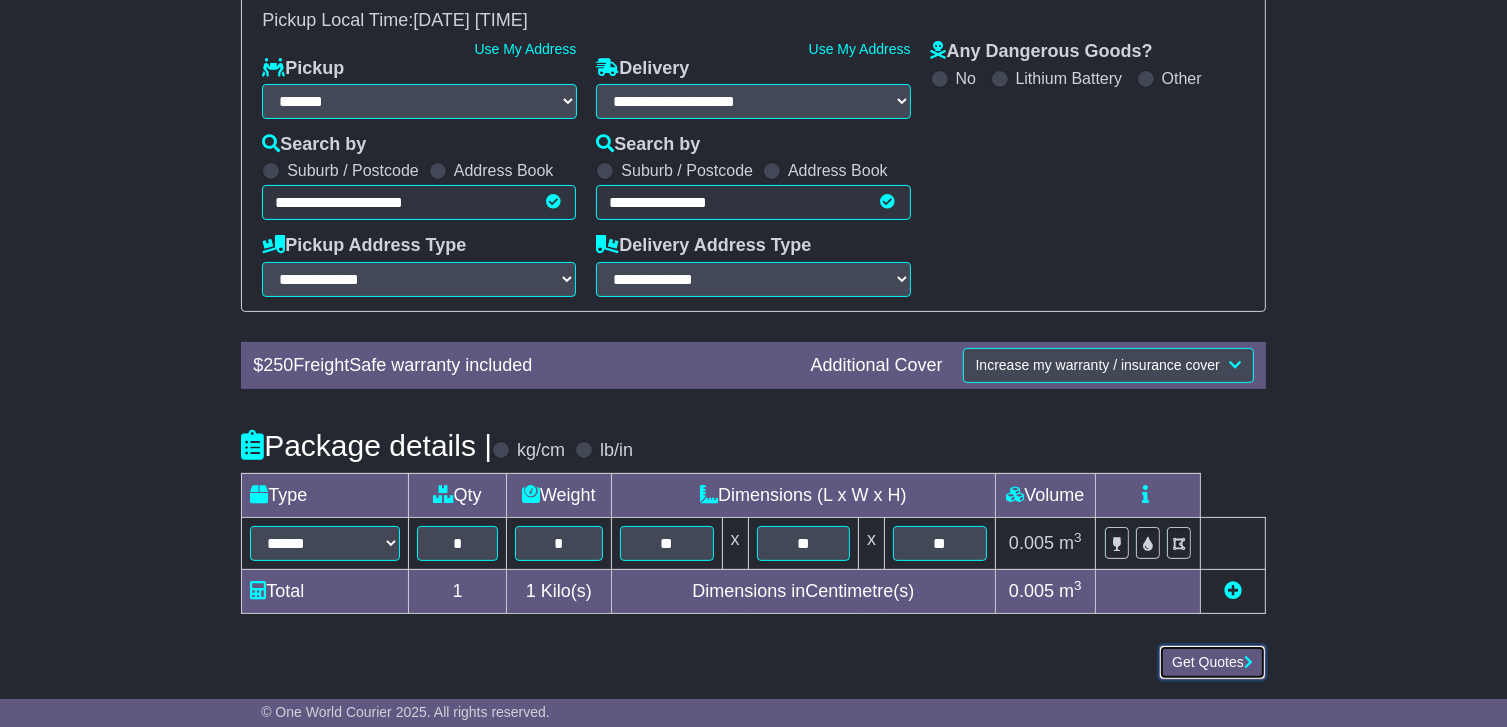 click on "Get Quotes" at bounding box center (1212, 662) 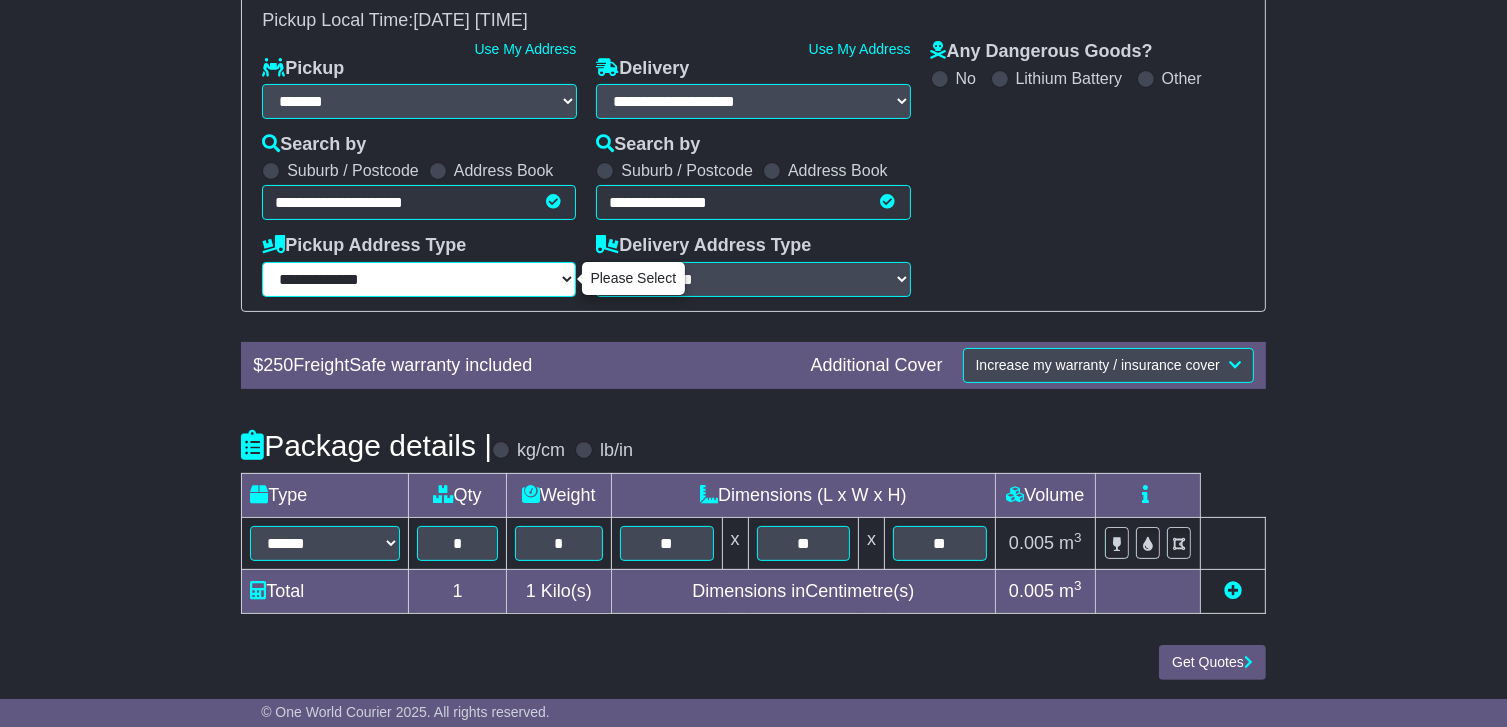 click on "**********" at bounding box center [419, 279] 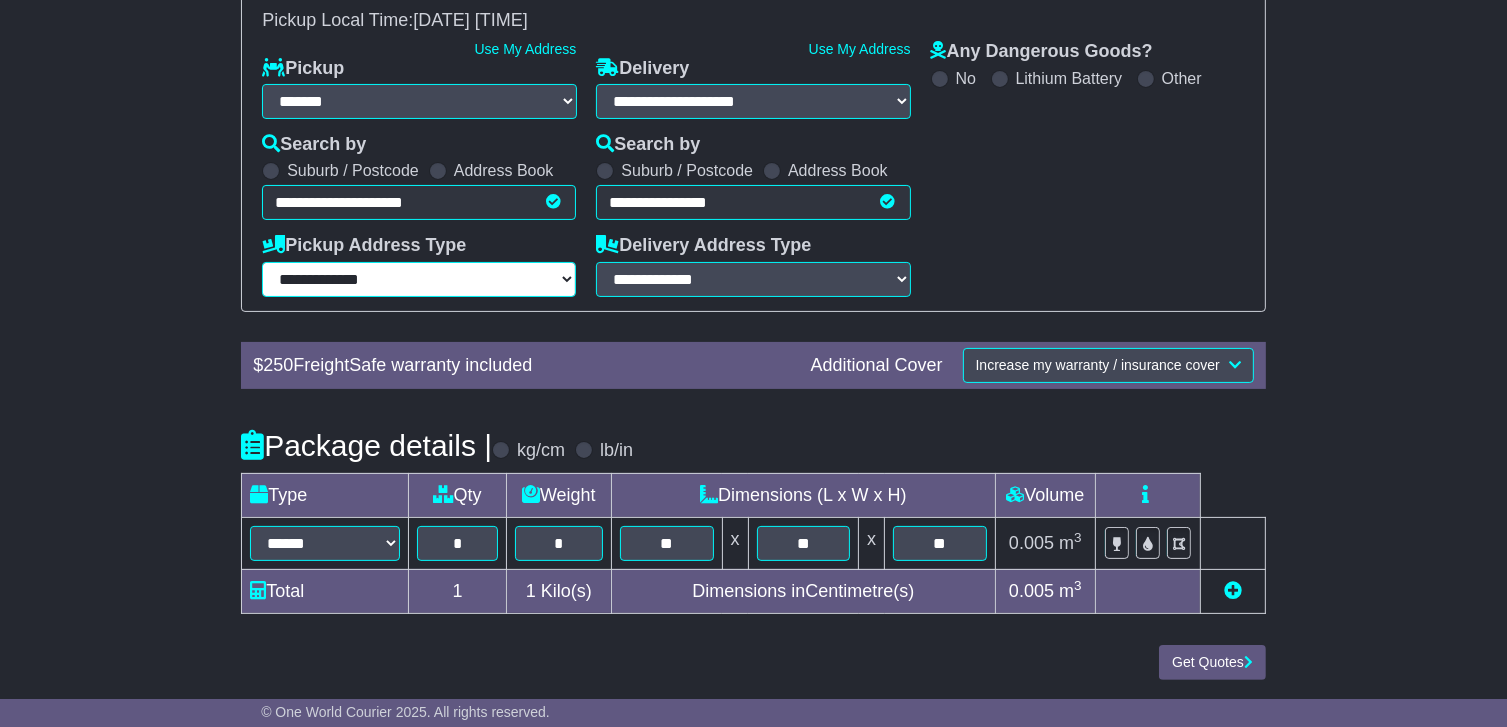 select on "**********" 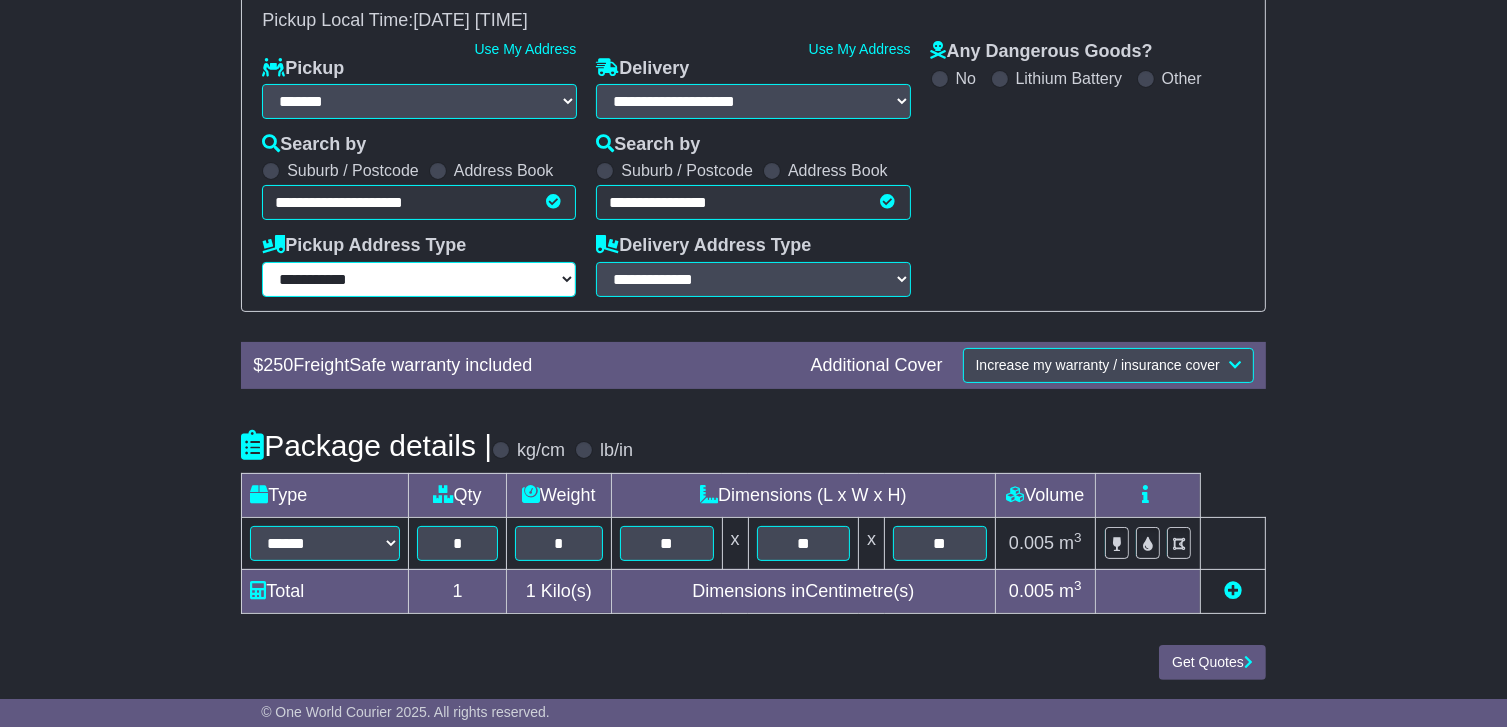 click on "**********" at bounding box center [419, 279] 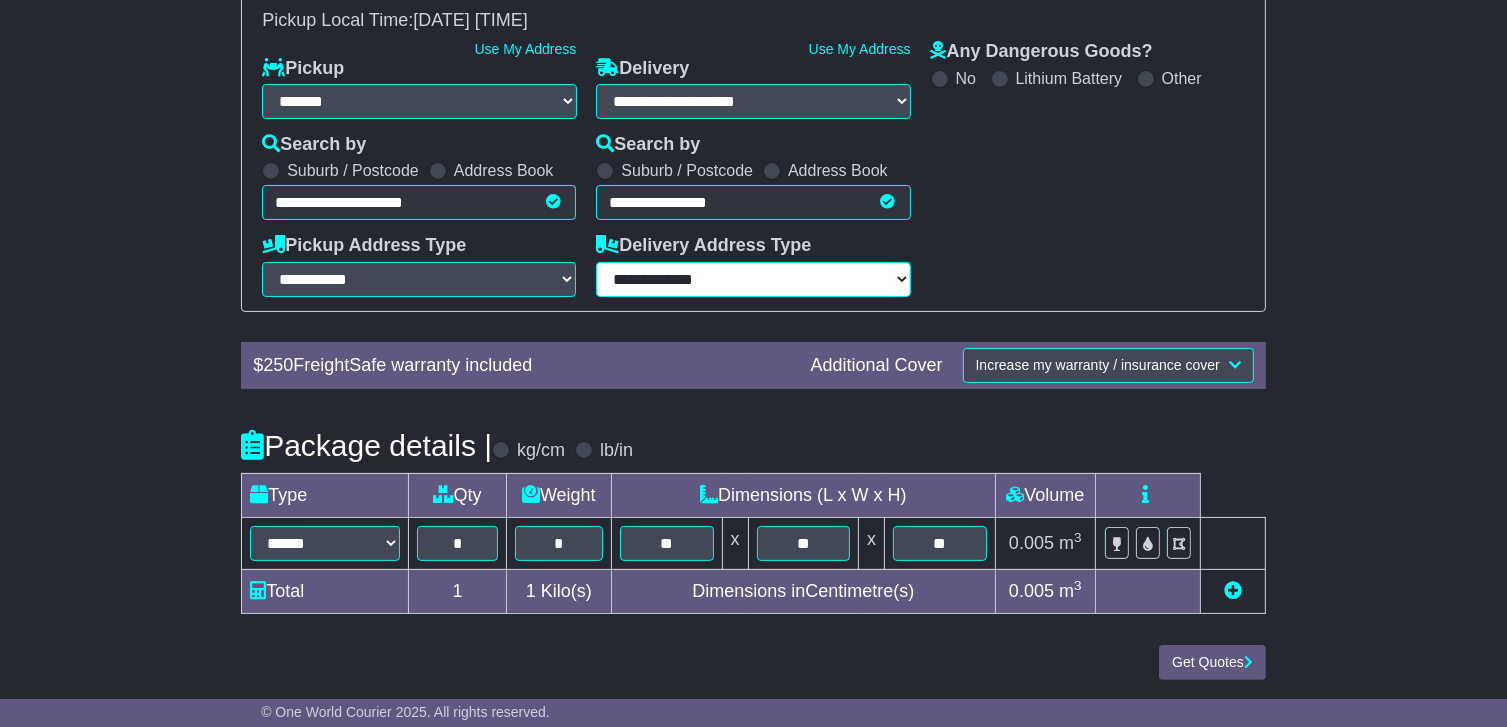 click on "**********" at bounding box center (753, 279) 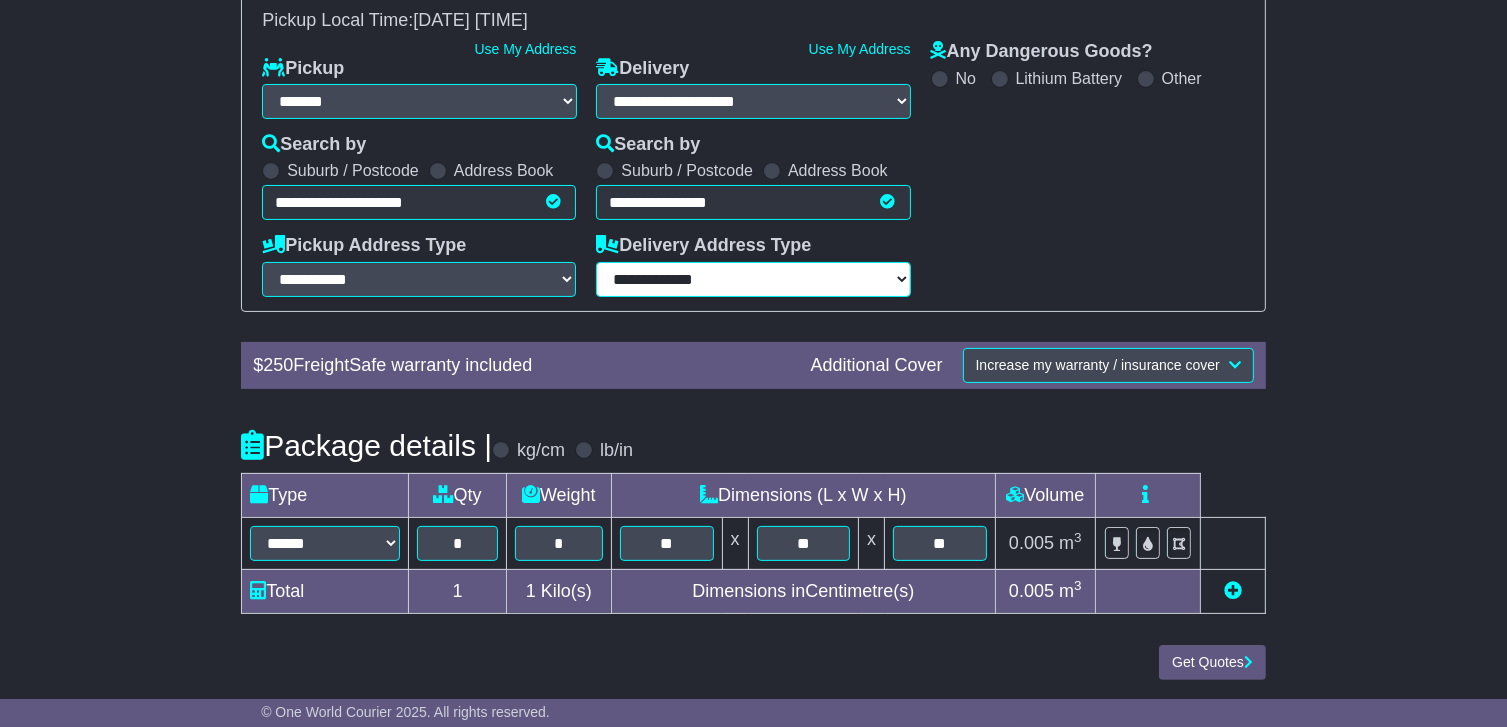 select on "**********" 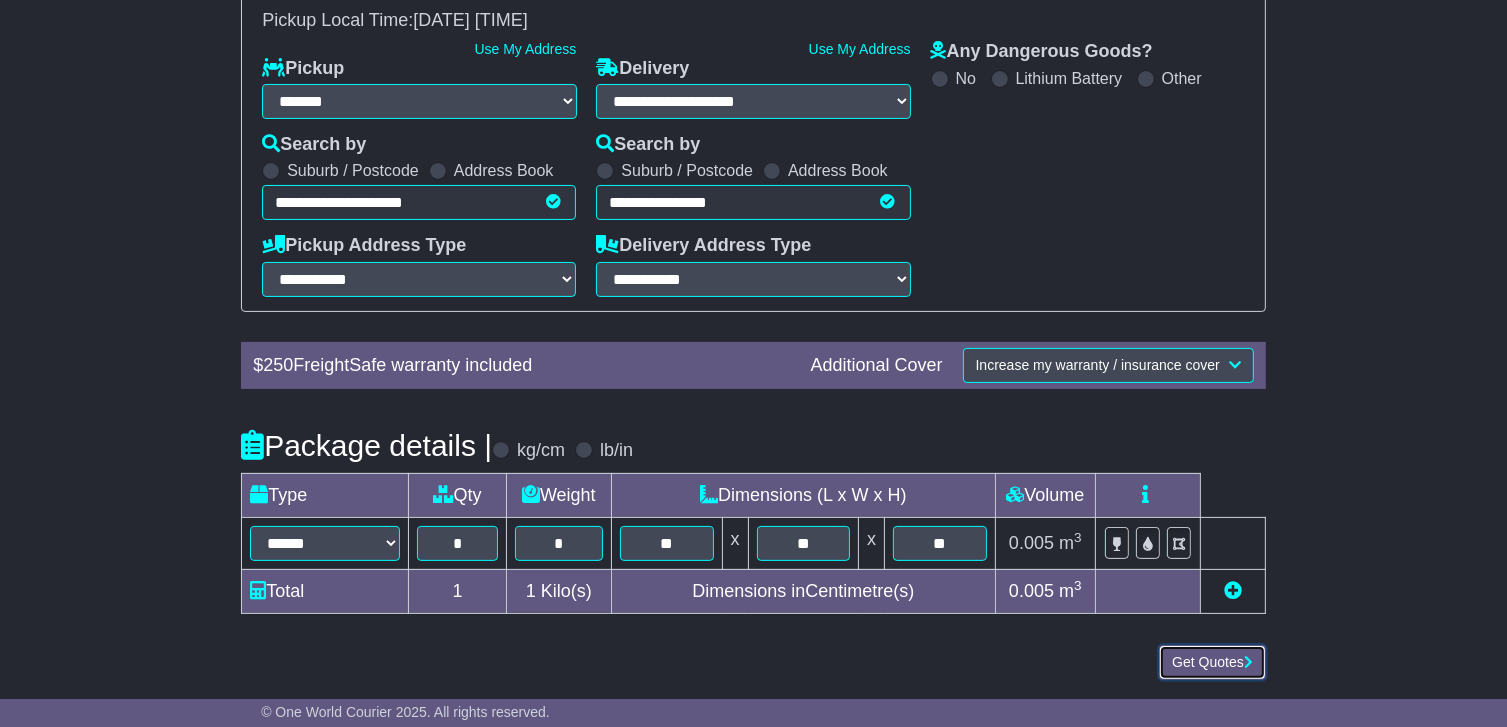 click on "Get Quotes" at bounding box center (1212, 662) 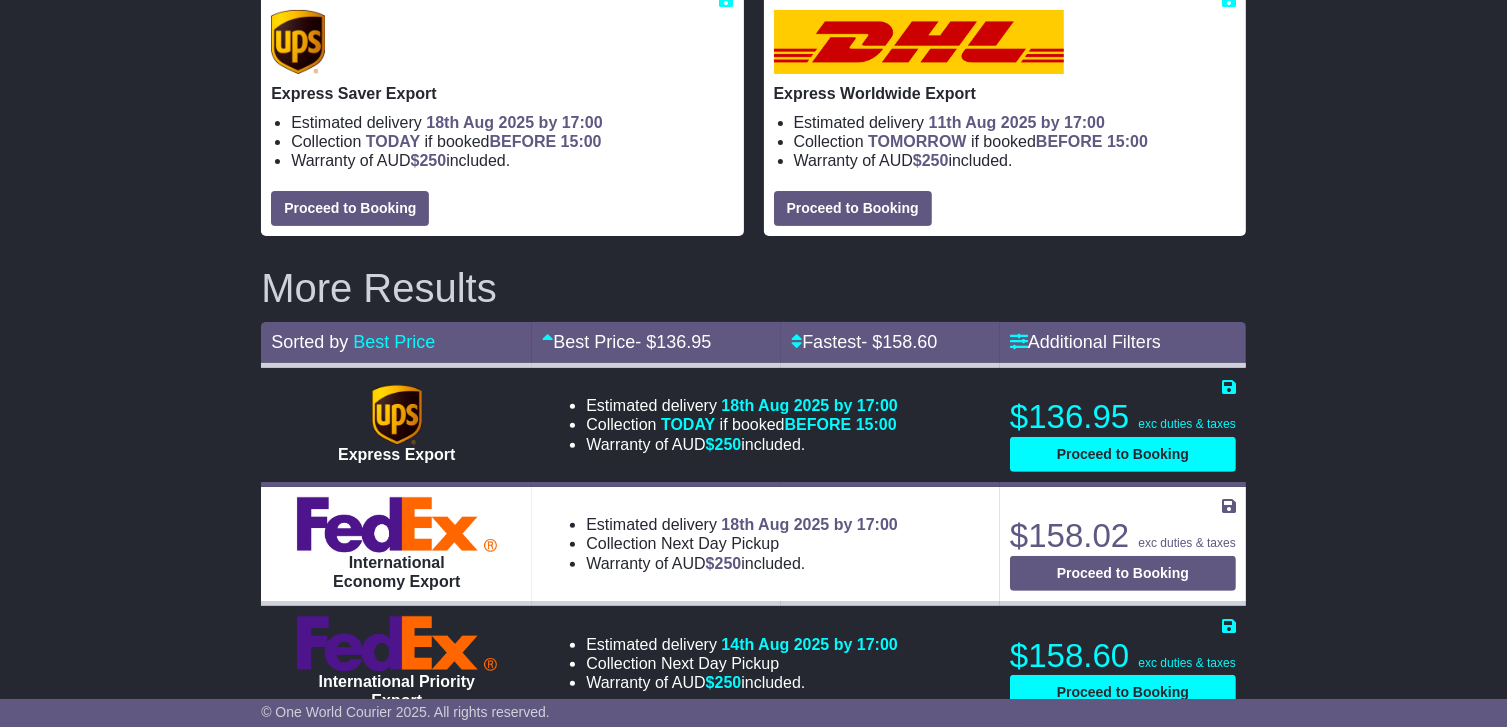 scroll, scrollTop: 260, scrollLeft: 0, axis: vertical 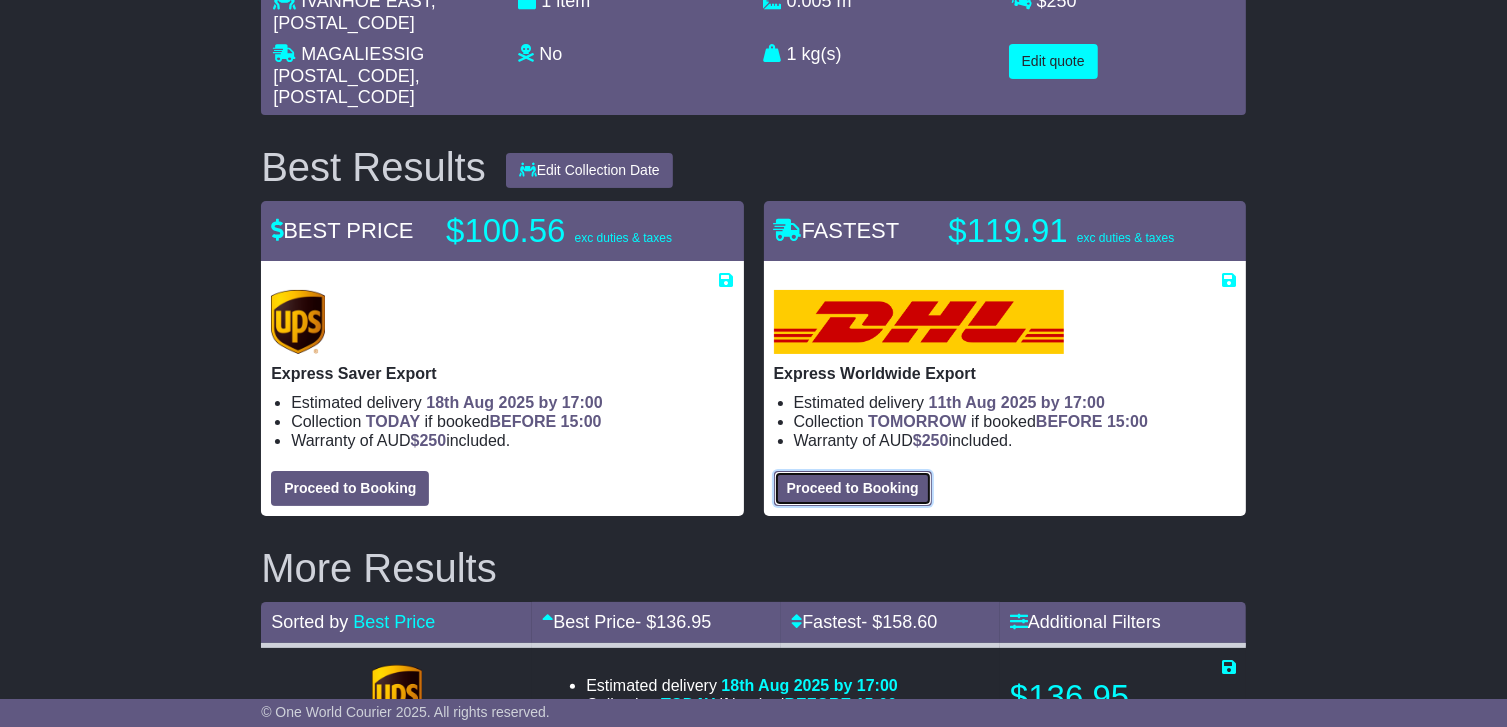 click on "Proceed to Booking" at bounding box center [853, 488] 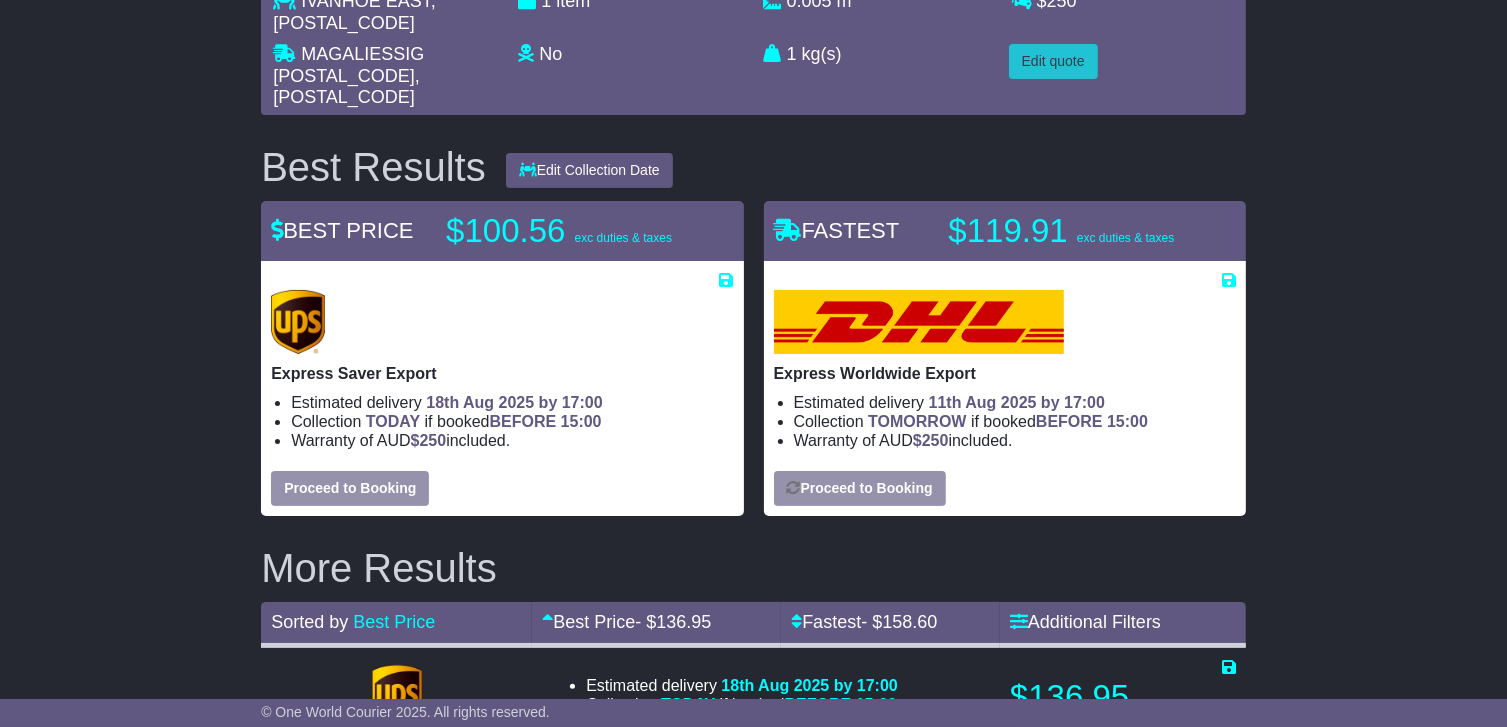 select on "**********" 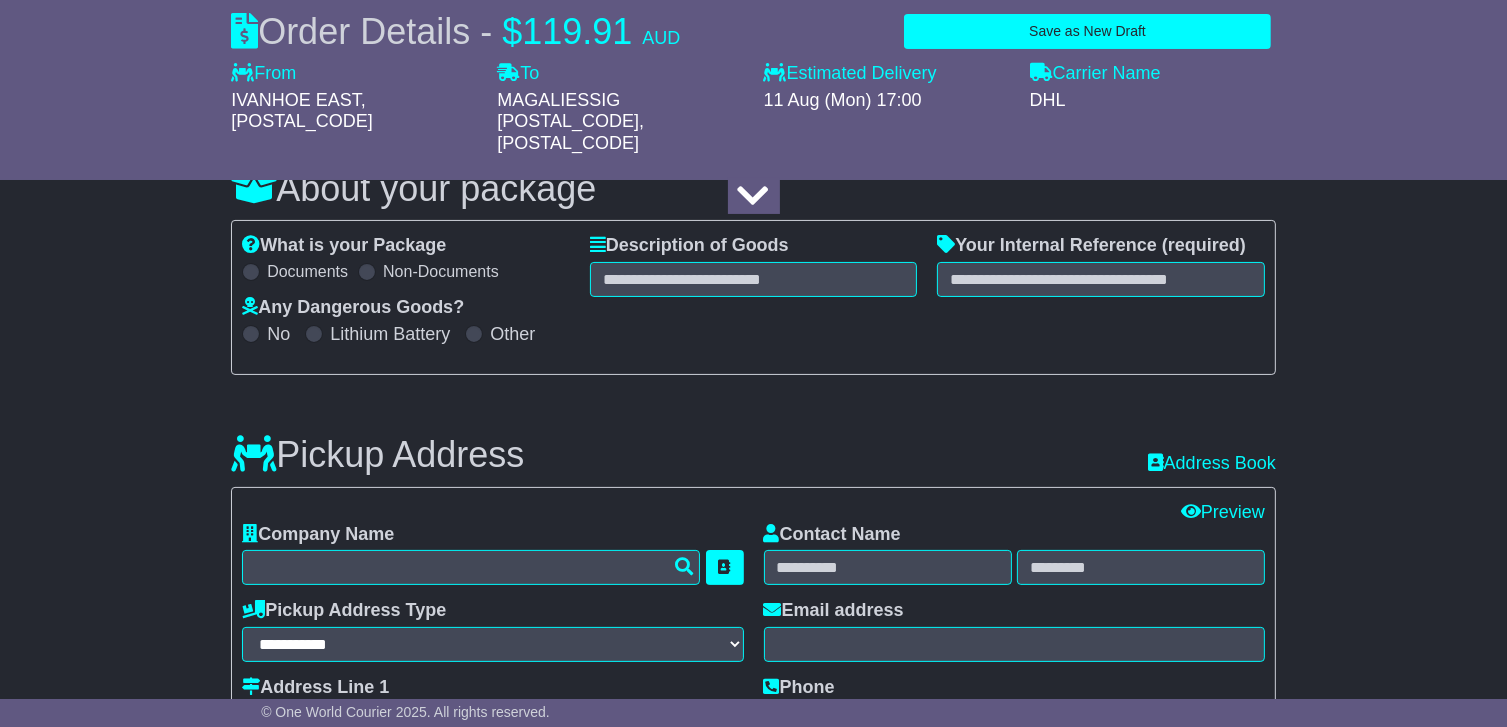 select 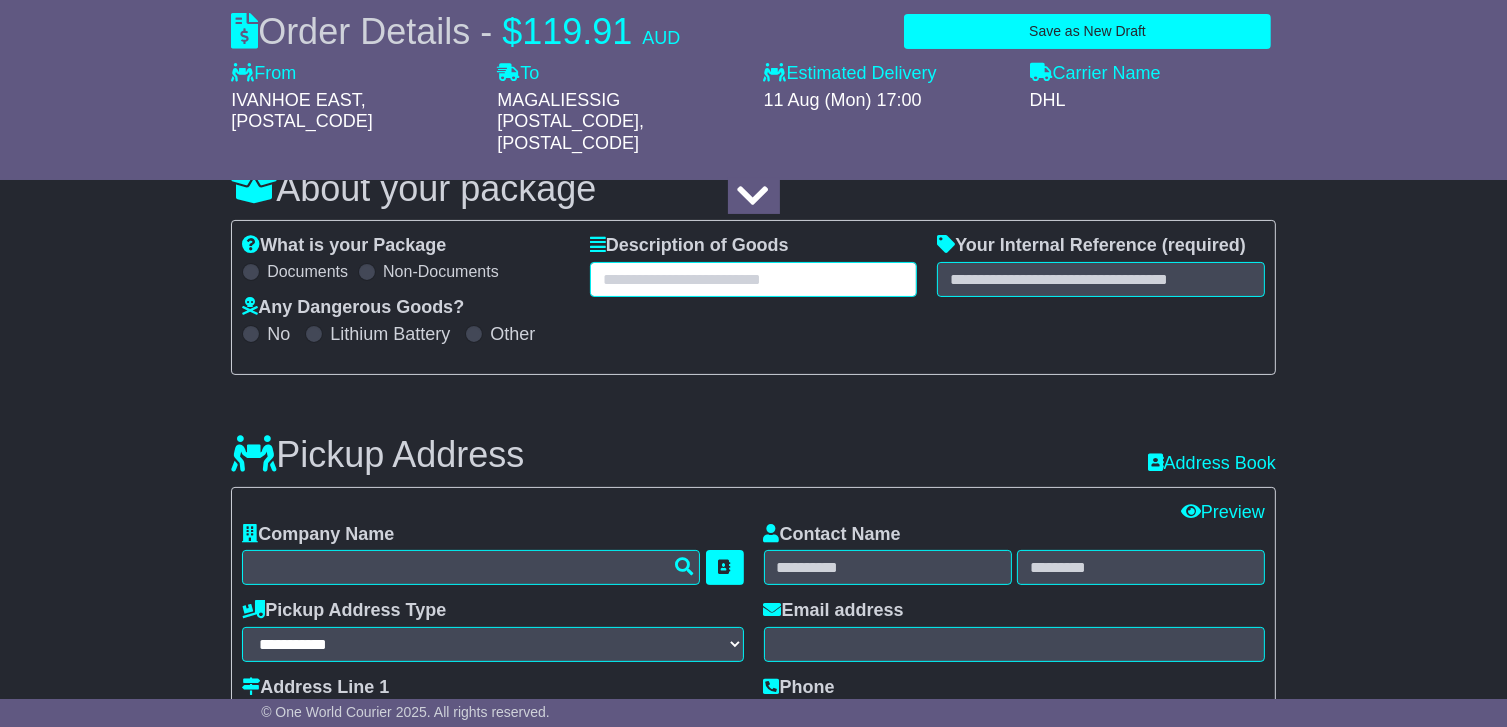click at bounding box center (754, 279) 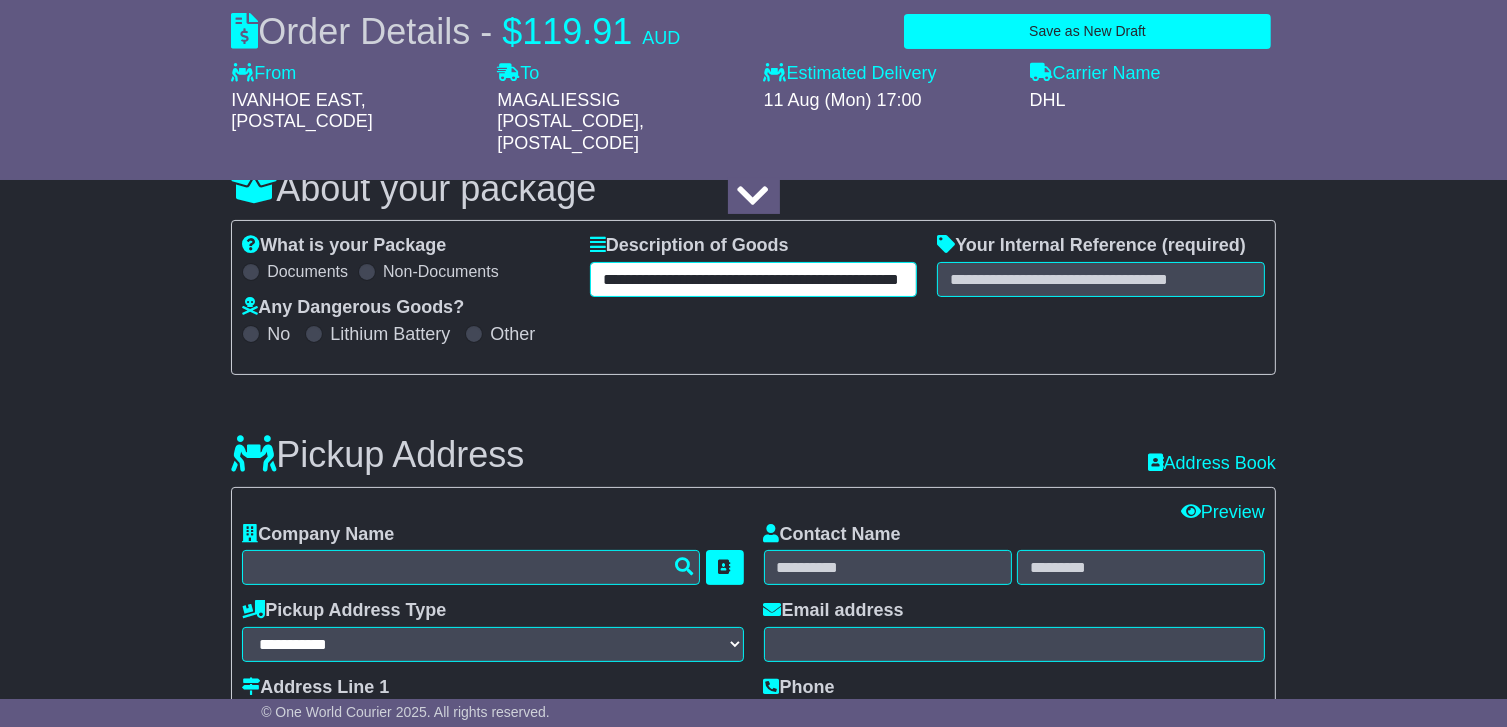 scroll, scrollTop: 0, scrollLeft: 34, axis: horizontal 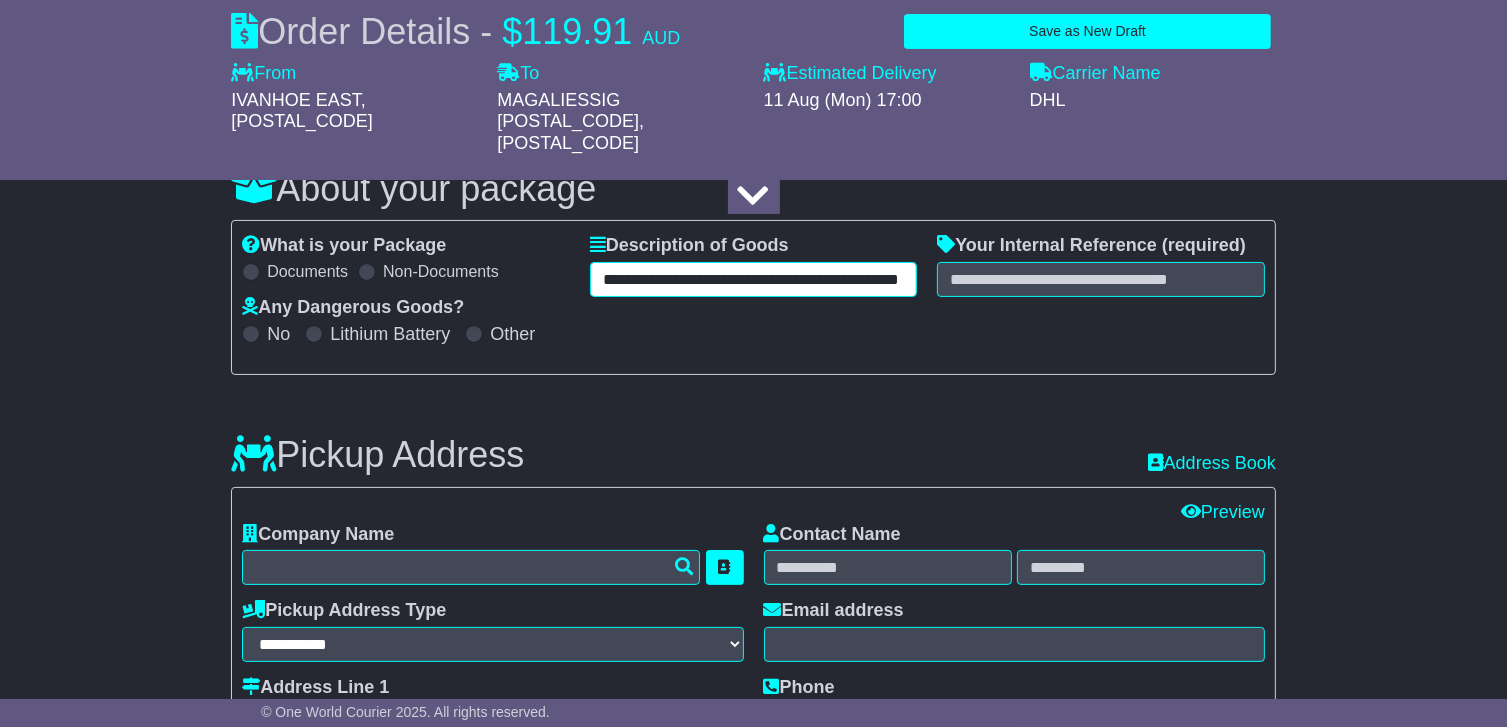 type on "**********" 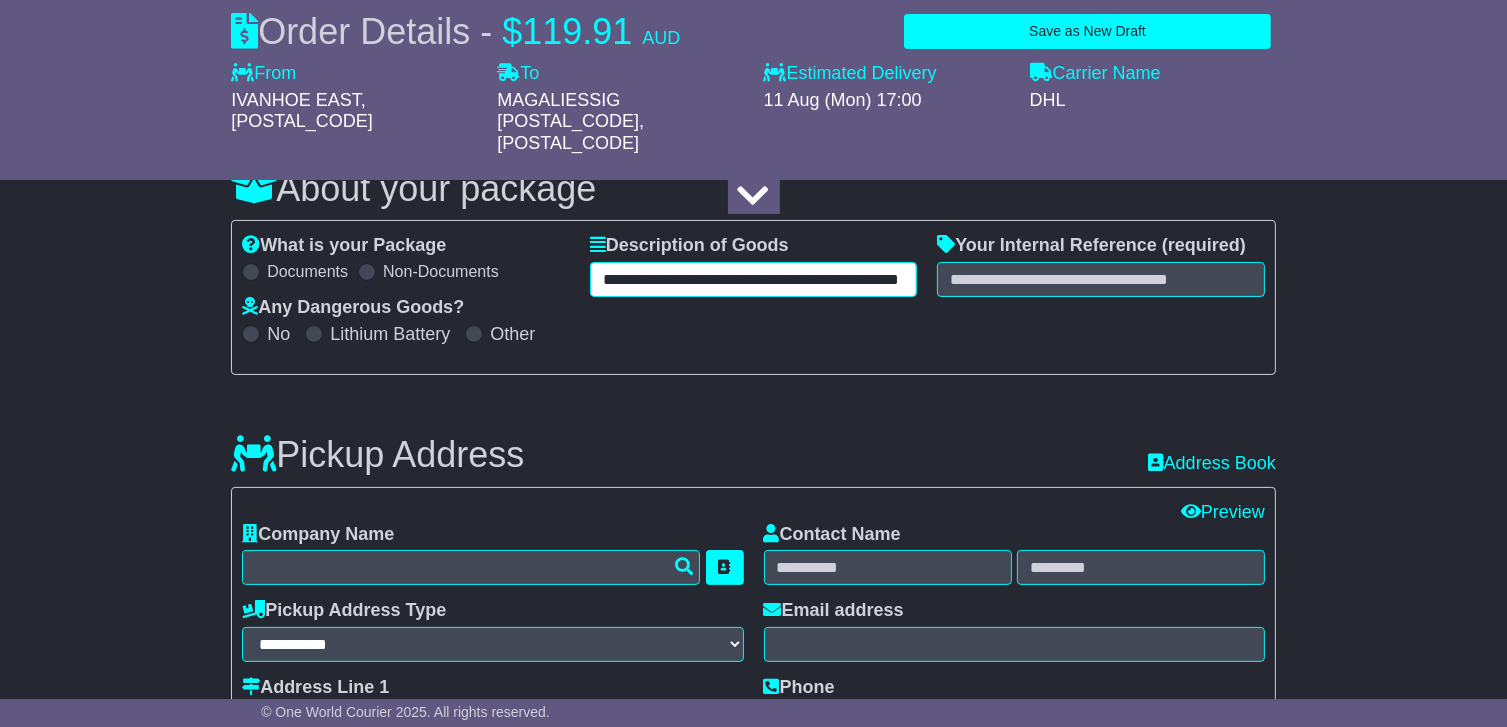 scroll, scrollTop: 0, scrollLeft: 0, axis: both 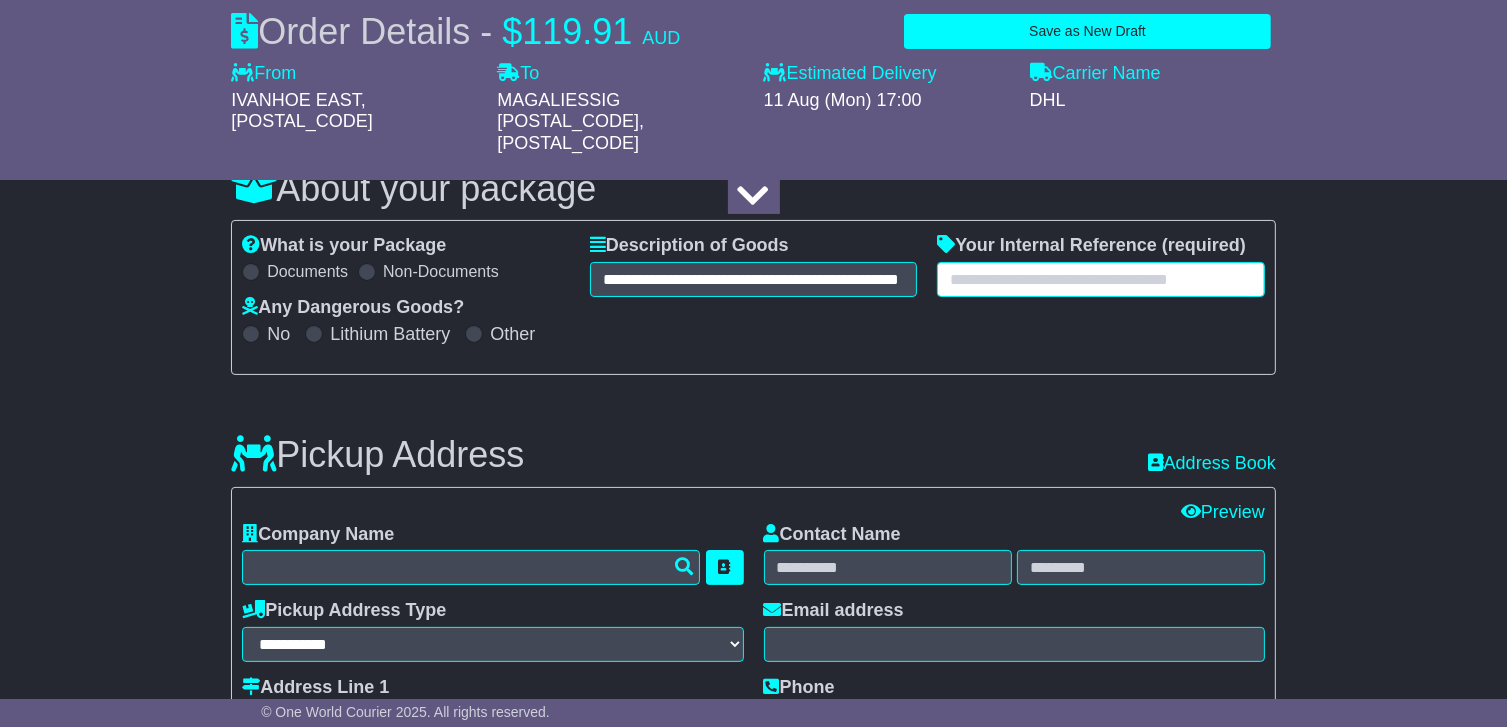 click at bounding box center [1101, 279] 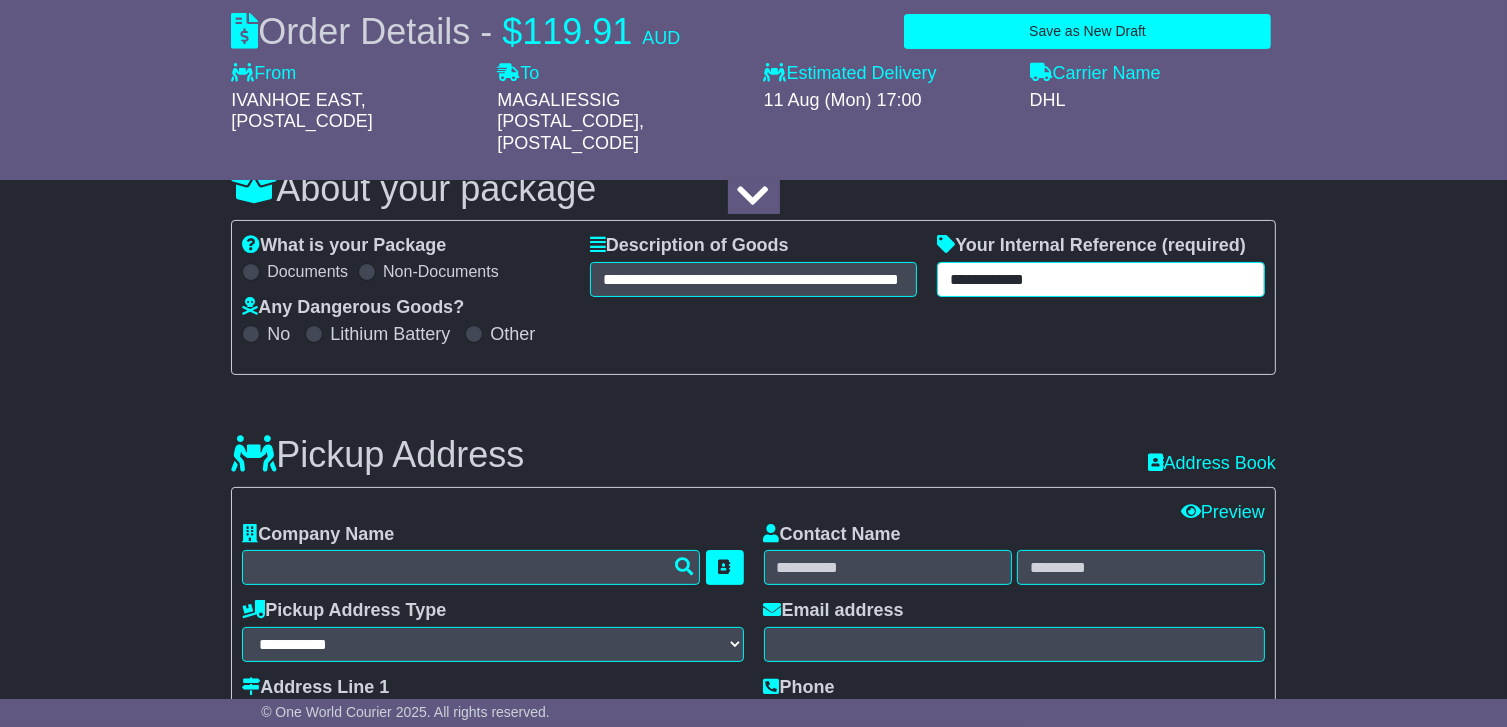 type on "**********" 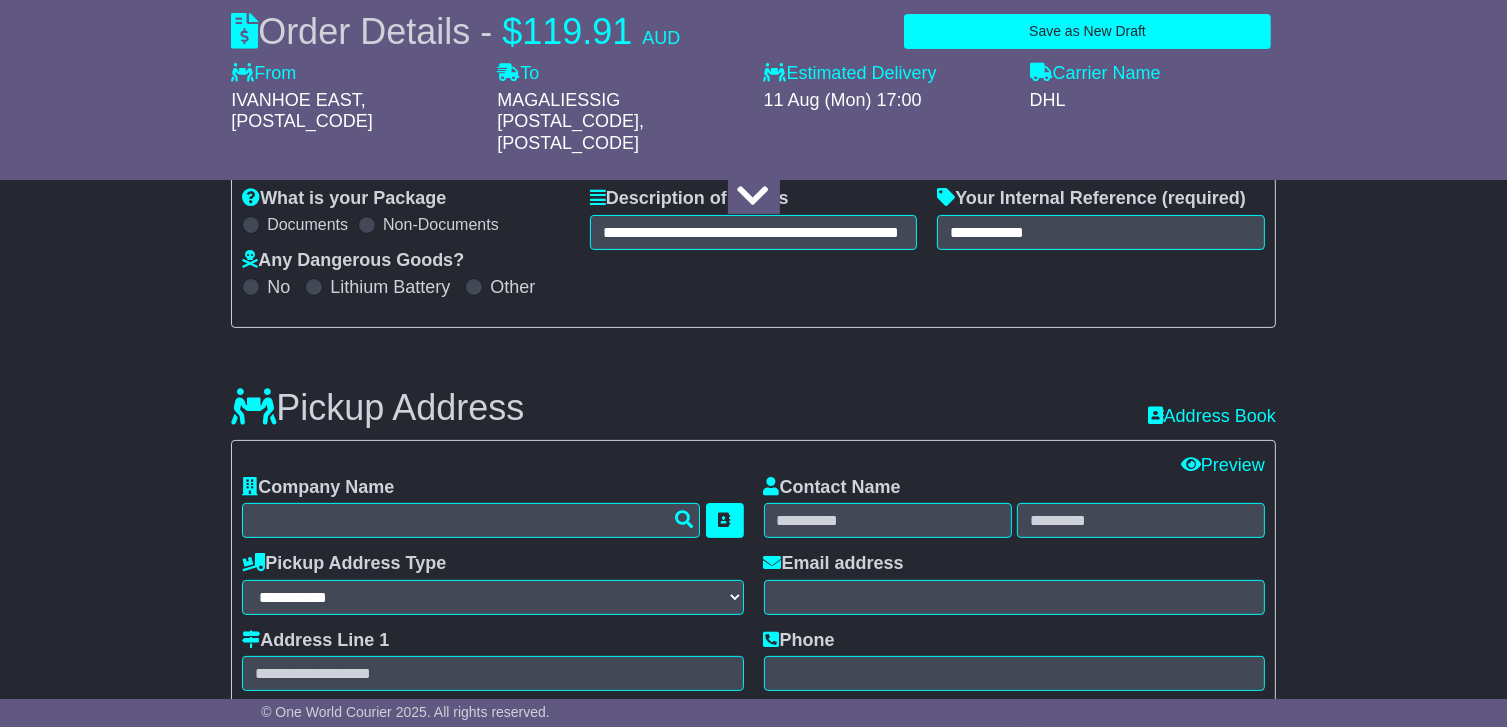 scroll, scrollTop: 260, scrollLeft: 0, axis: vertical 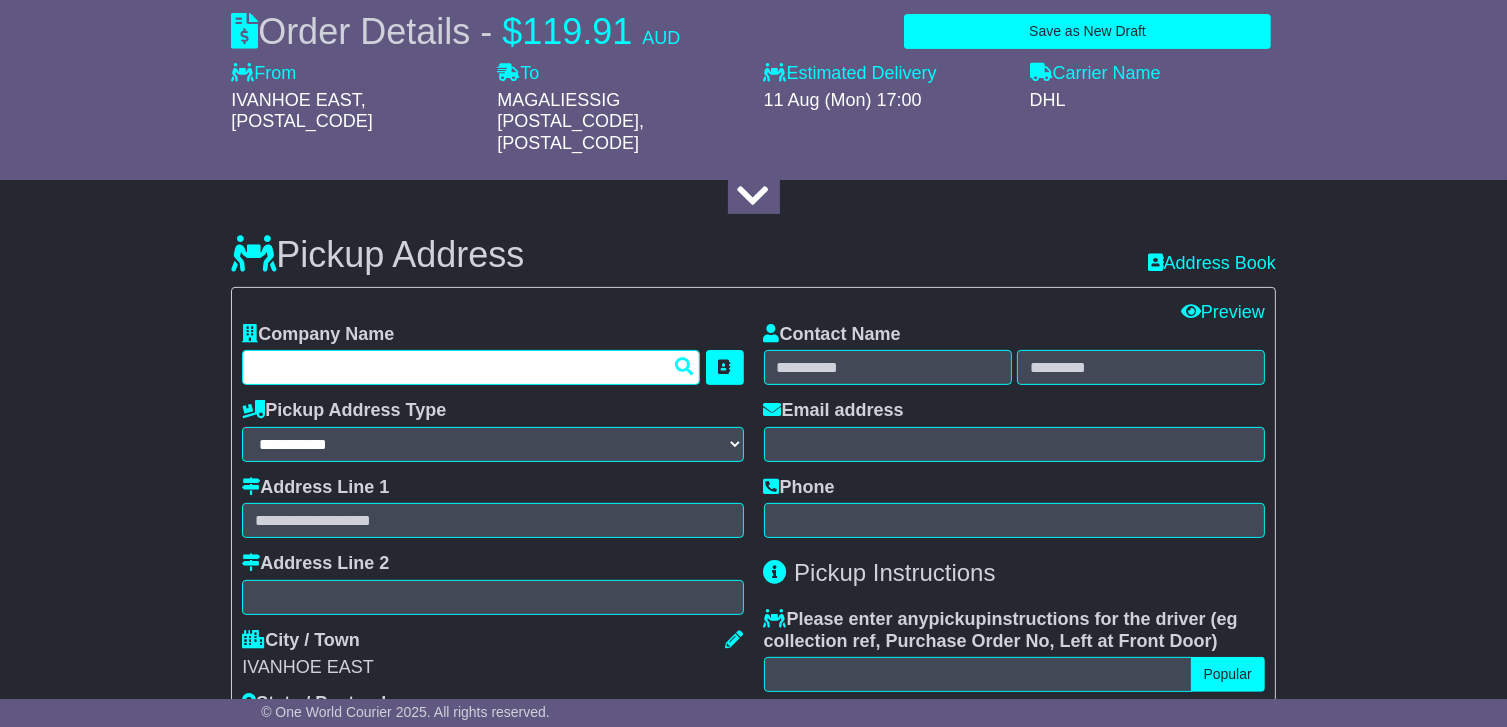 click at bounding box center (471, 367) 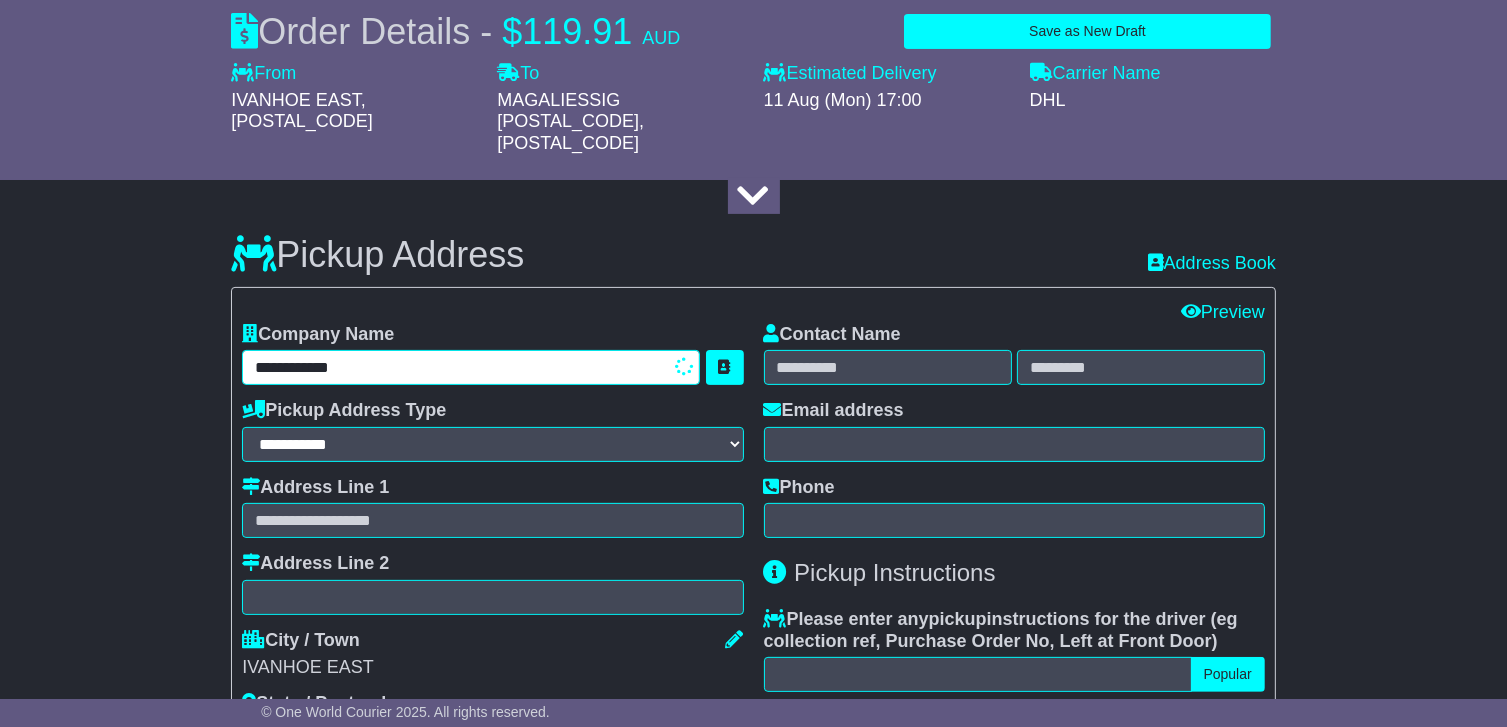 type on "**********" 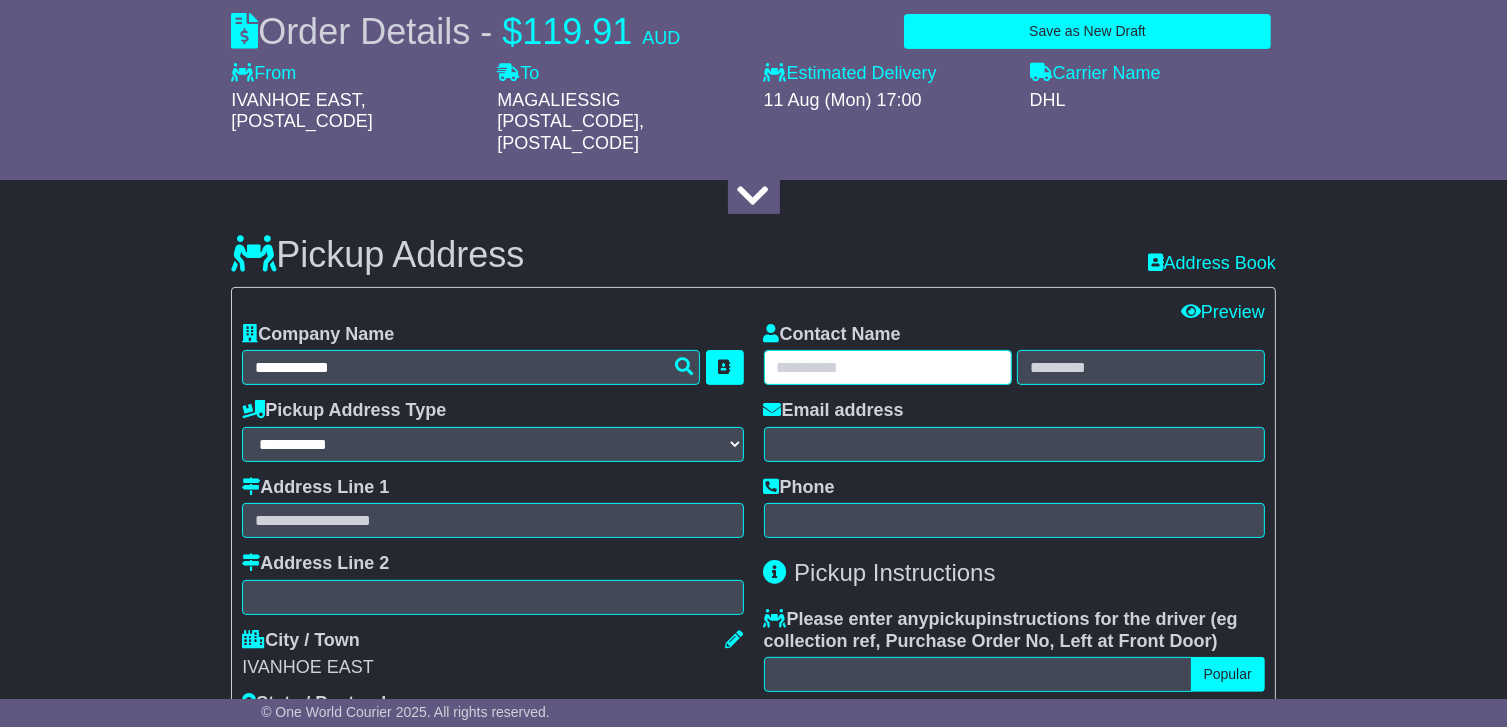 click at bounding box center (888, 367) 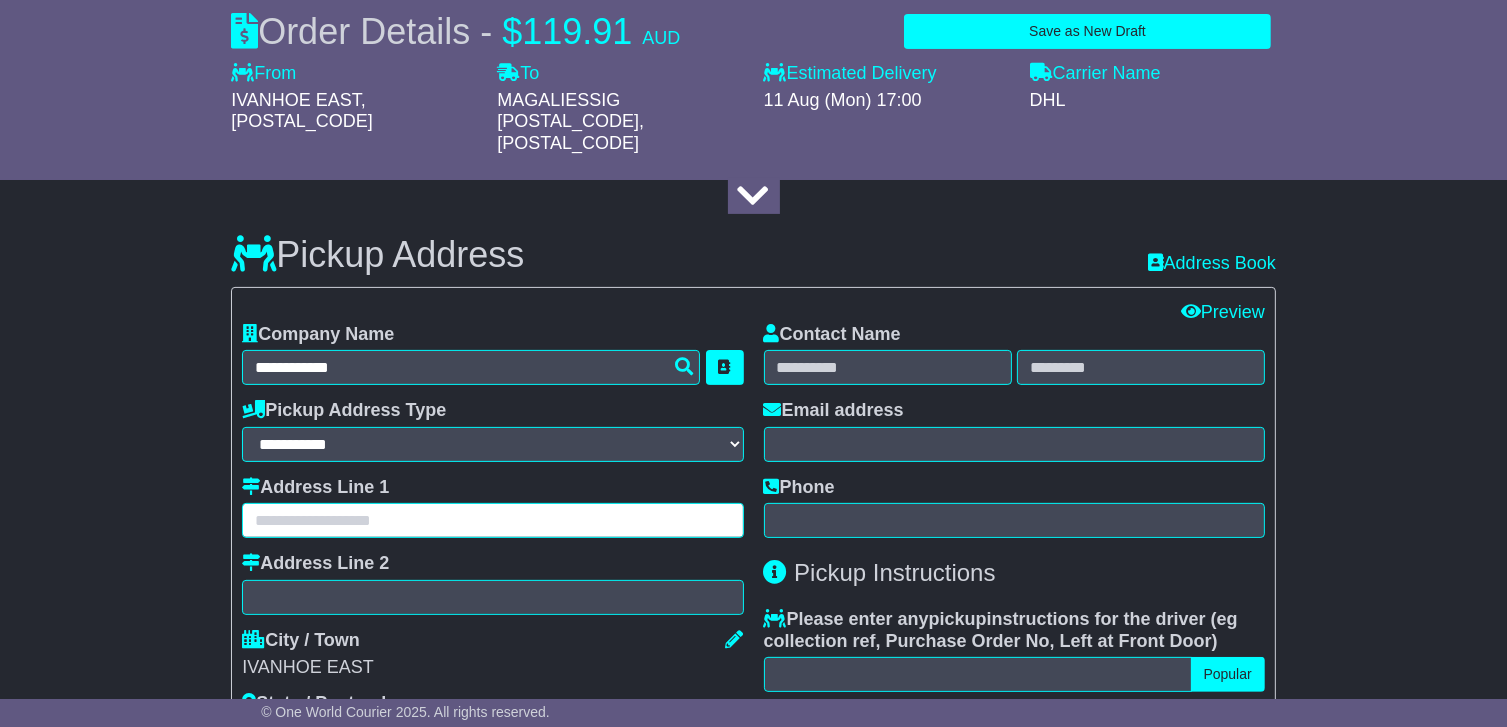 click at bounding box center [492, 520] 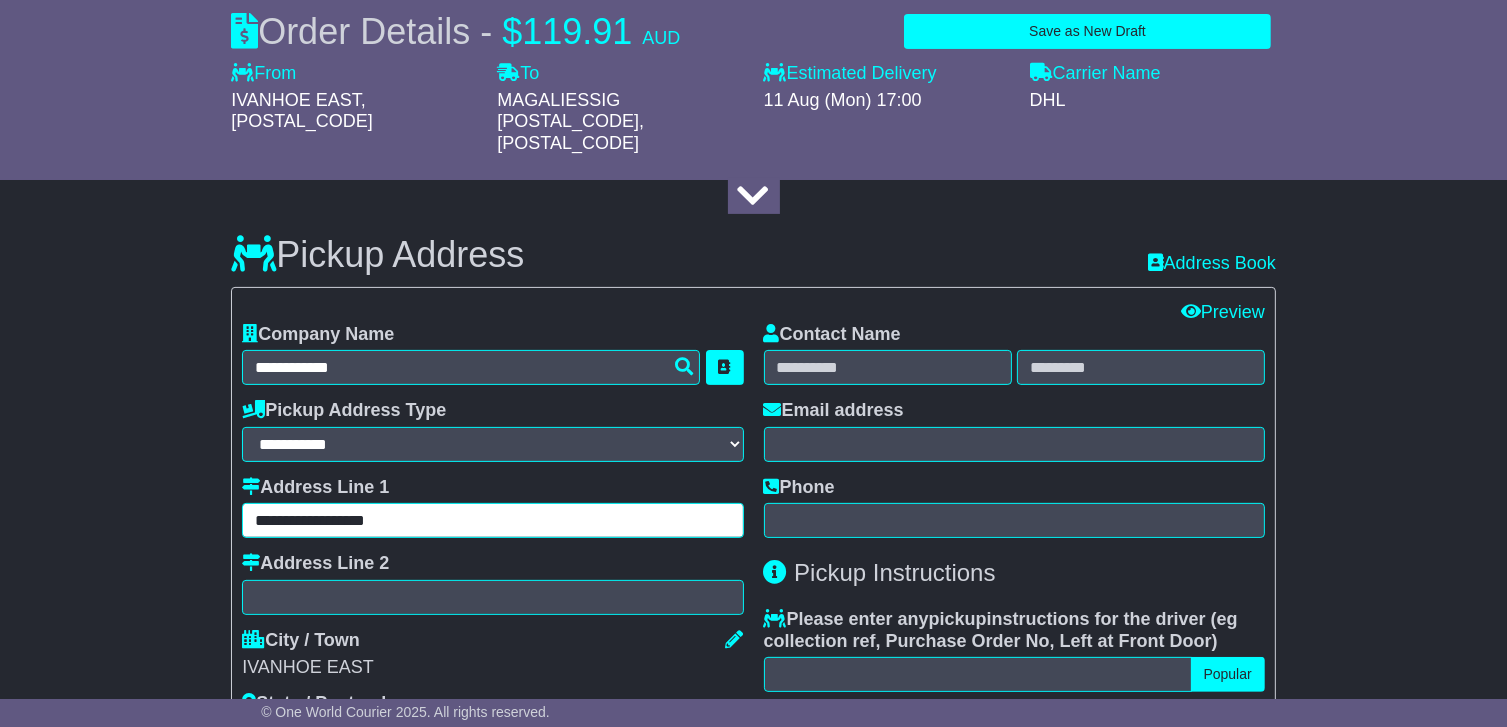 type on "**********" 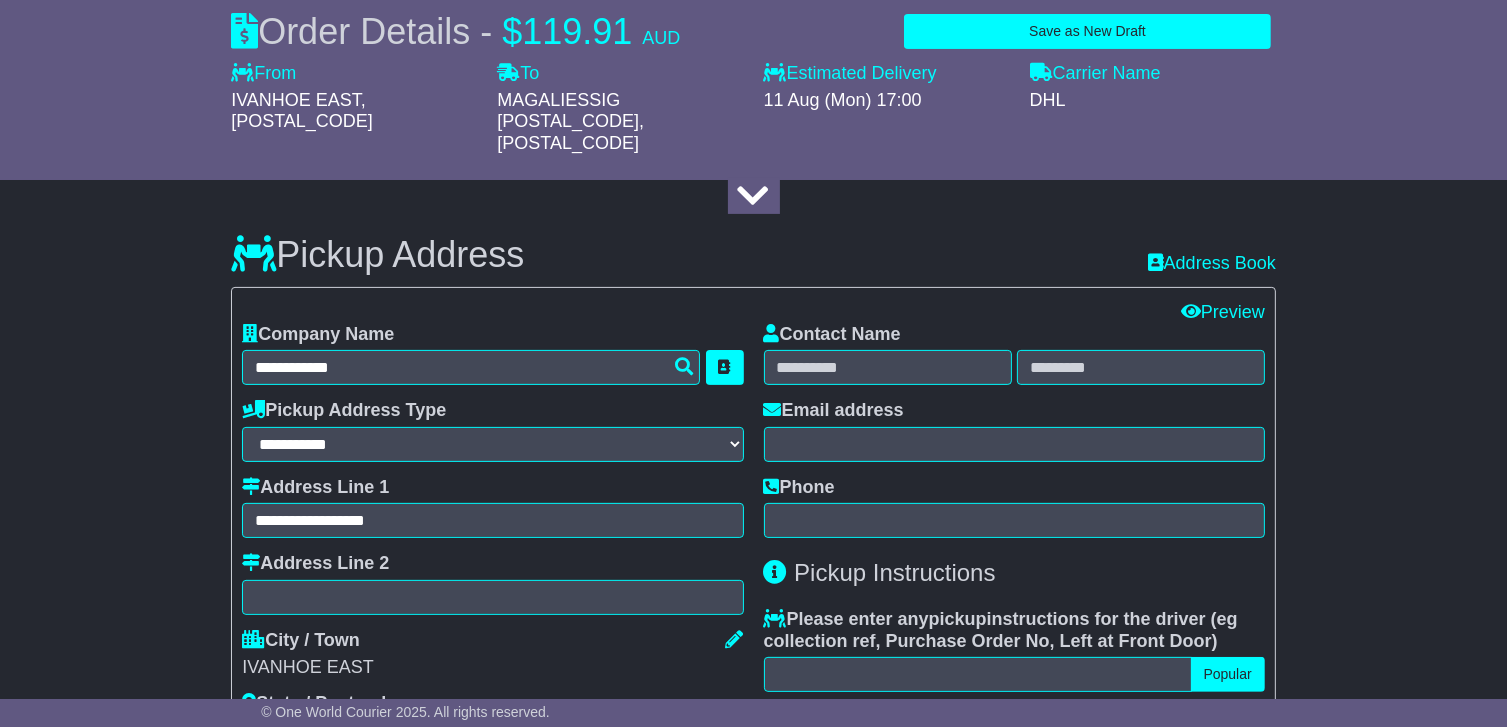 click on "Contact Name
Email address
Phone" at bounding box center [1014, 431] 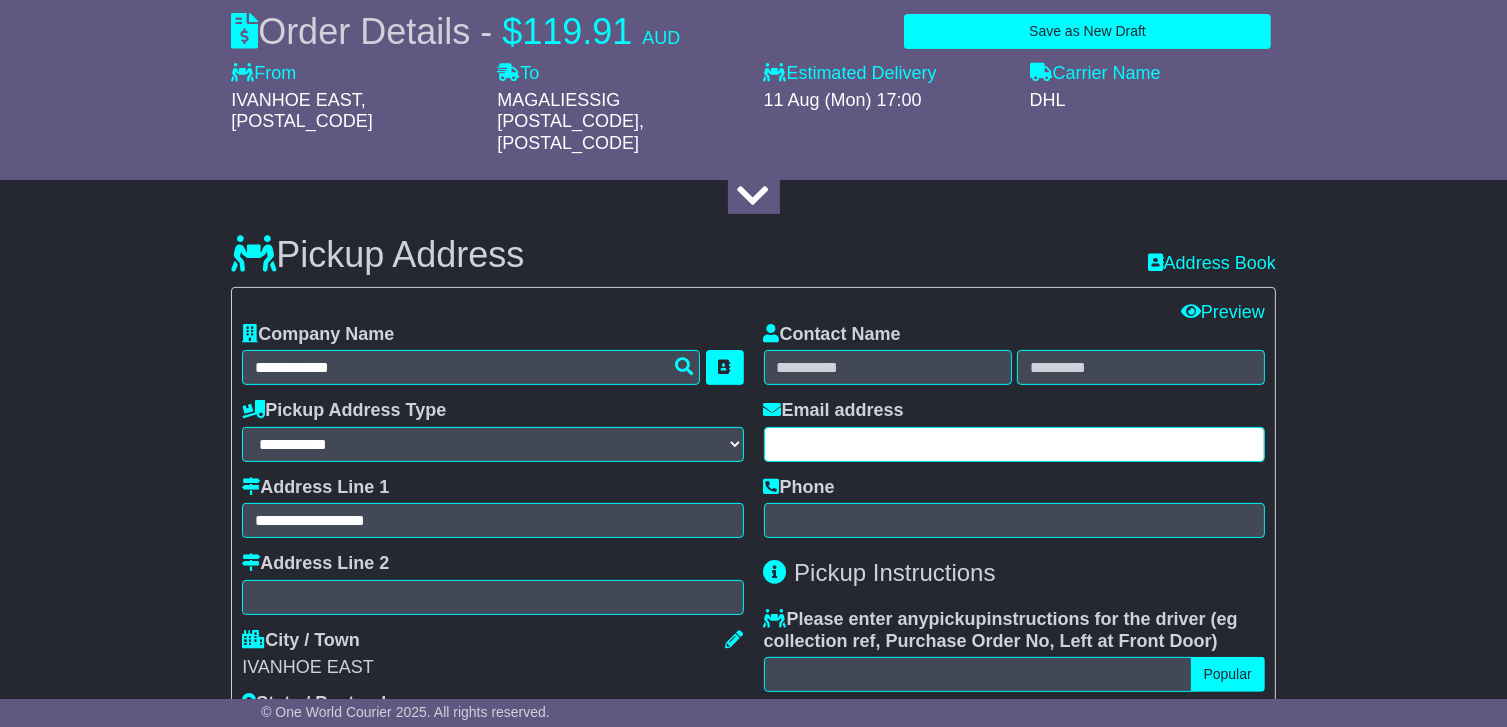 click at bounding box center (1014, 444) 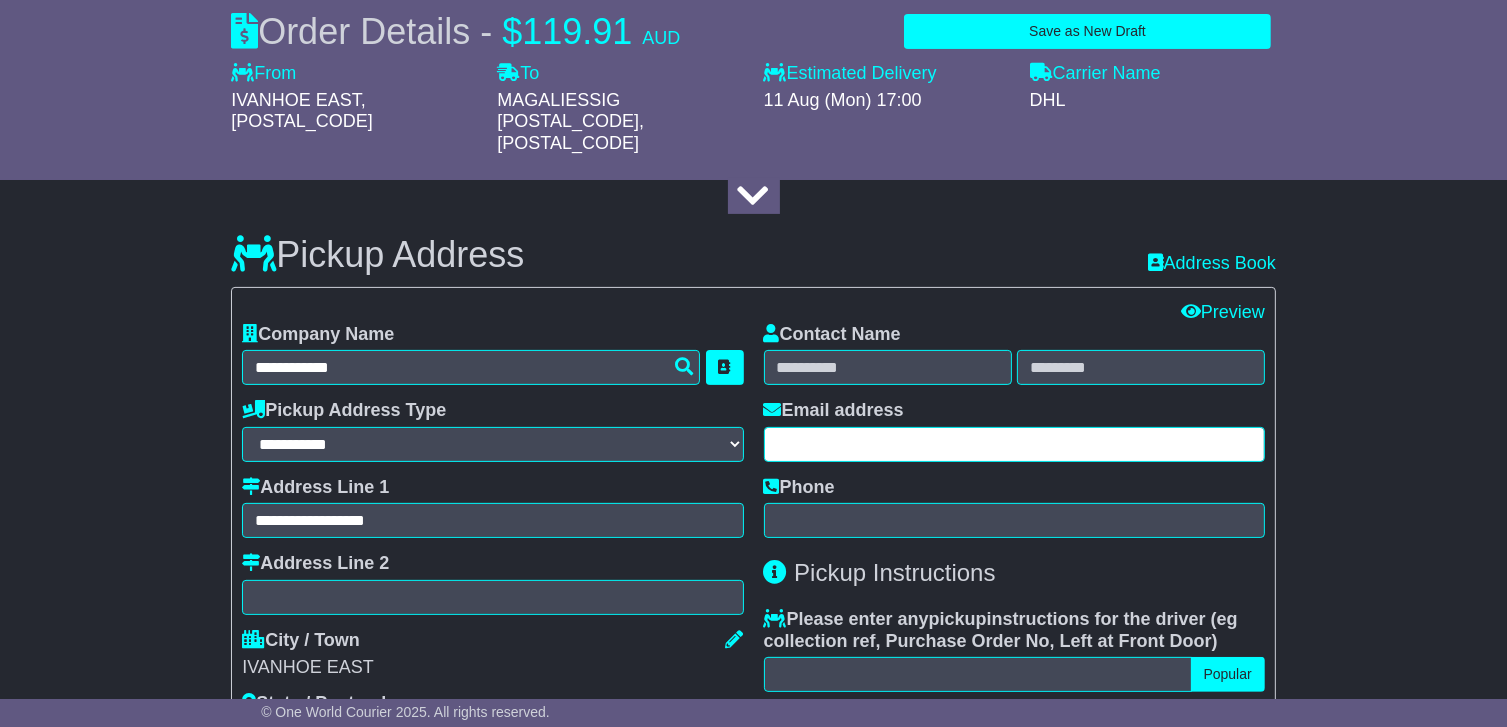 type on "**********" 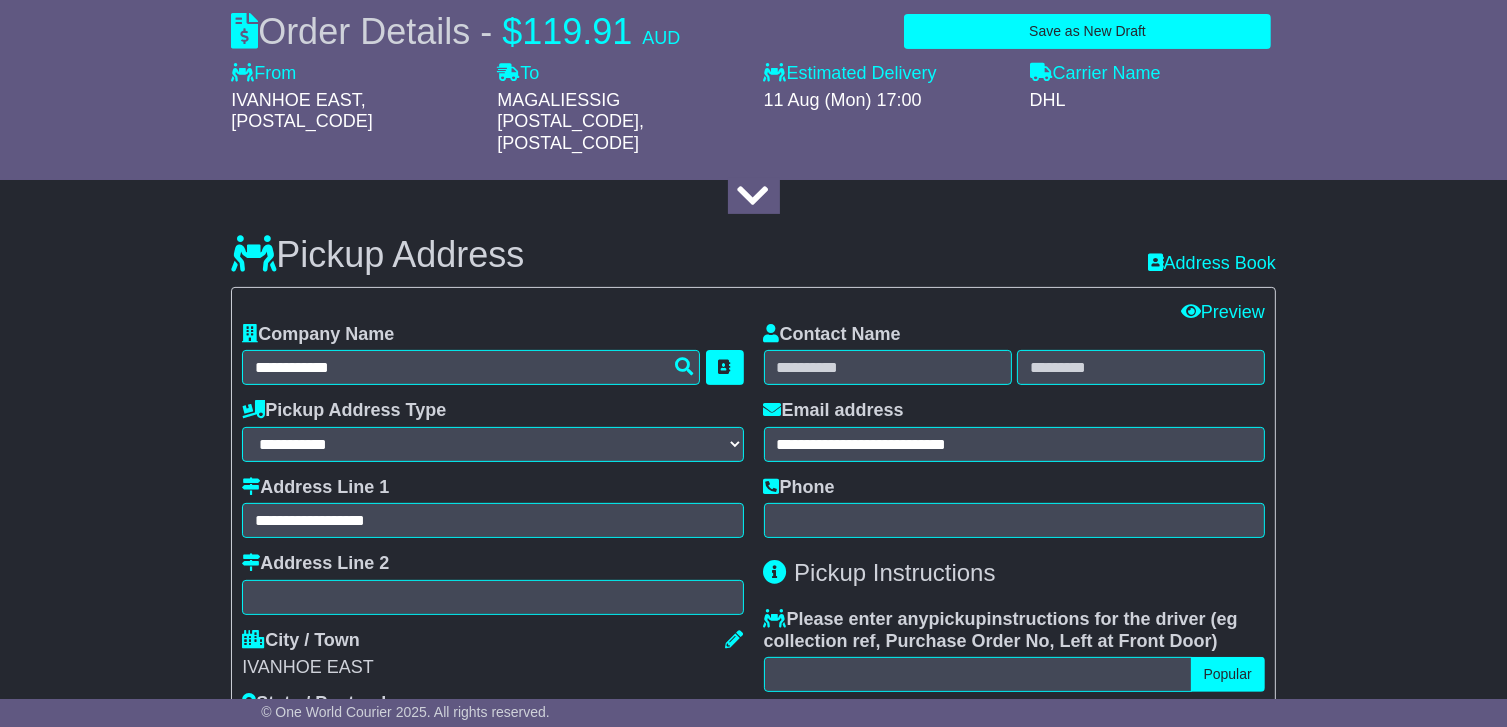 type on "****" 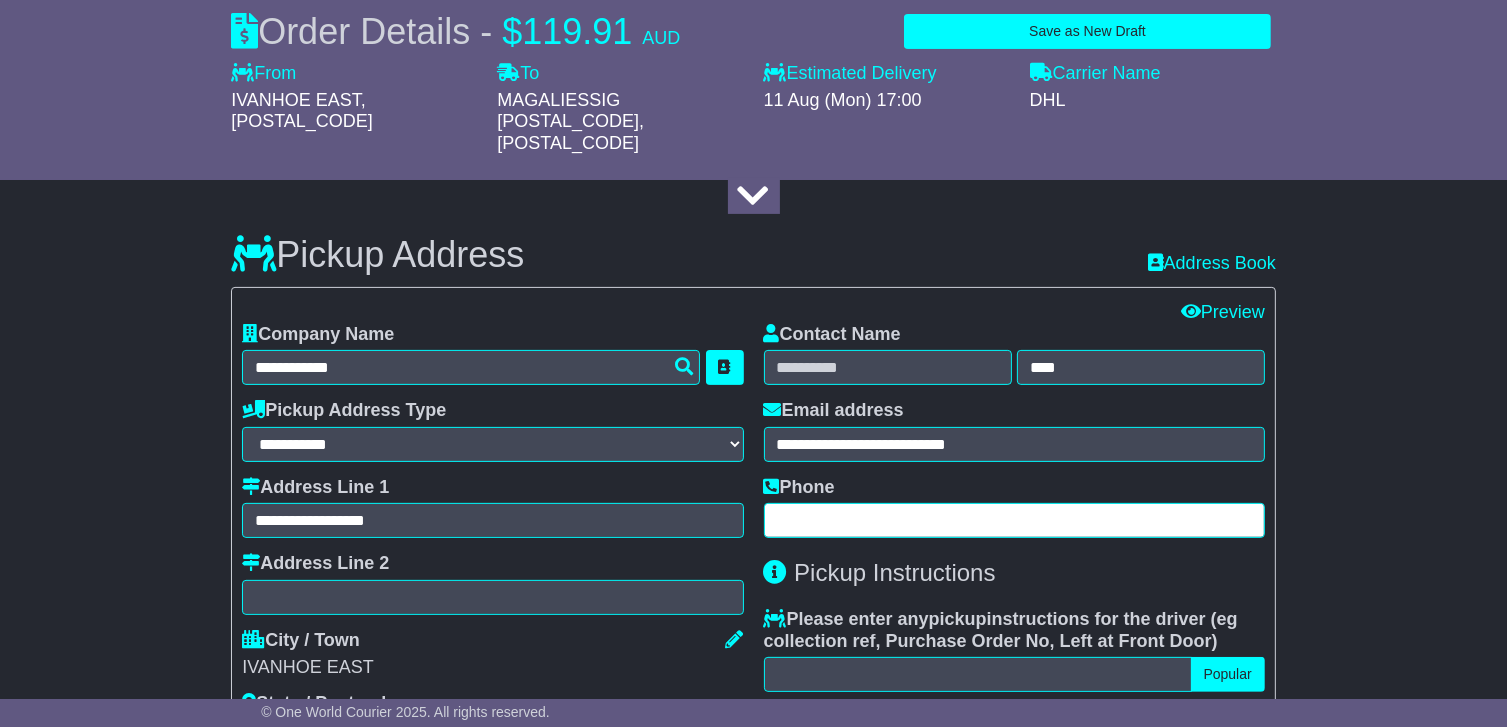 type on "**********" 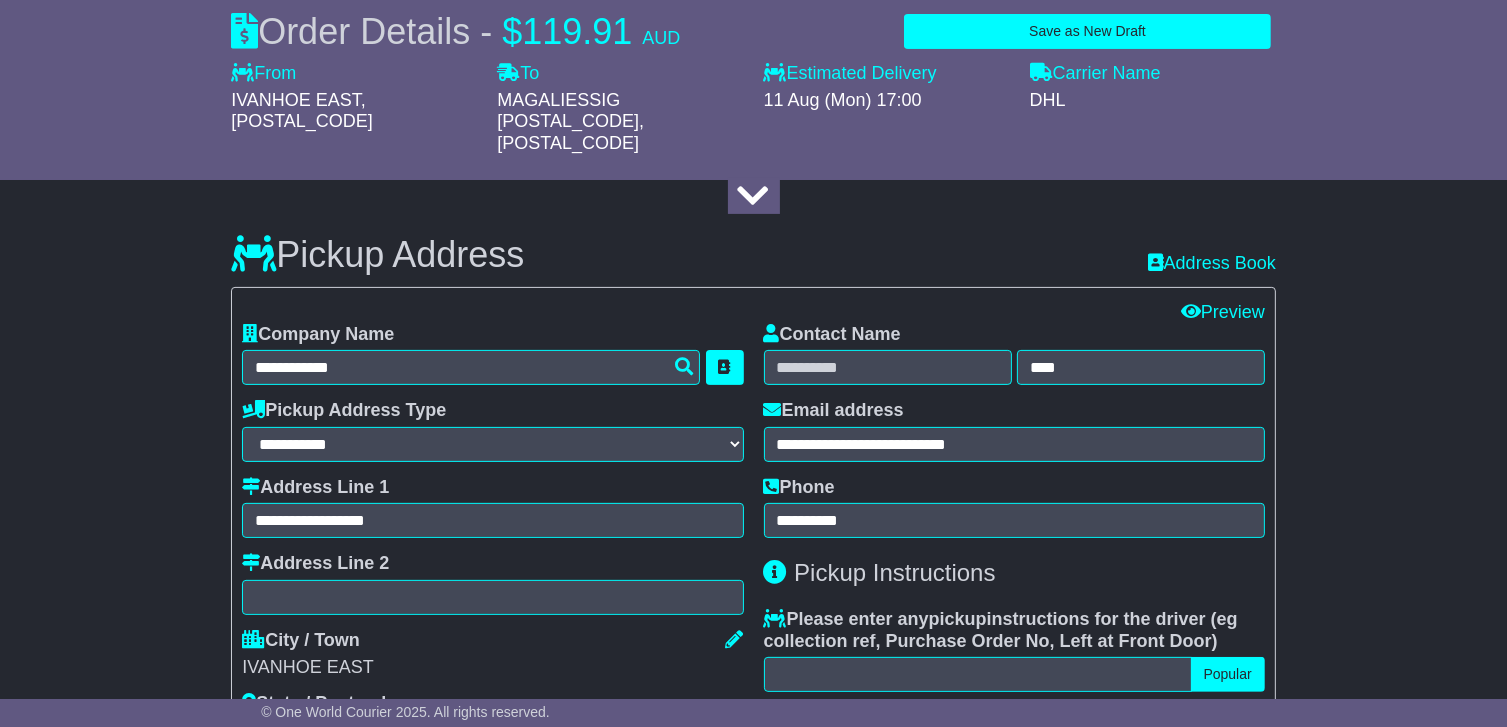 type on "**********" 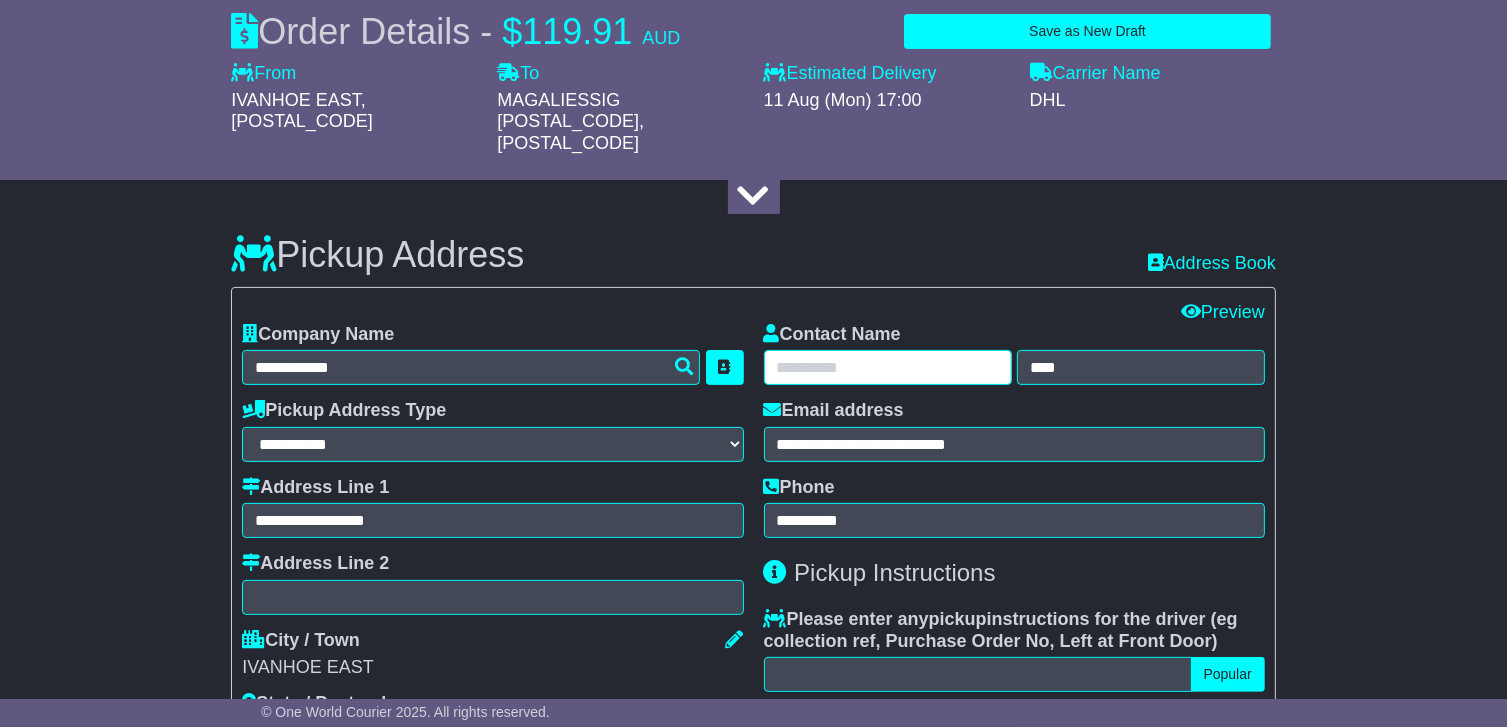 click at bounding box center (888, 367) 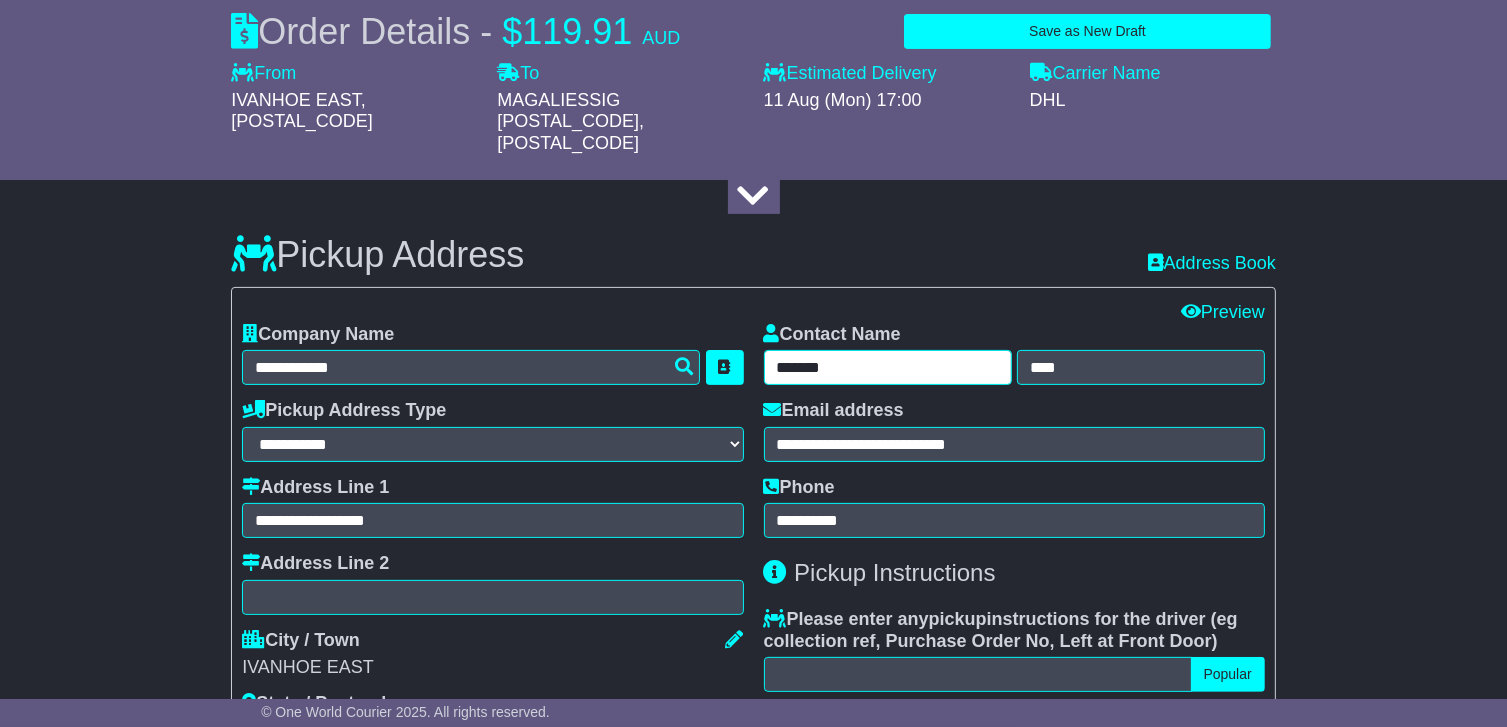 type on "******" 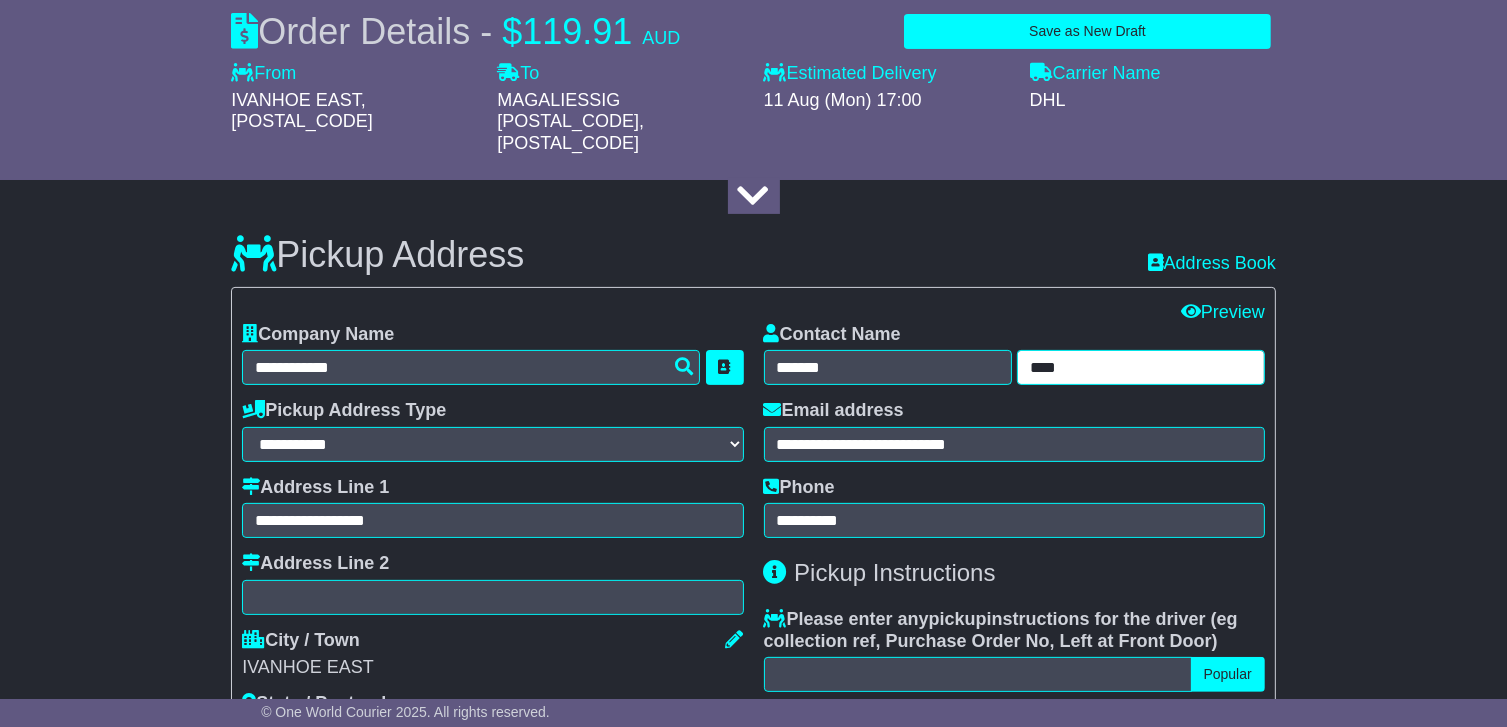 click on "****" at bounding box center (1141, 367) 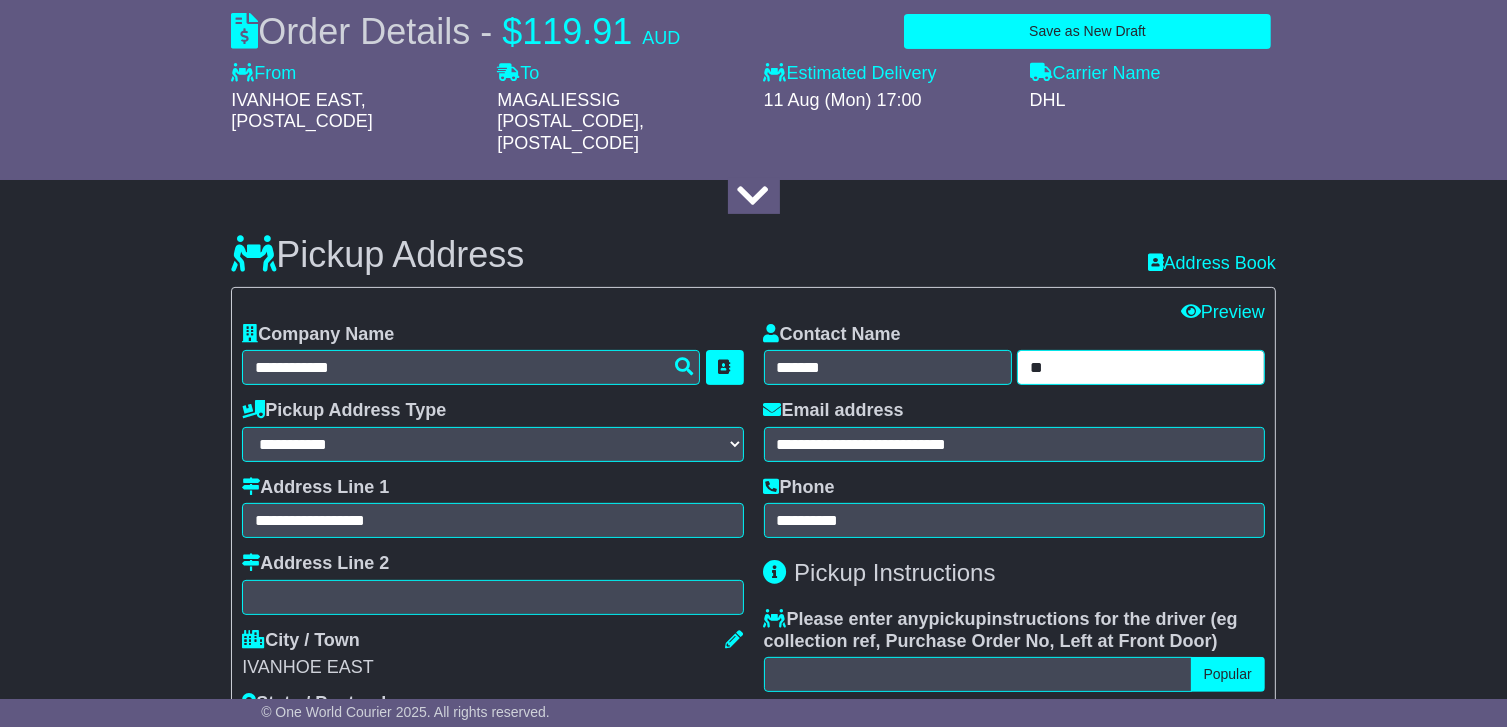type on "*" 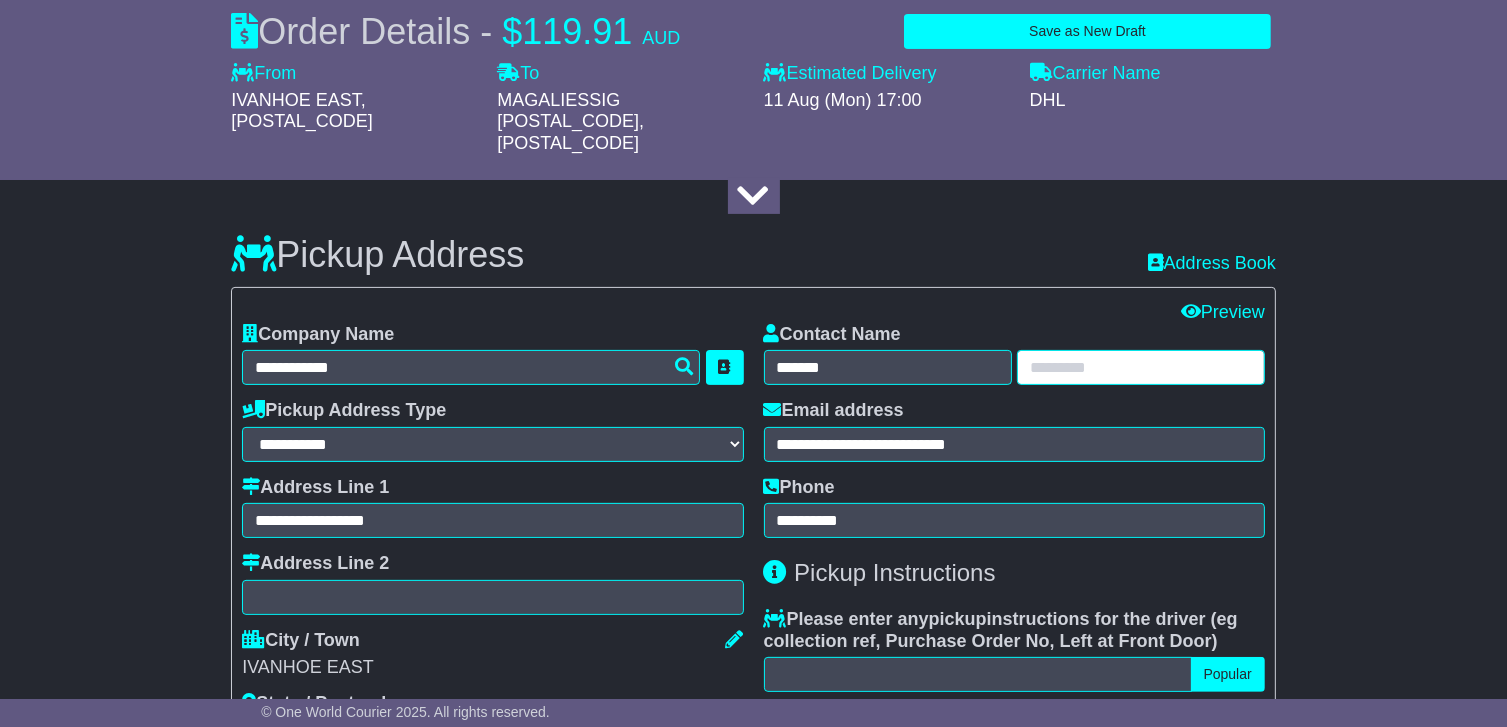 paste on "**********" 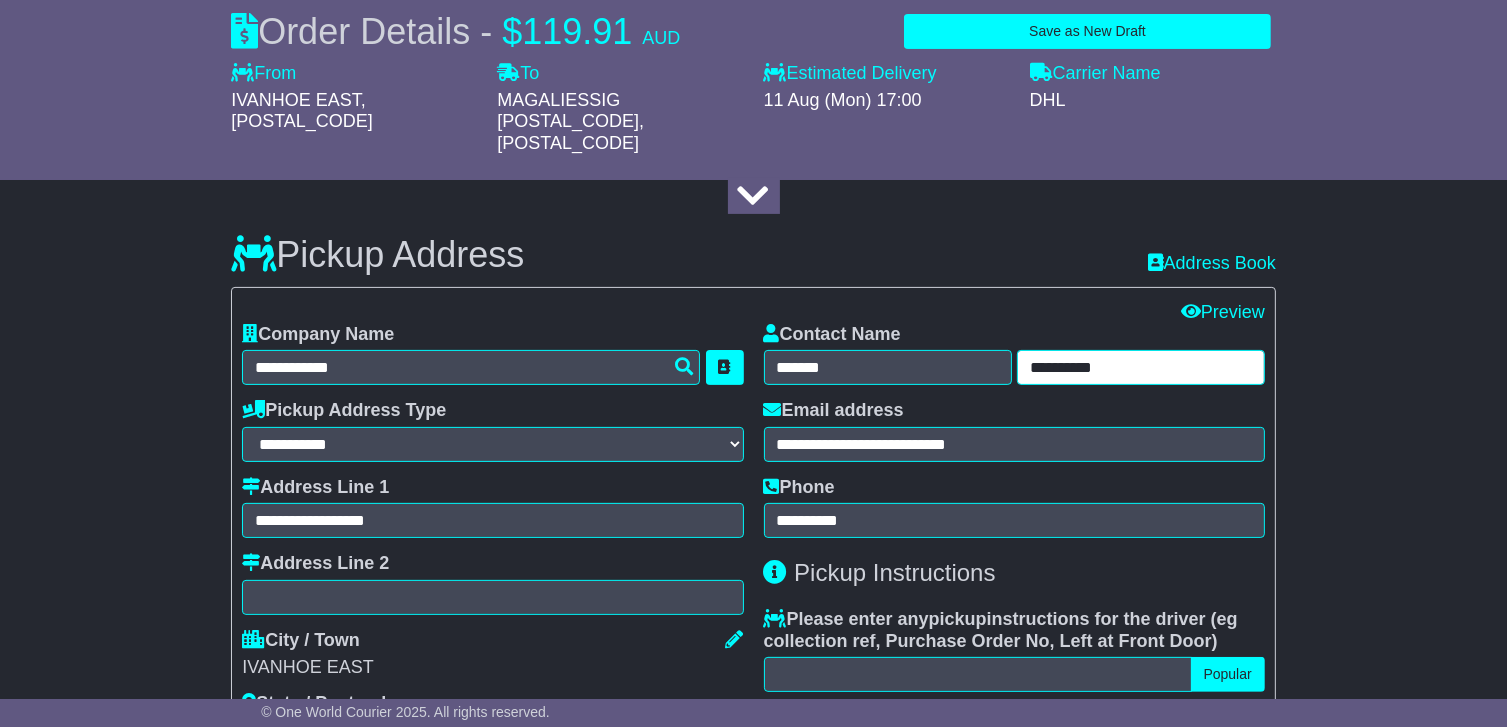 type on "**********" 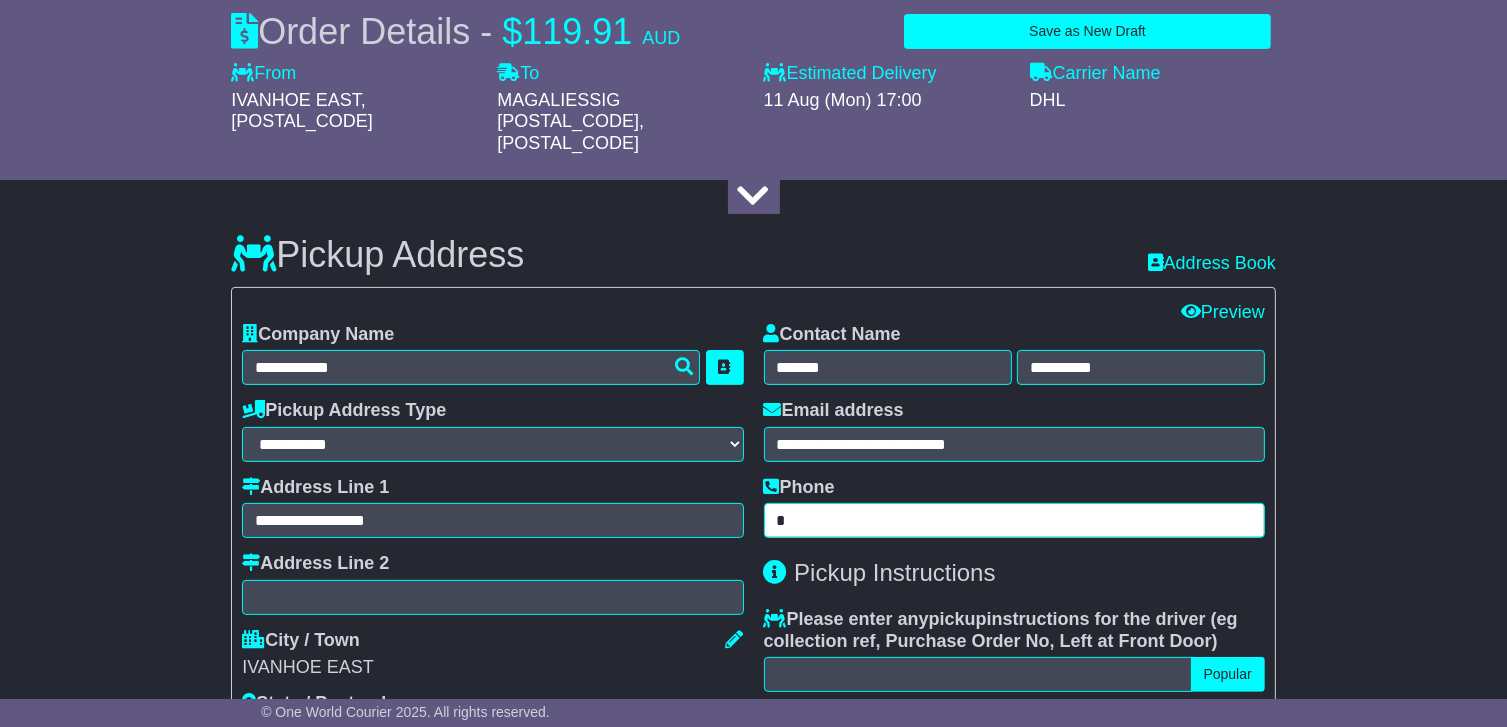 paste on "*********" 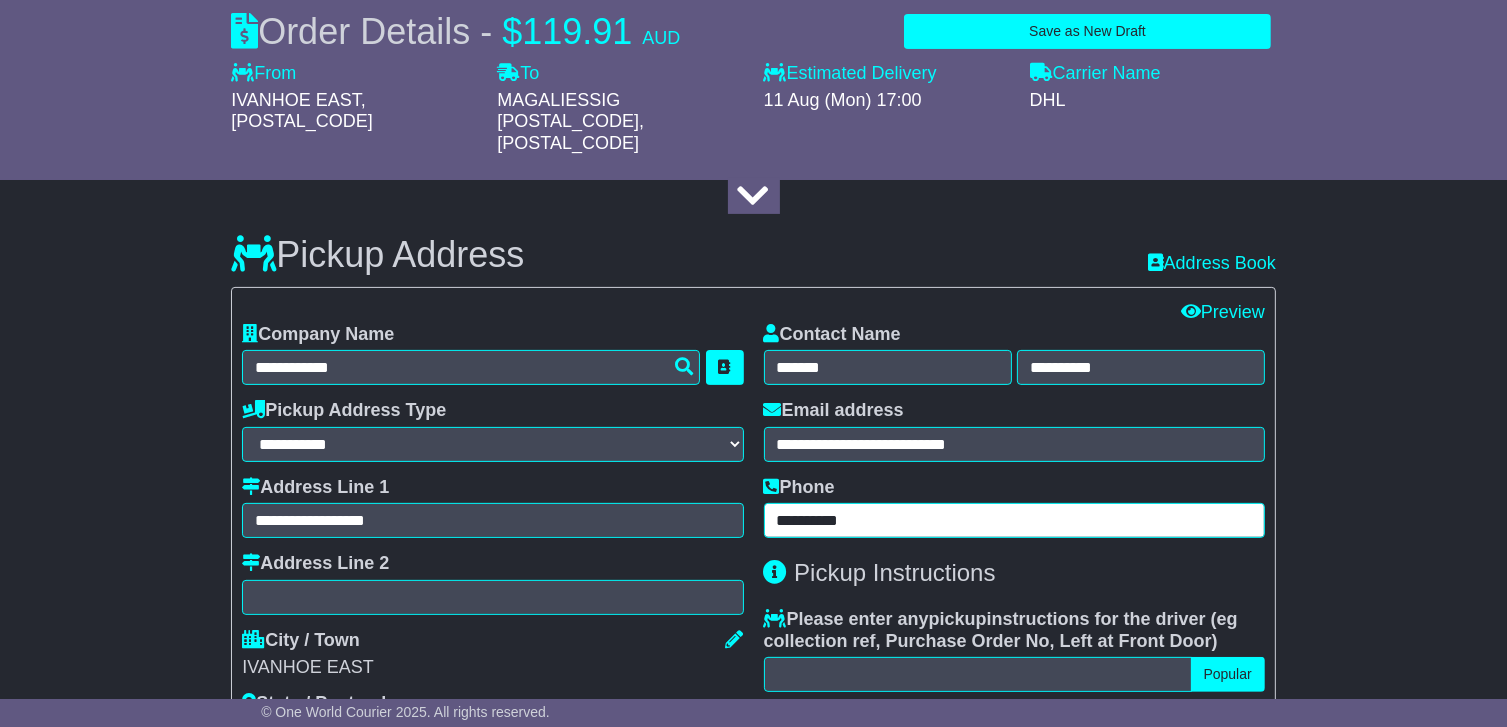 type on "**********" 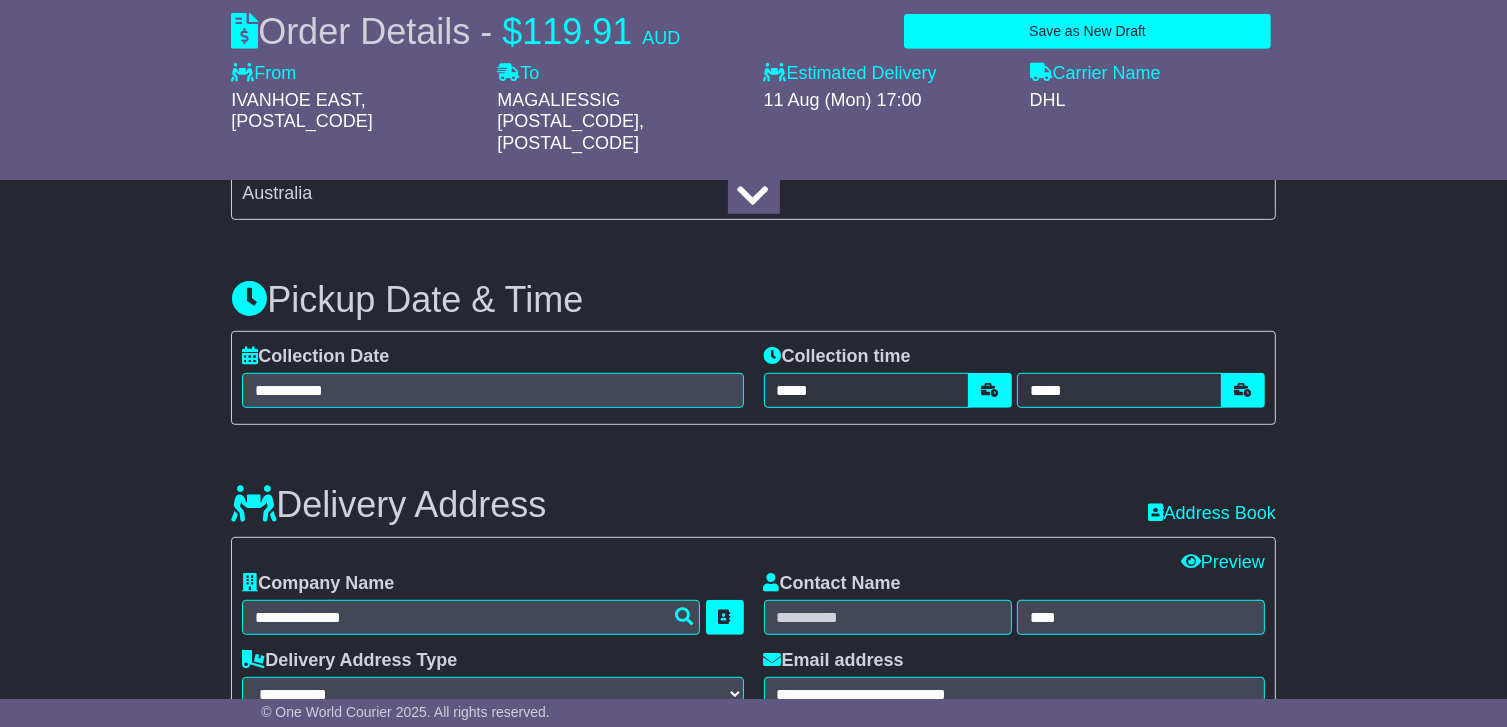 scroll, scrollTop: 1160, scrollLeft: 0, axis: vertical 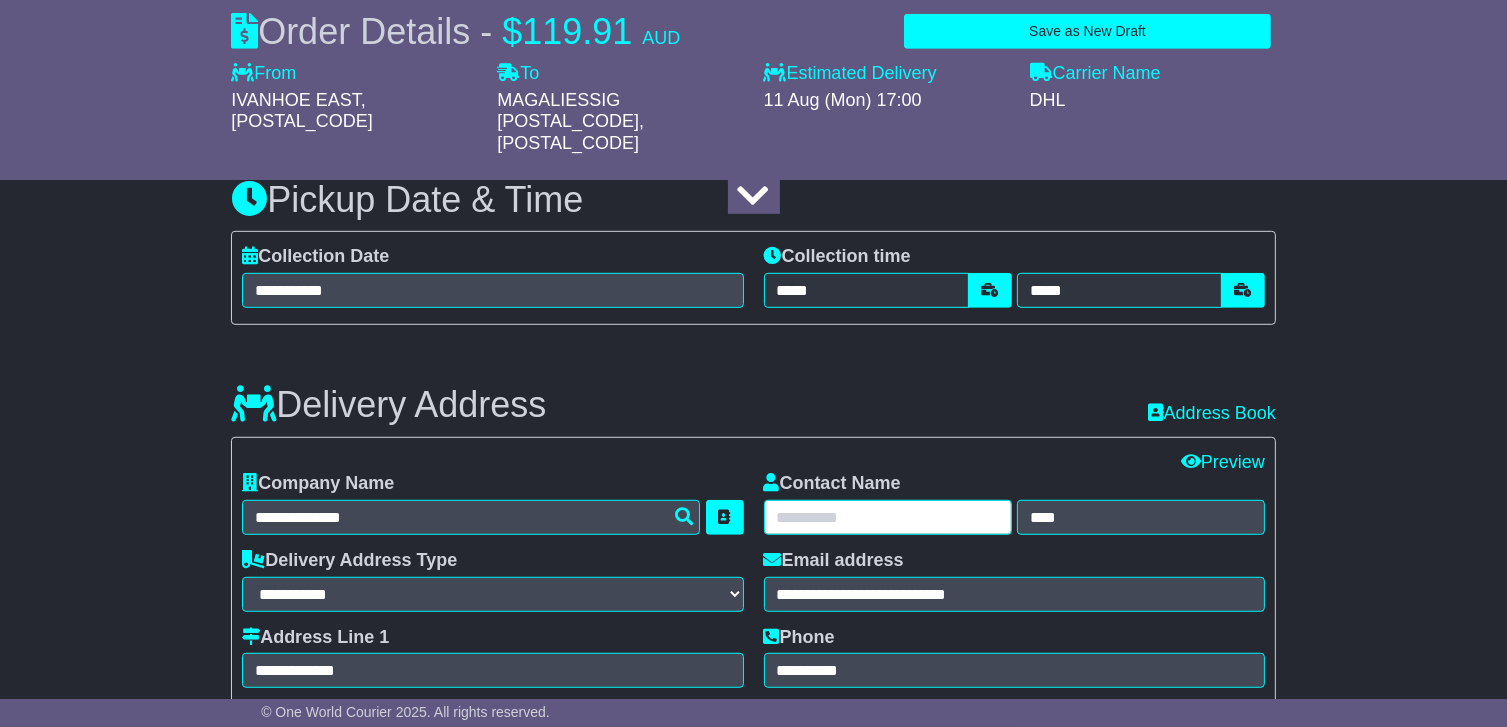 click at bounding box center (888, 517) 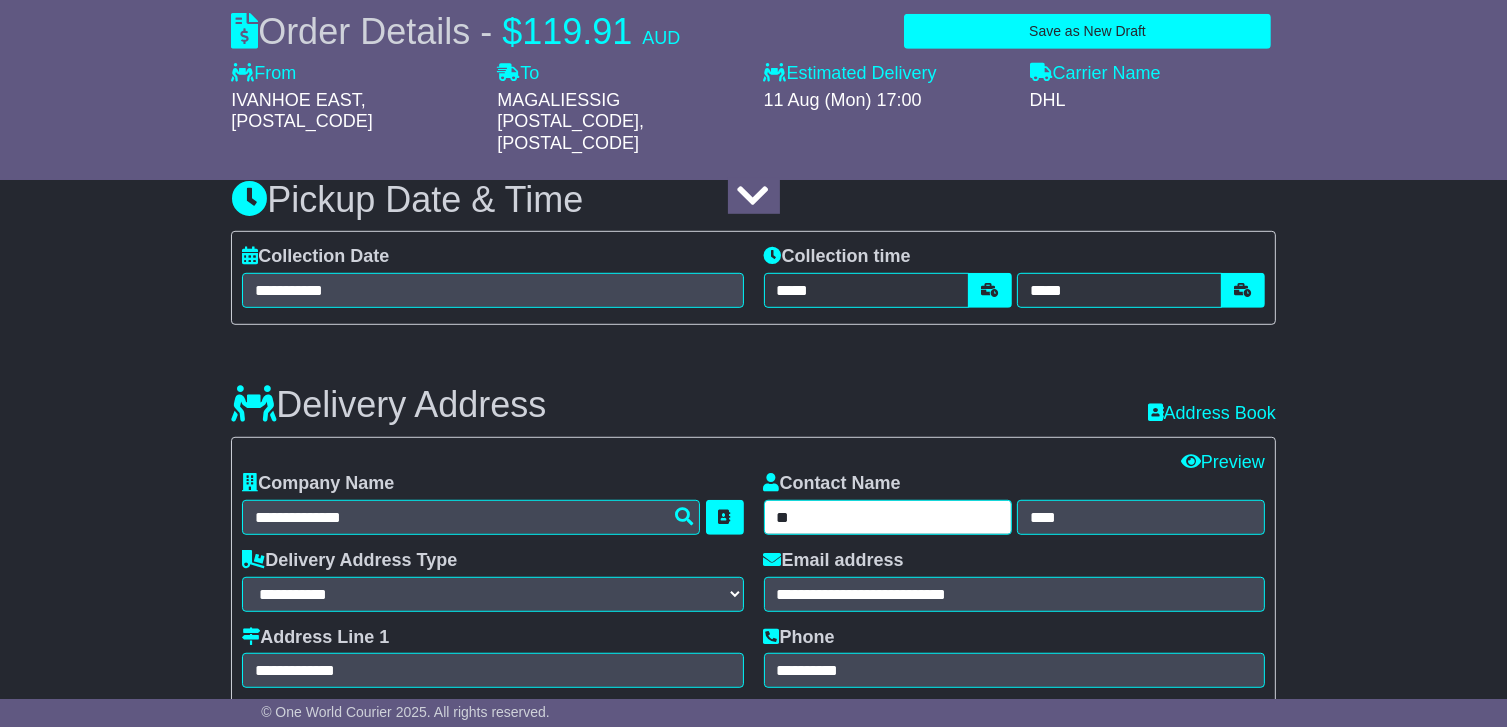 type on "*" 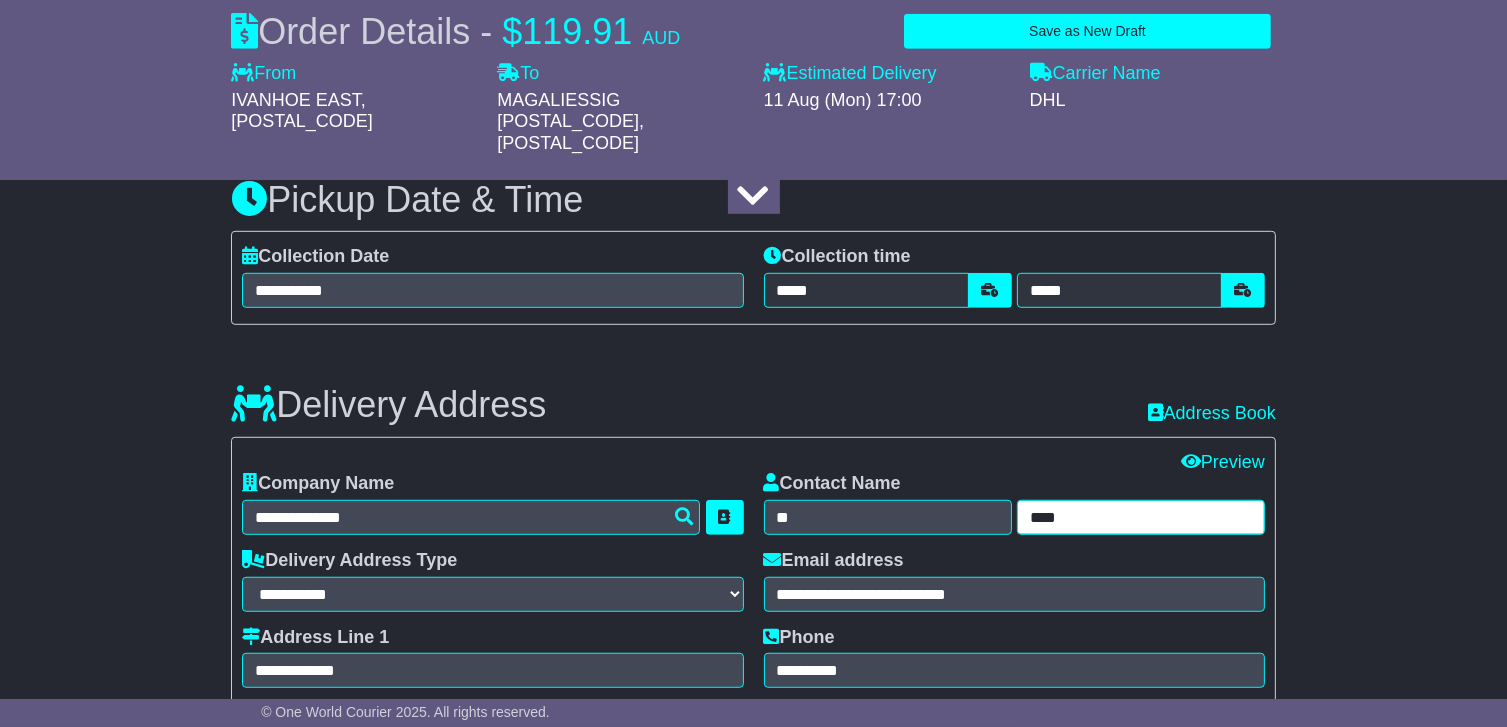 drag, startPoint x: 1078, startPoint y: 479, endPoint x: 1002, endPoint y: 477, distance: 76.02631 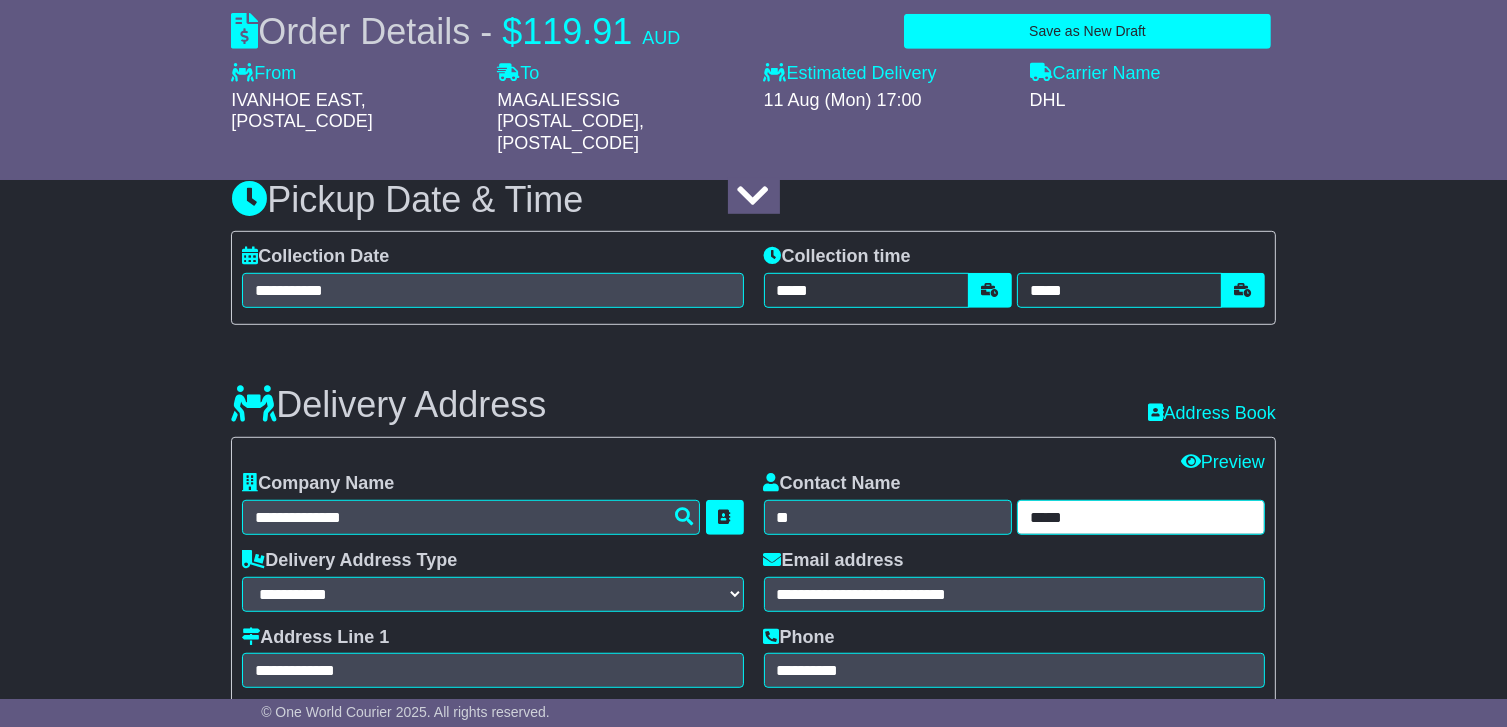 type on "*****" 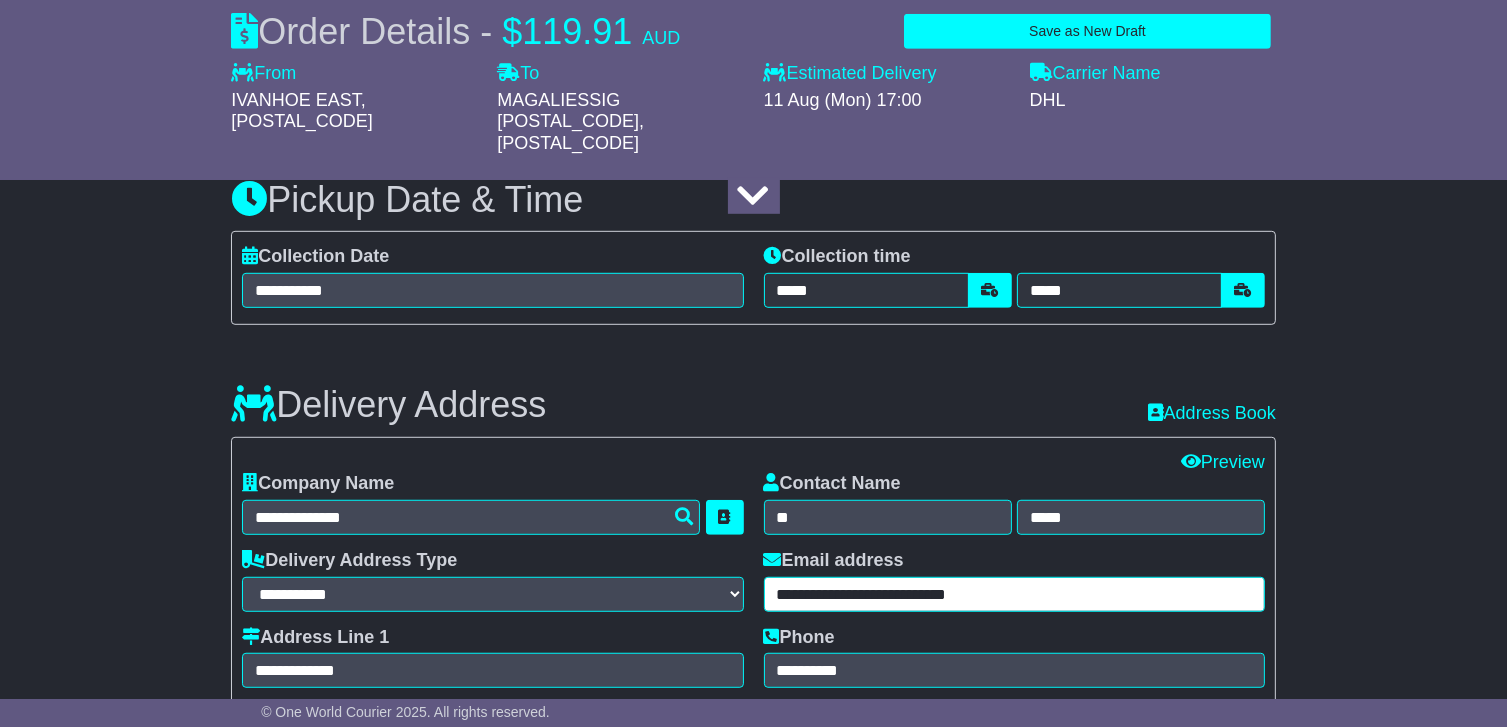 drag, startPoint x: 1028, startPoint y: 548, endPoint x: 651, endPoint y: 537, distance: 377.16043 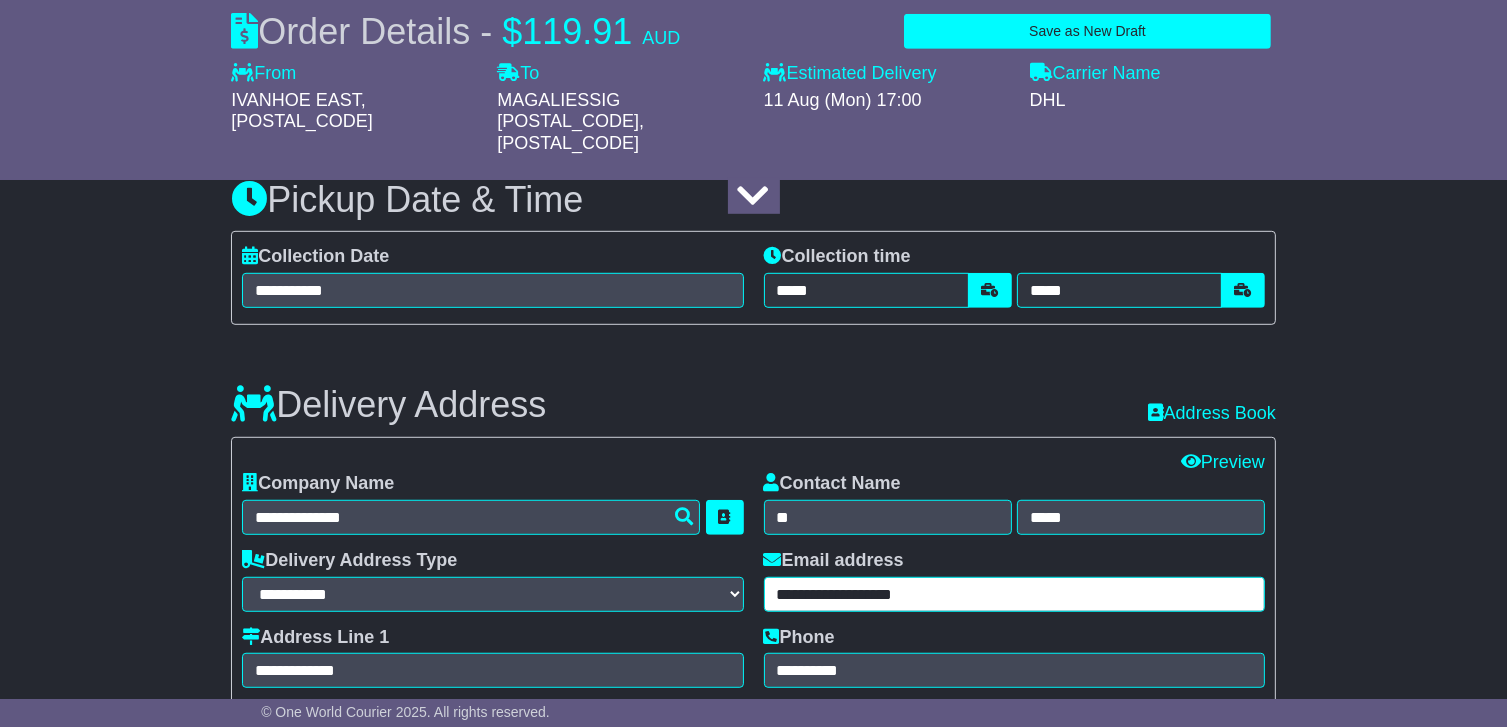 type on "**********" 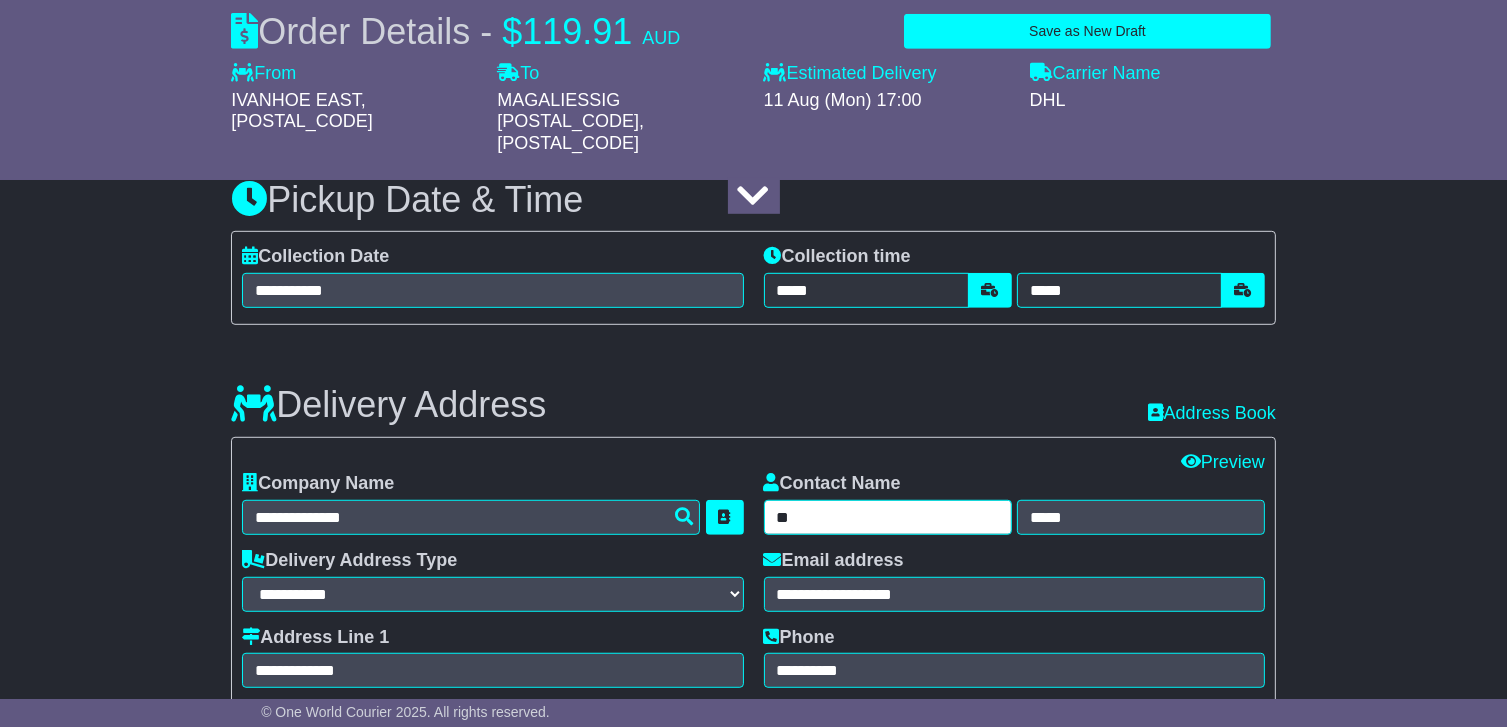 click on "*" at bounding box center (888, 517) 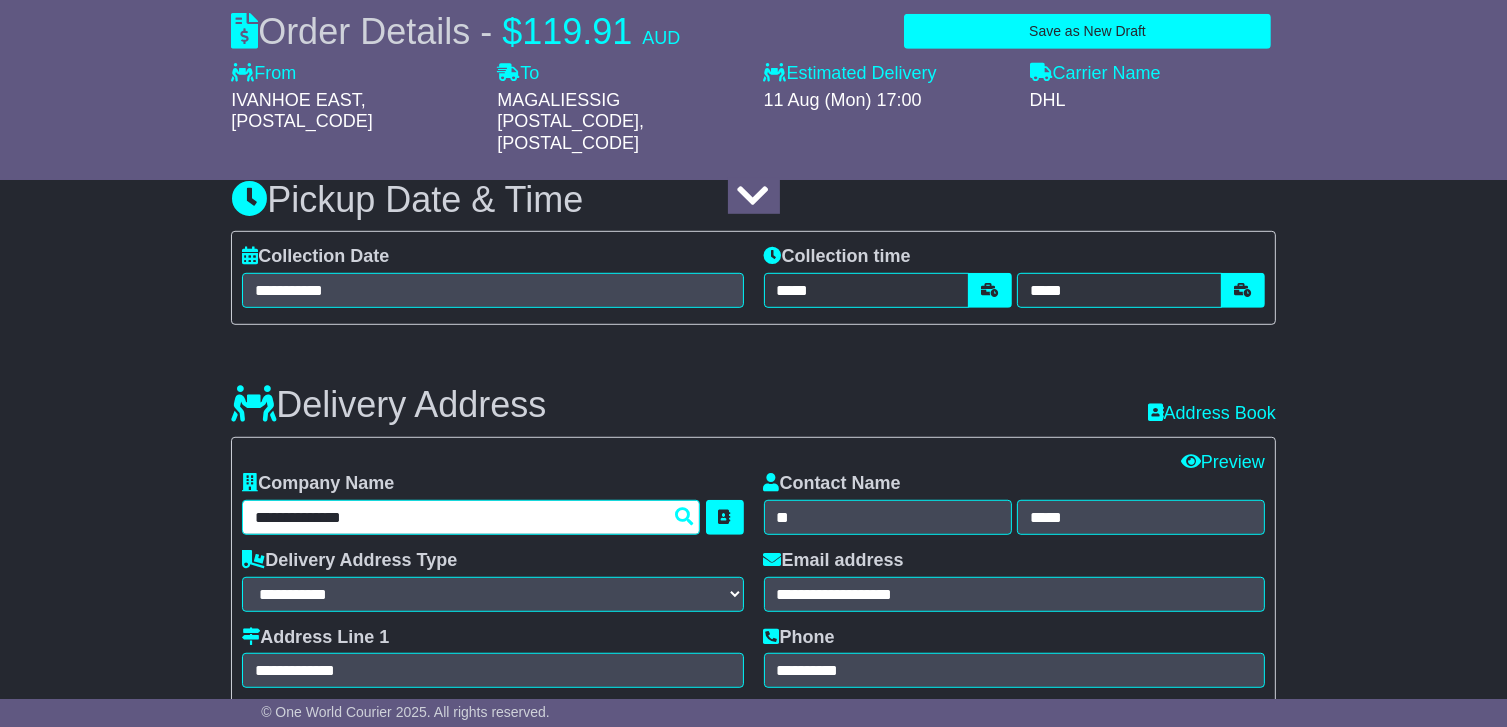 drag, startPoint x: 422, startPoint y: 475, endPoint x: 110, endPoint y: 465, distance: 312.16022 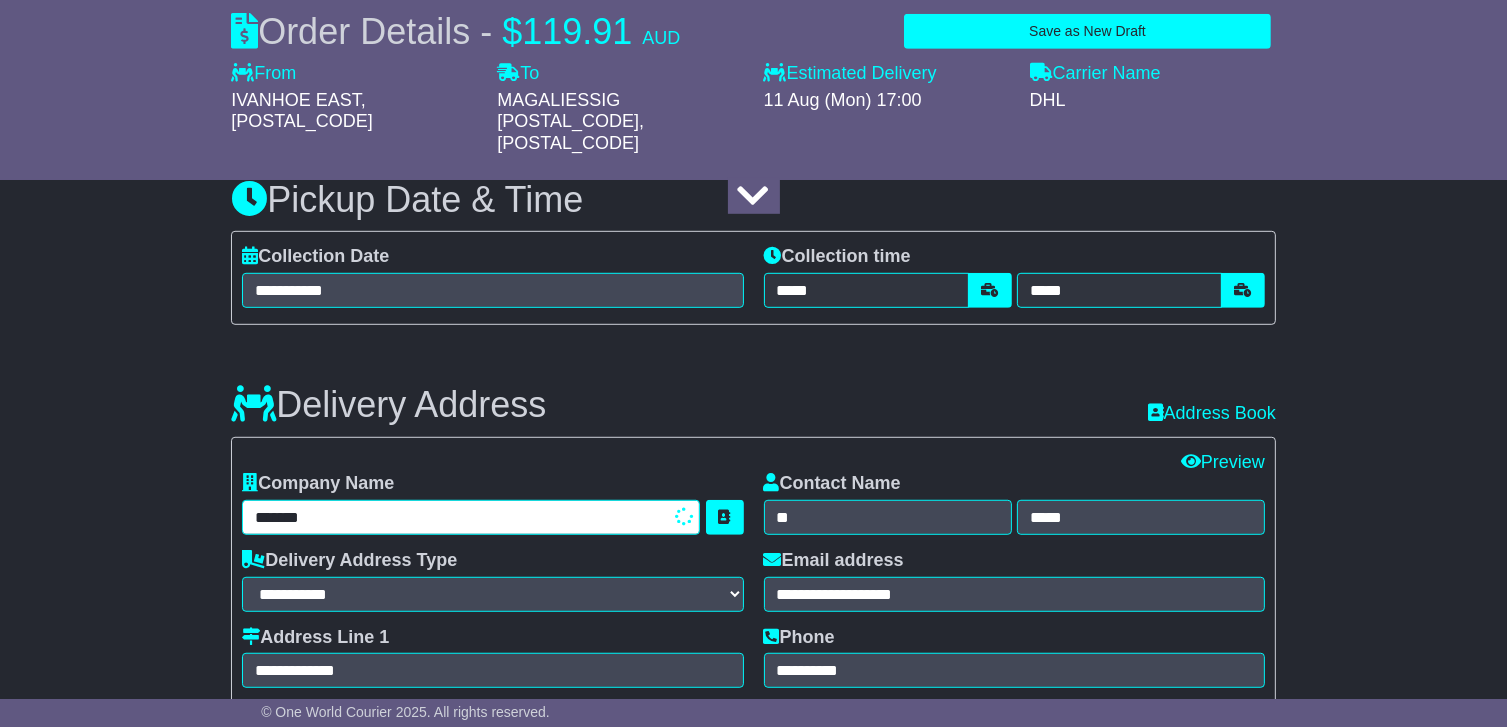 type on "*******" 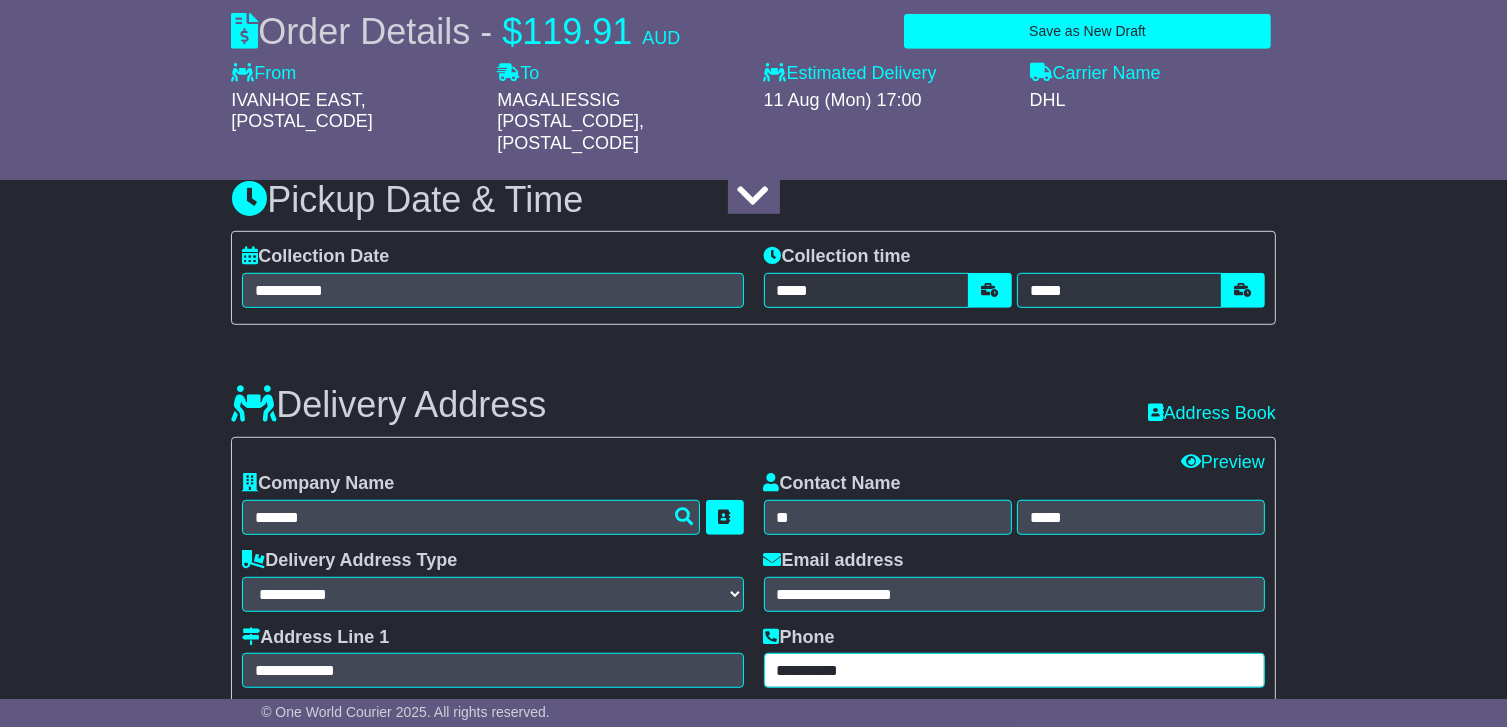 drag, startPoint x: 977, startPoint y: 635, endPoint x: 564, endPoint y: 598, distance: 414.65408 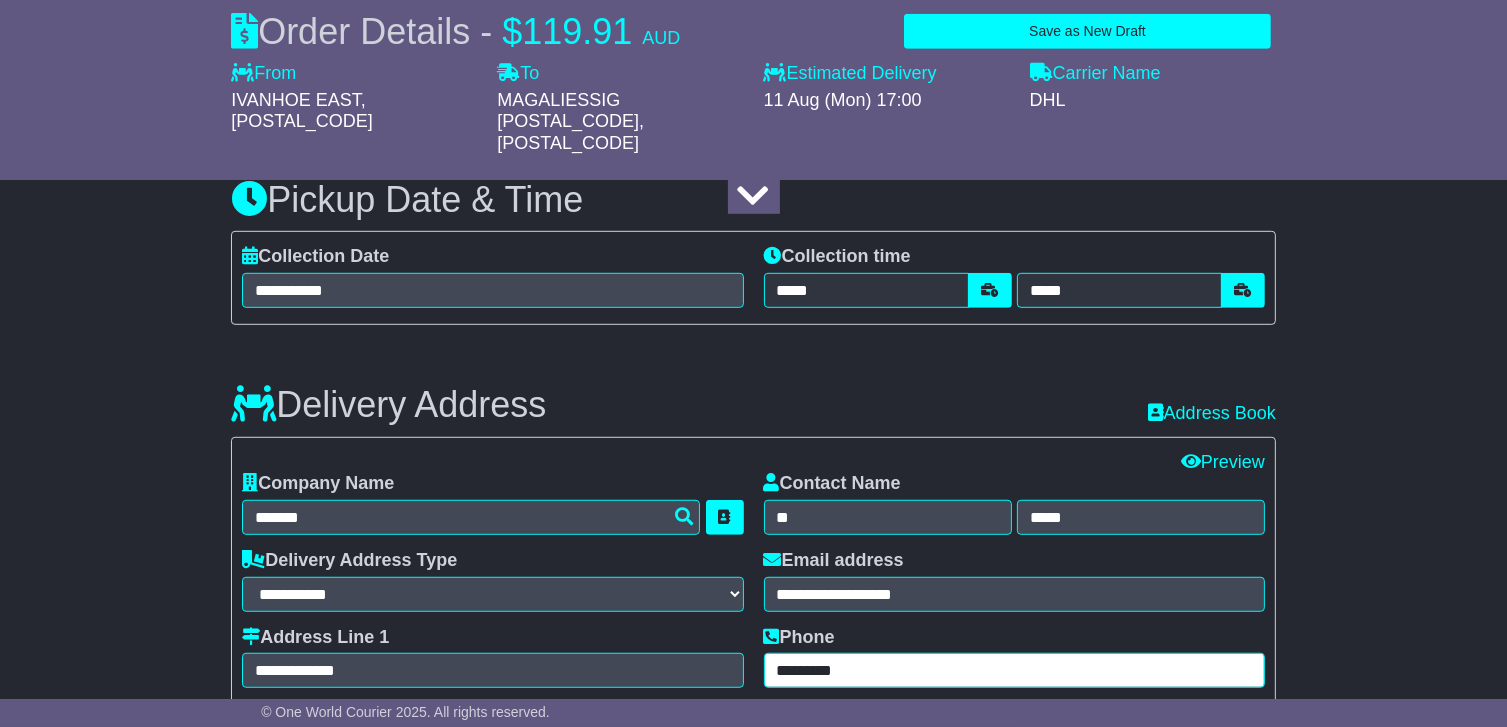 type on "*********" 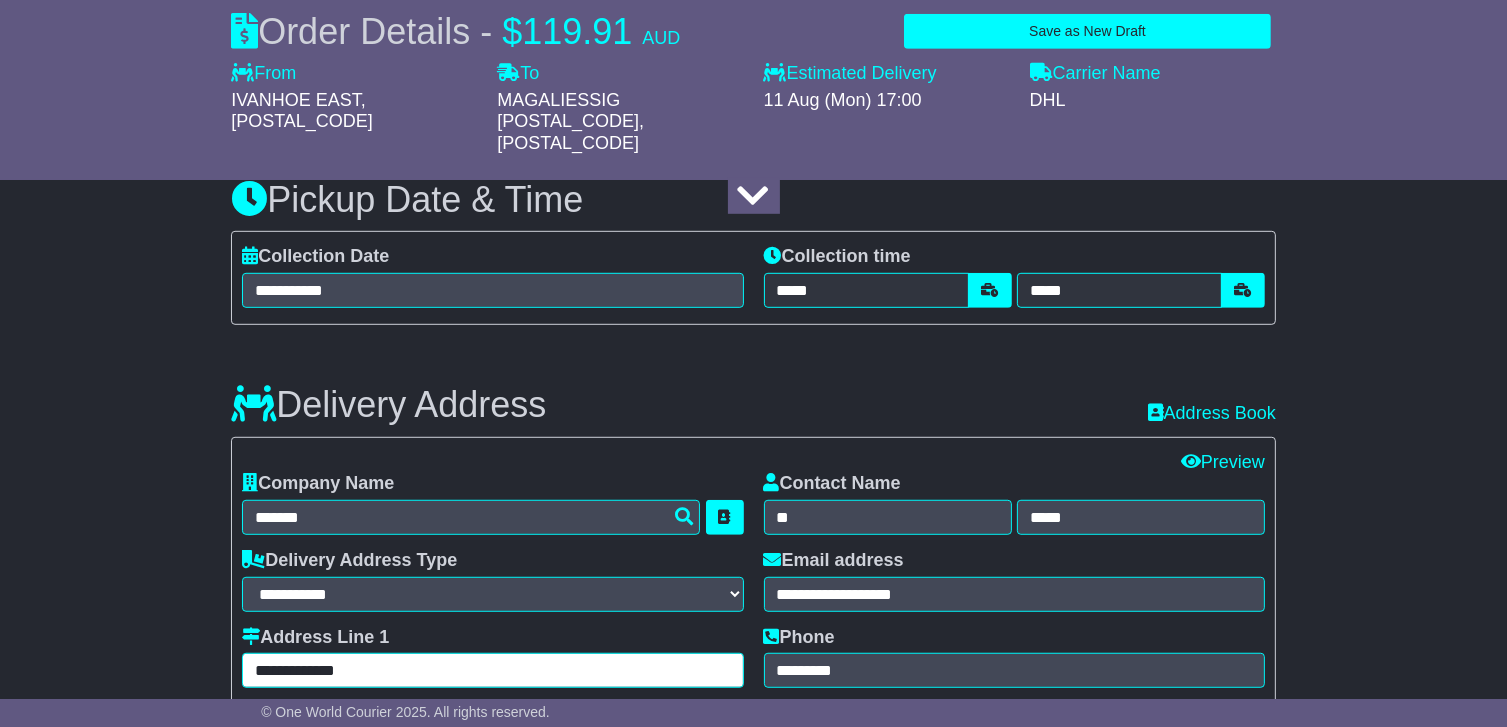 drag, startPoint x: 414, startPoint y: 635, endPoint x: 76, endPoint y: 593, distance: 340.59946 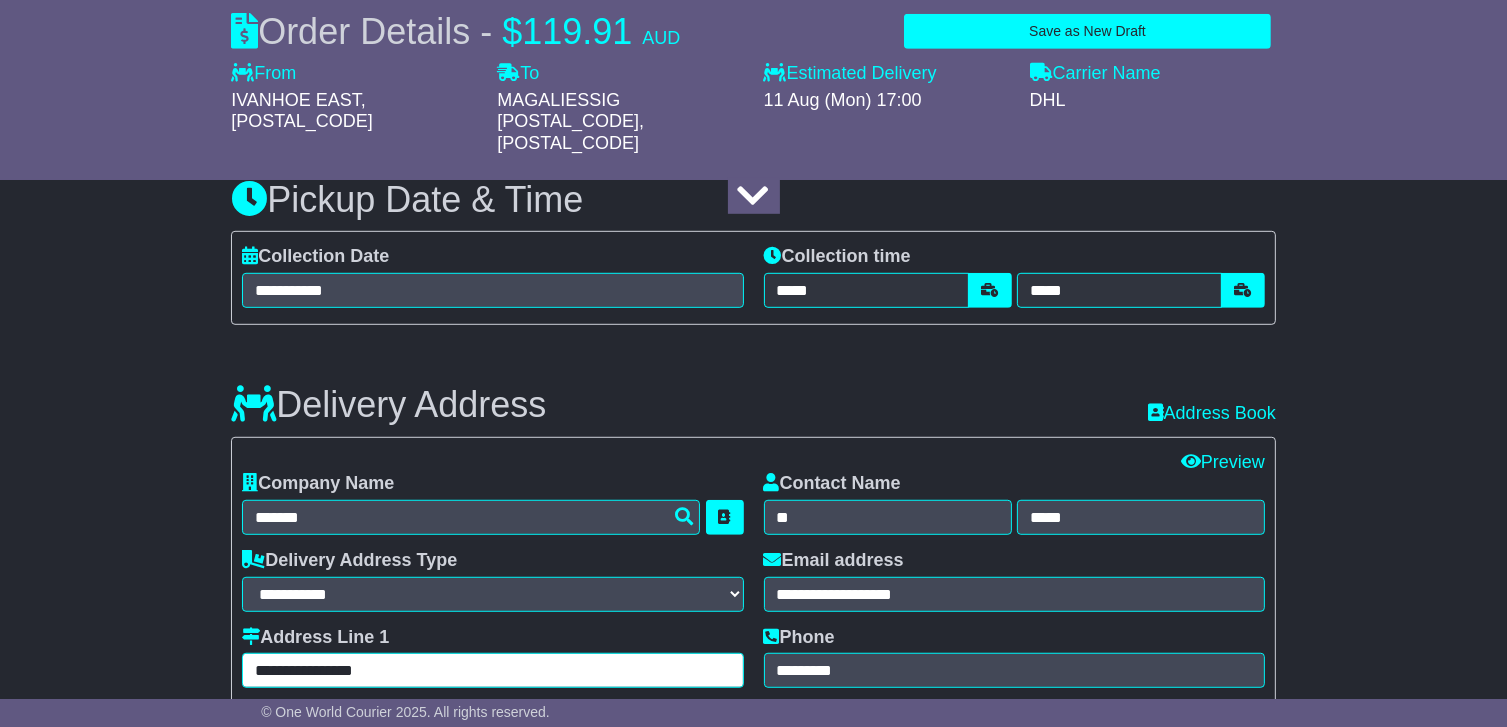 type on "**********" 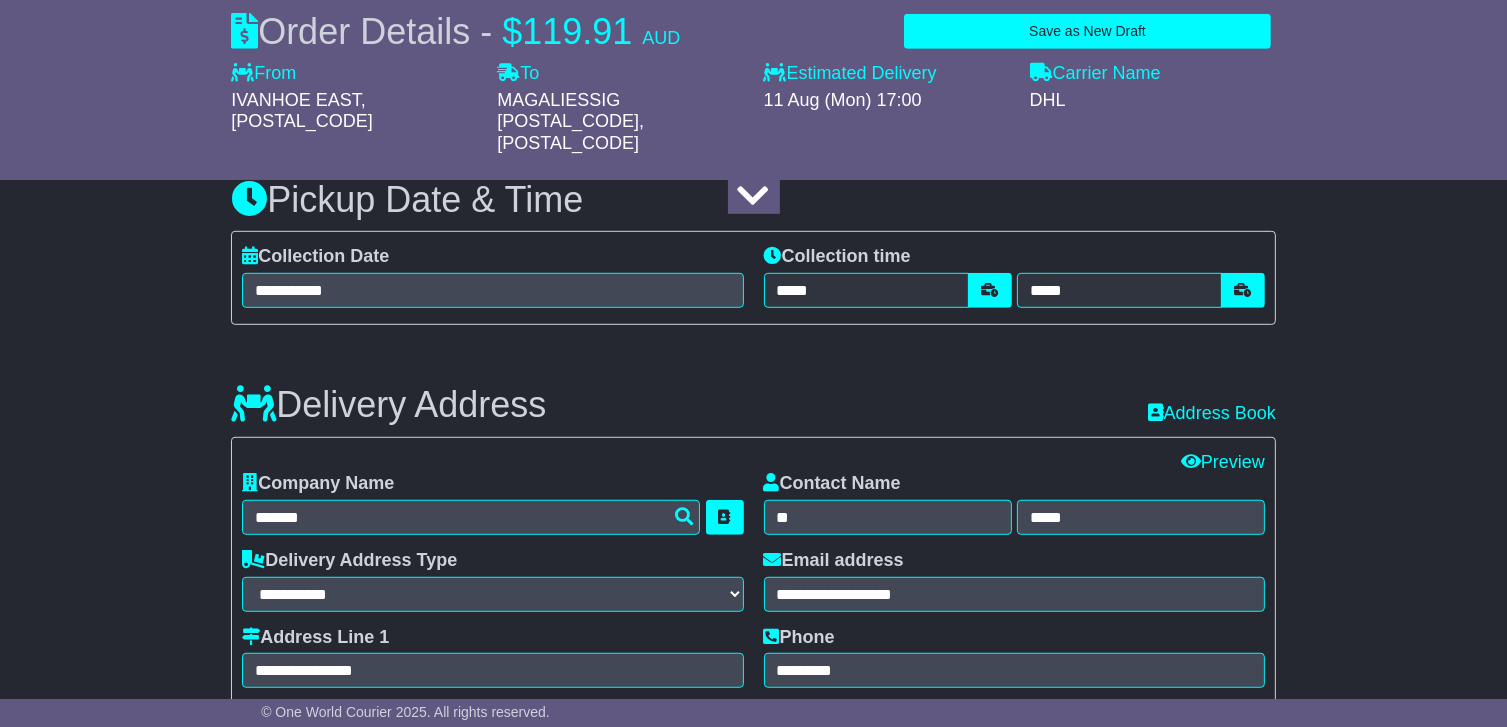paste on "**********" 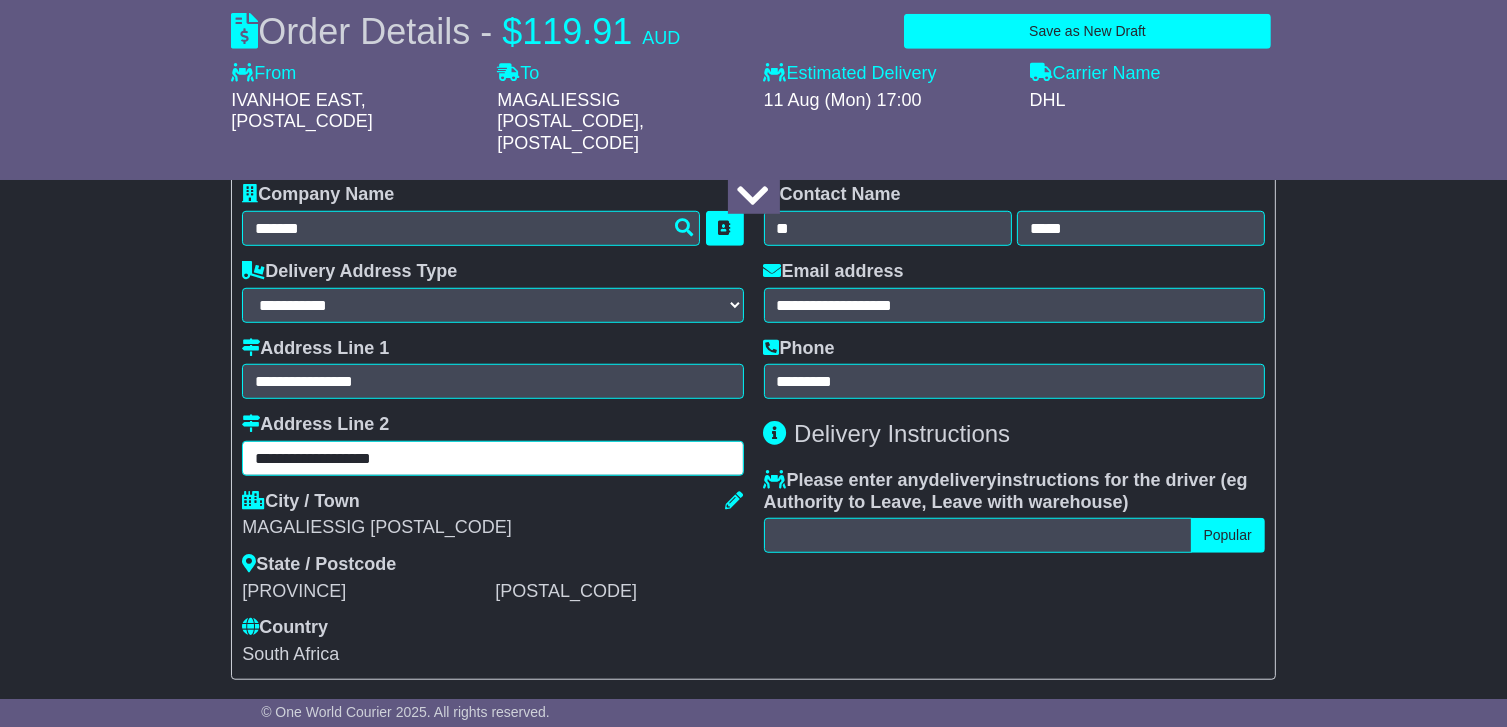 scroll, scrollTop: 1460, scrollLeft: 0, axis: vertical 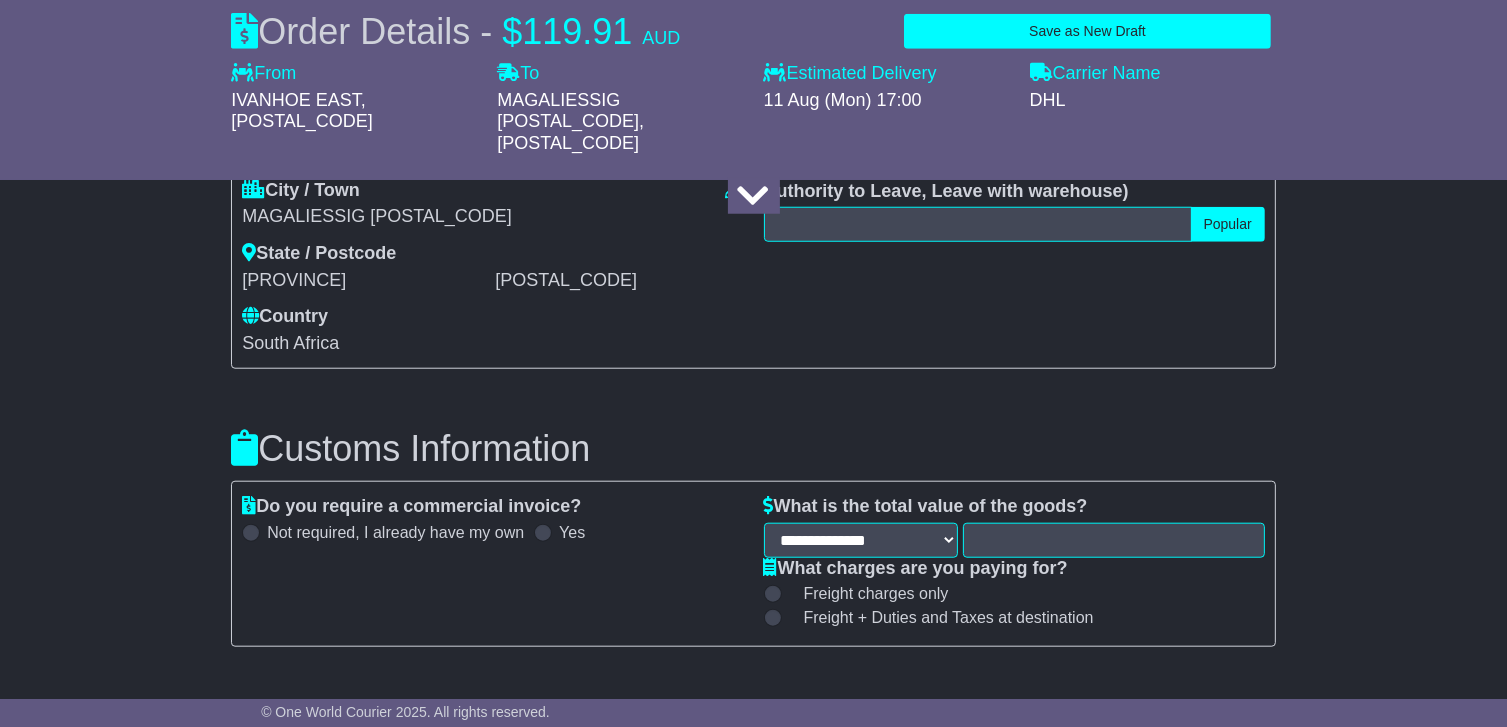 click at bounding box center (543, 533) 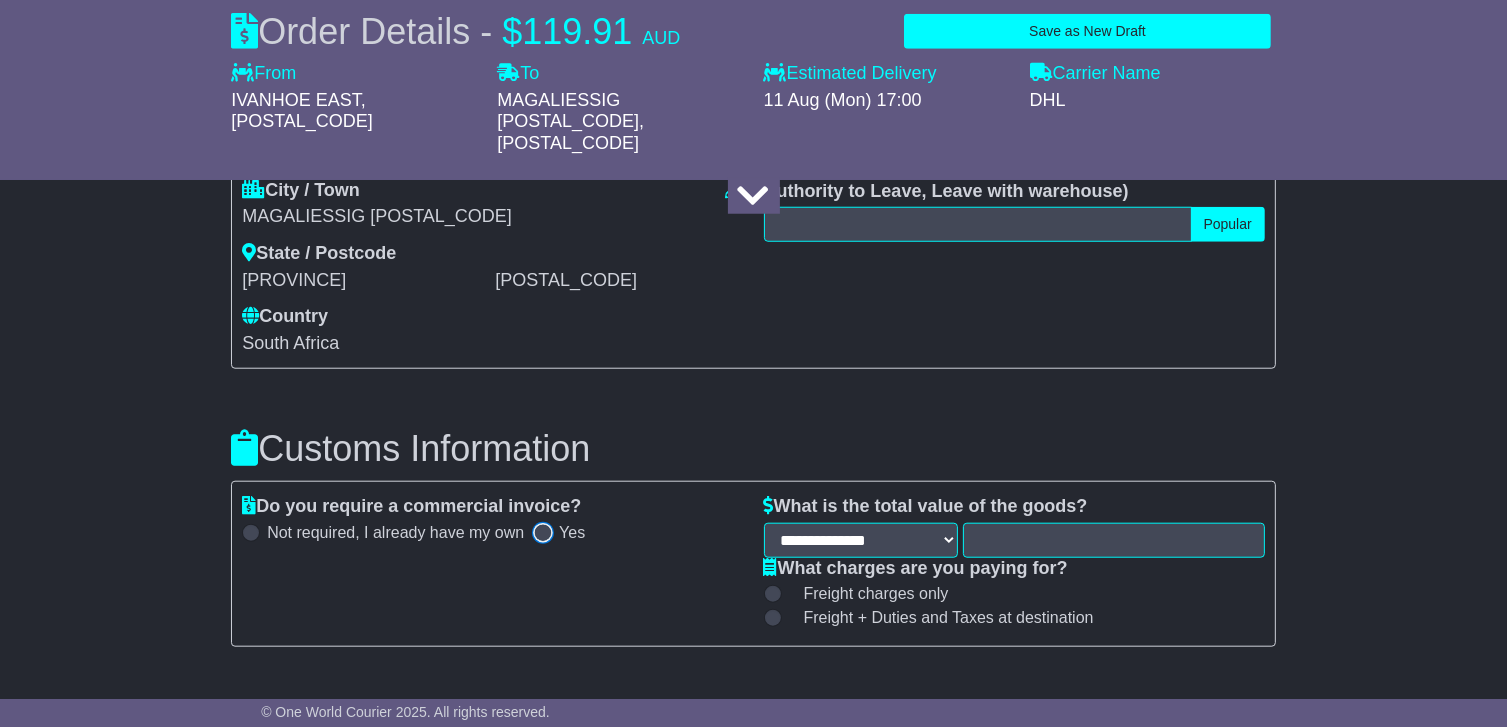 select on "***" 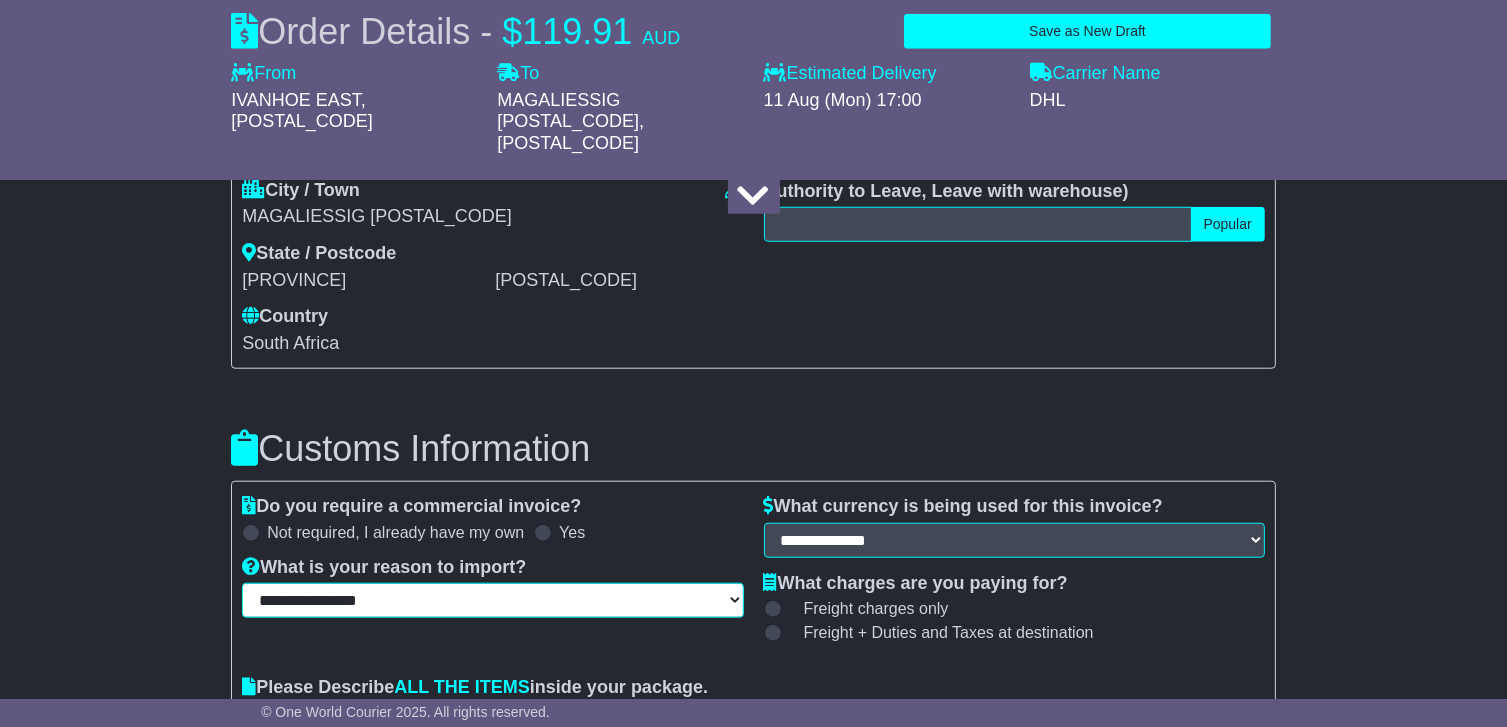click on "**********" at bounding box center [493, 600] 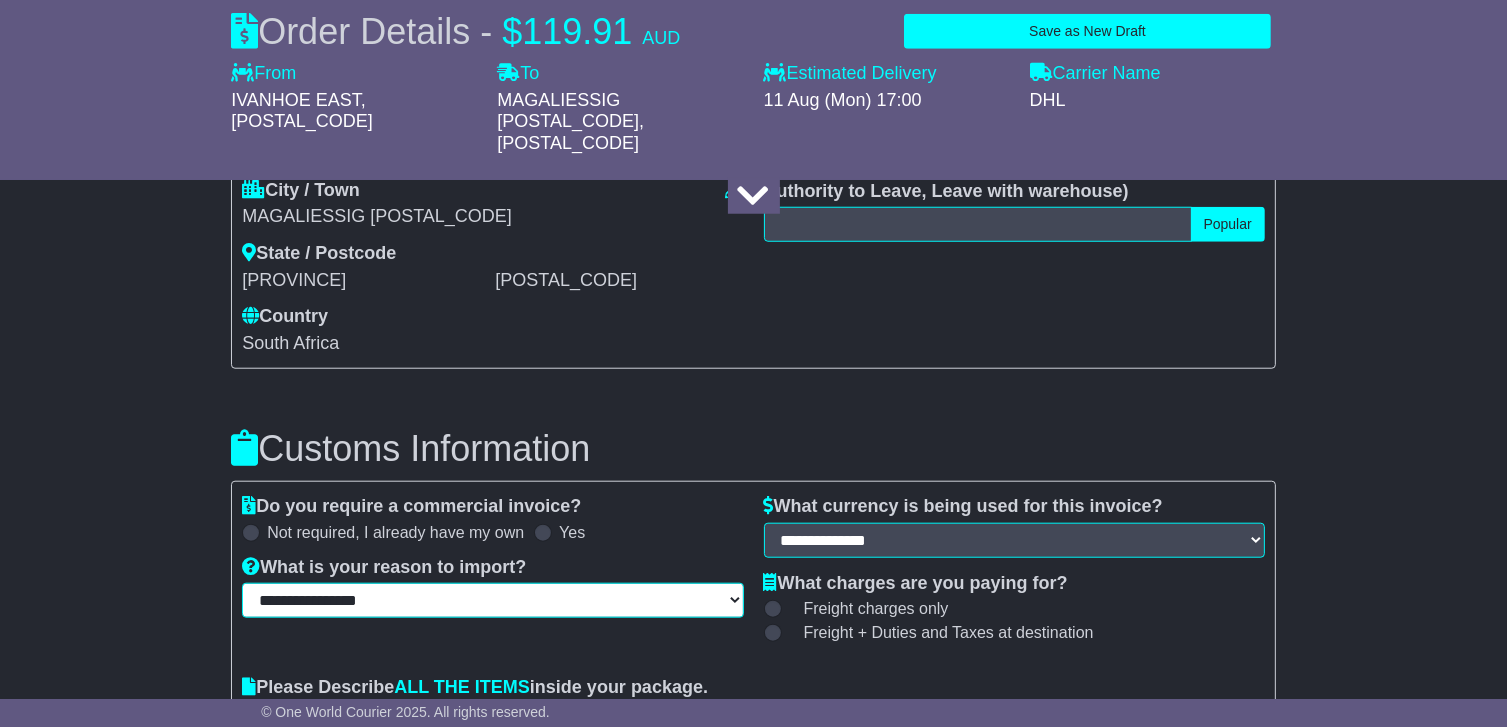 select on "******" 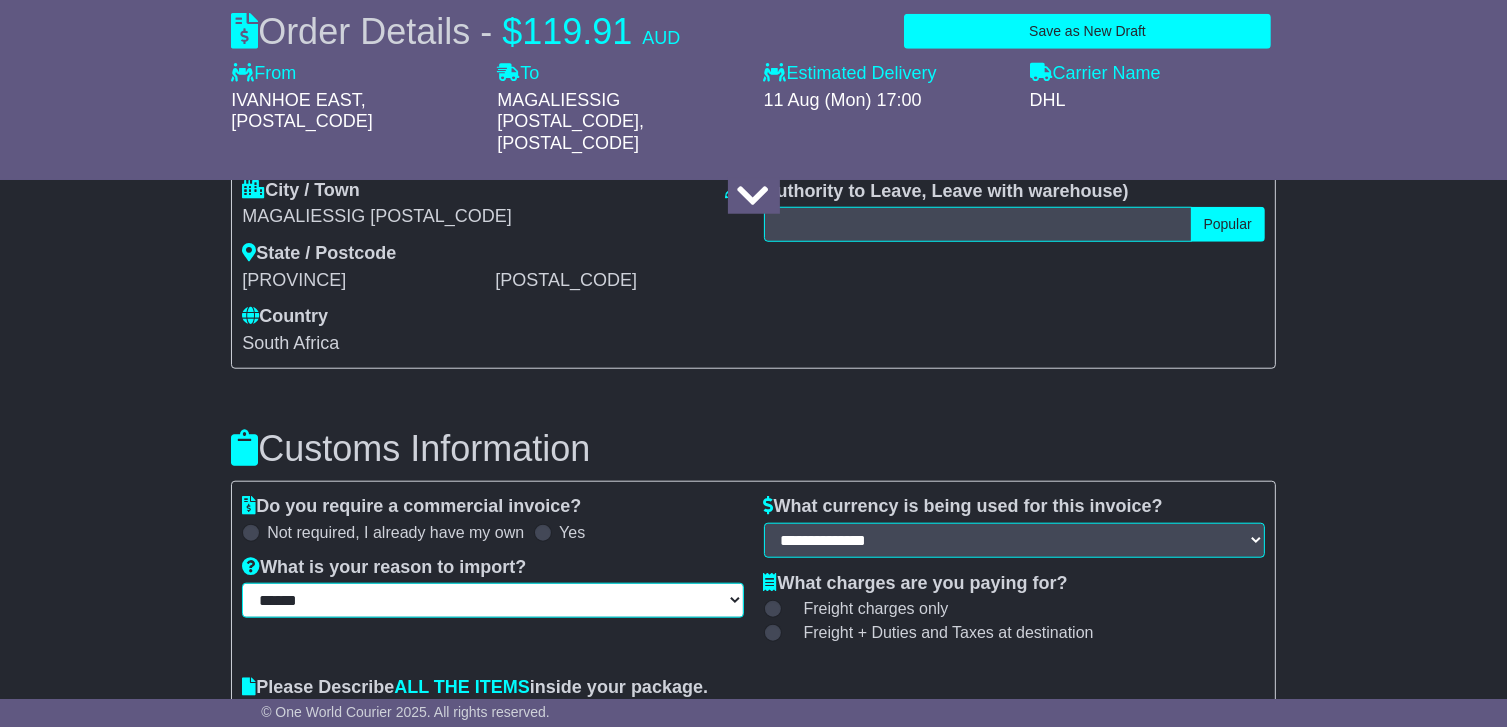 click on "**********" at bounding box center (493, 600) 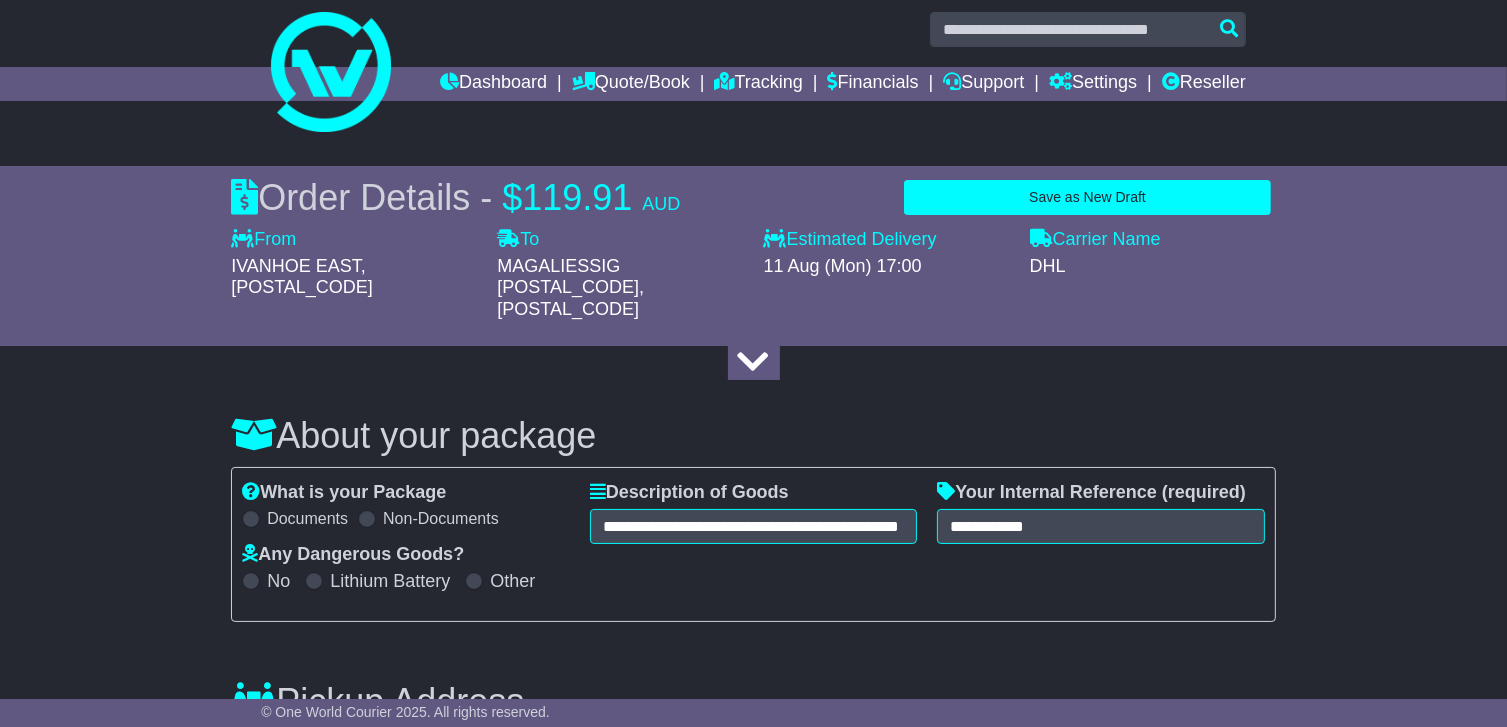 scroll, scrollTop: 0, scrollLeft: 0, axis: both 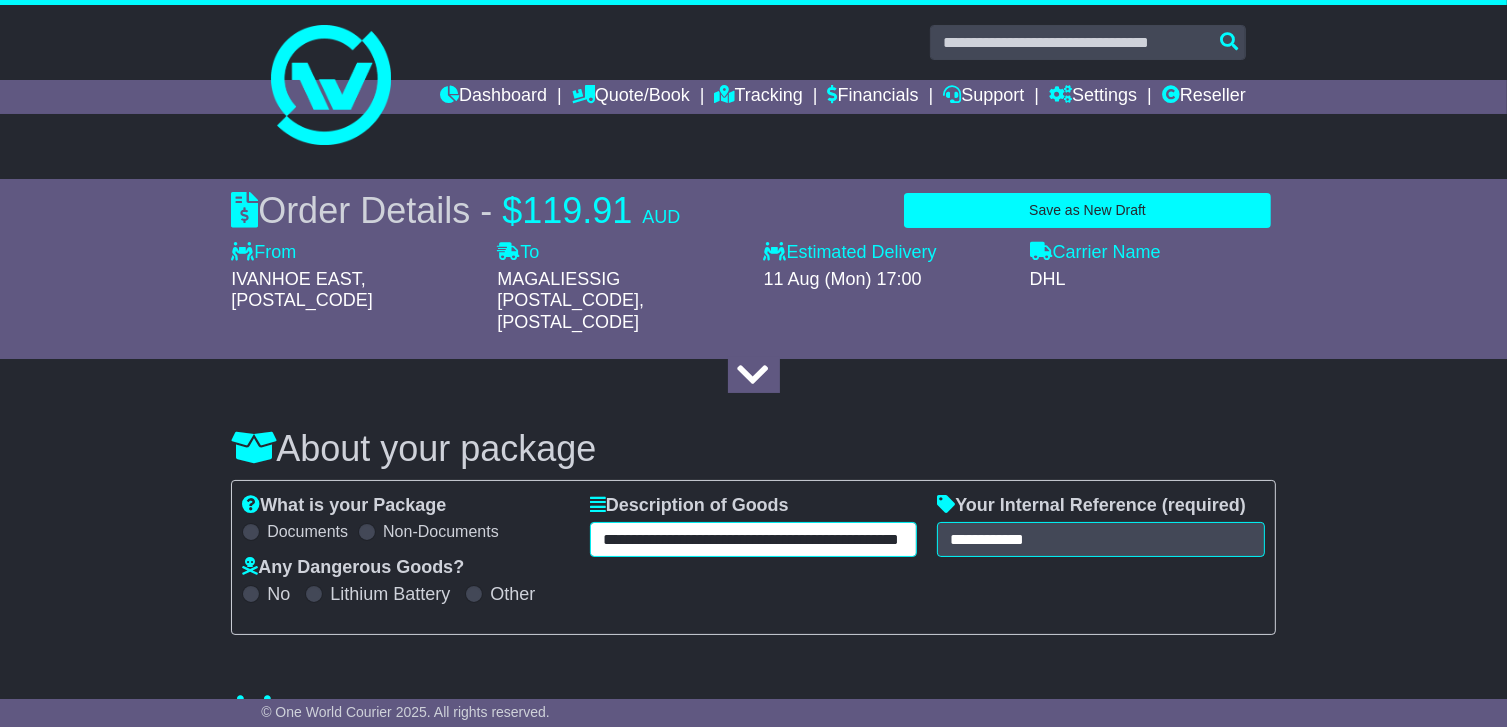 click on "**********" at bounding box center [754, 539] 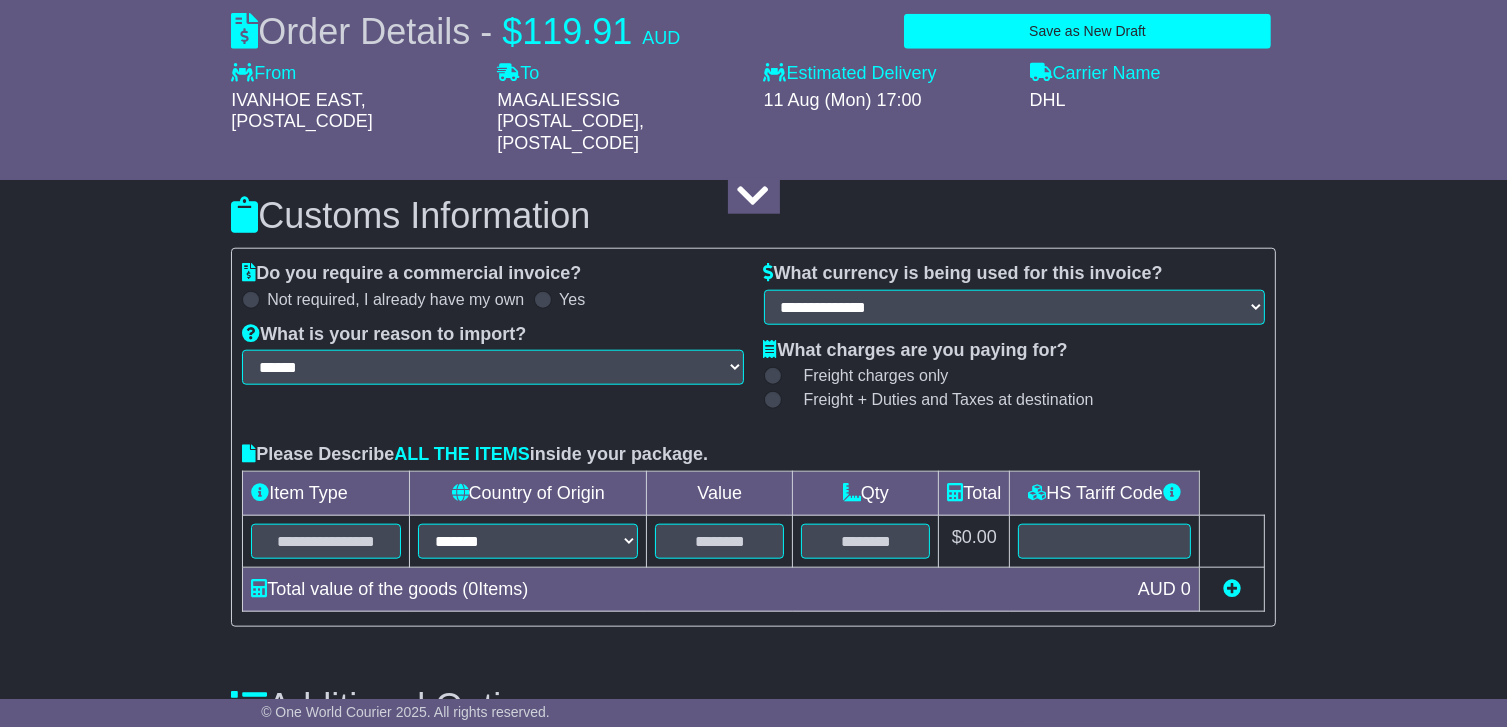 scroll, scrollTop: 2000, scrollLeft: 0, axis: vertical 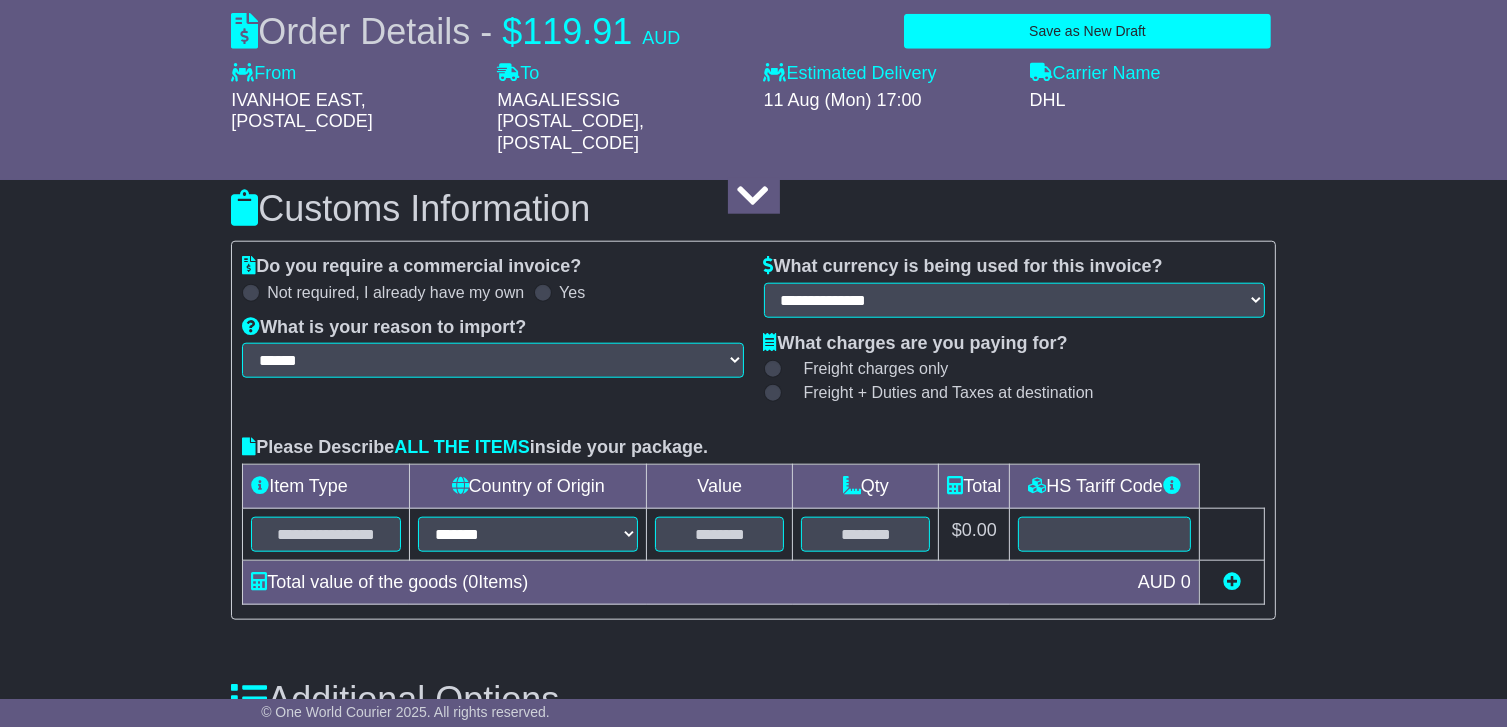 click at bounding box center [326, 535] 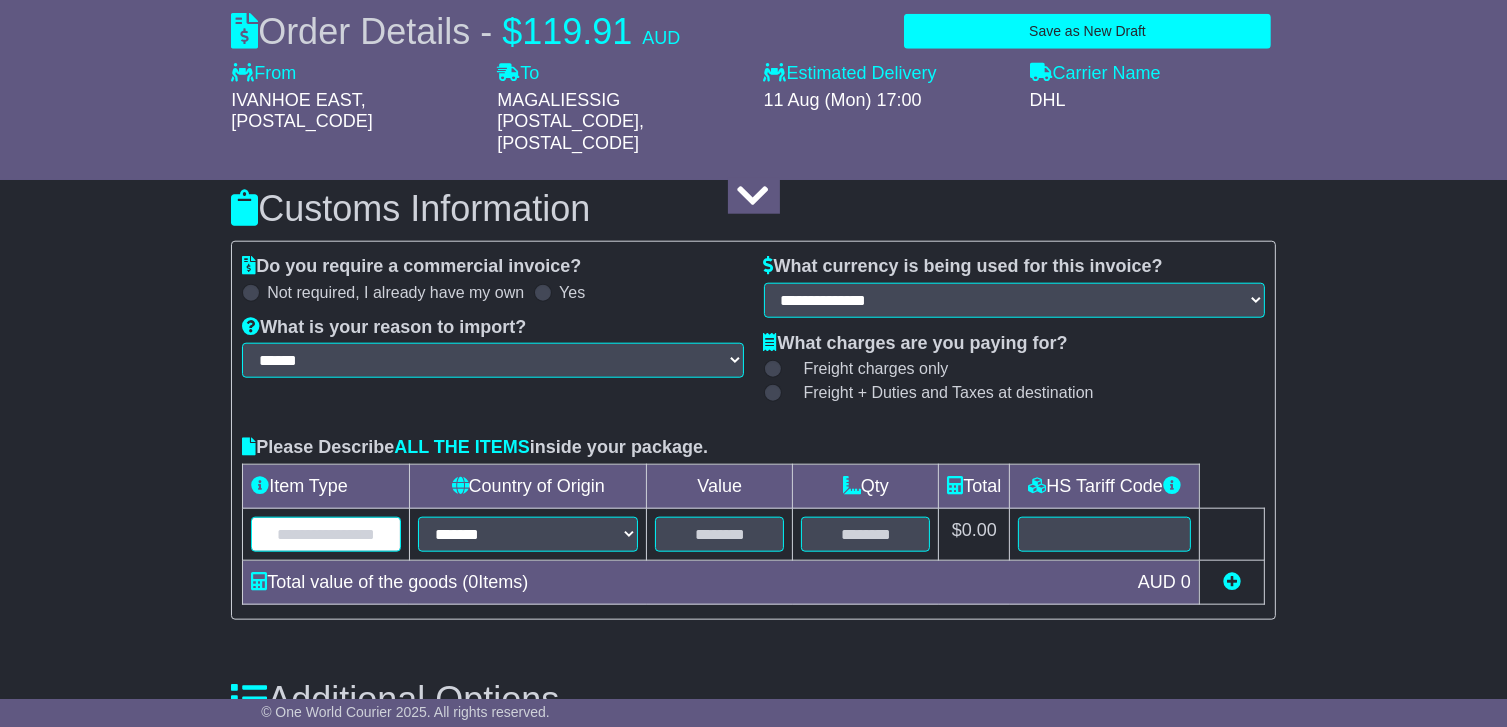 click at bounding box center (326, 534) 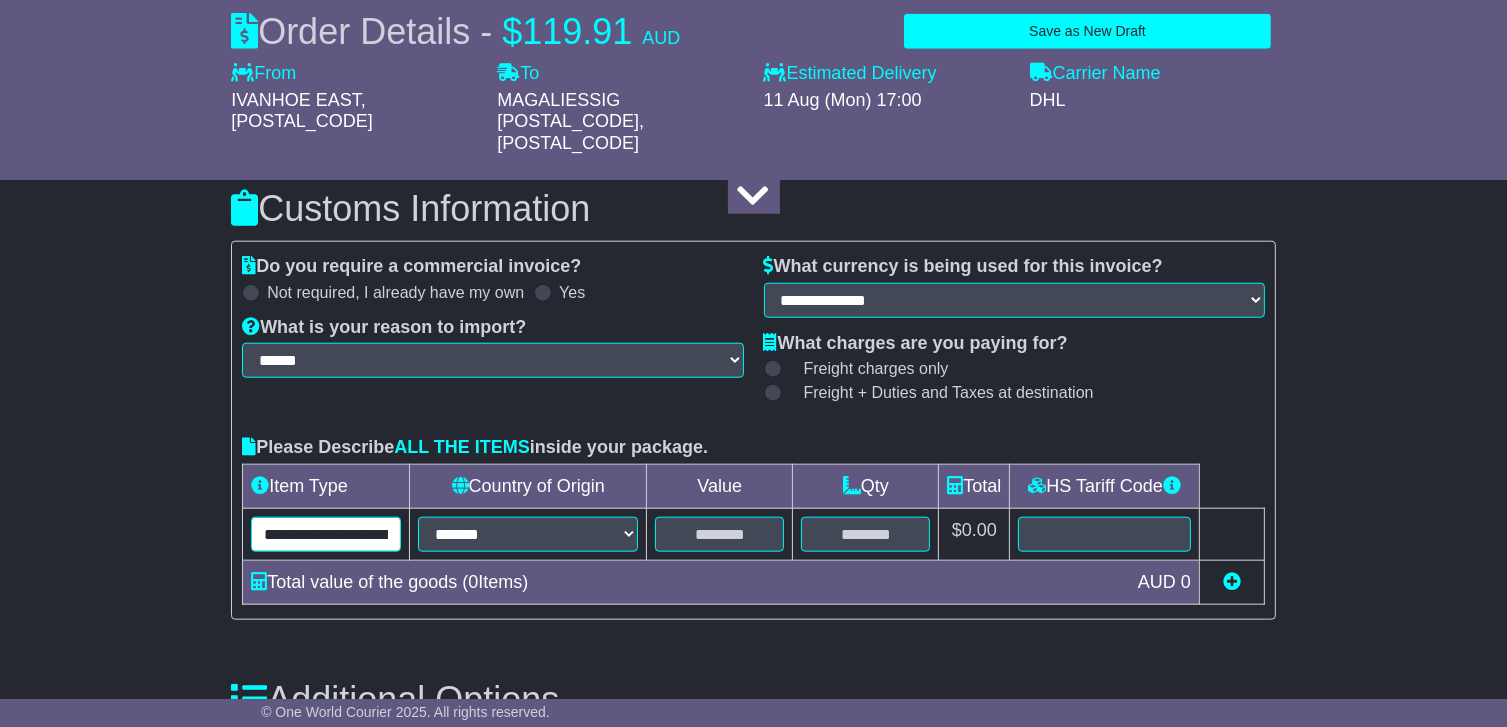 scroll, scrollTop: 0, scrollLeft: 212, axis: horizontal 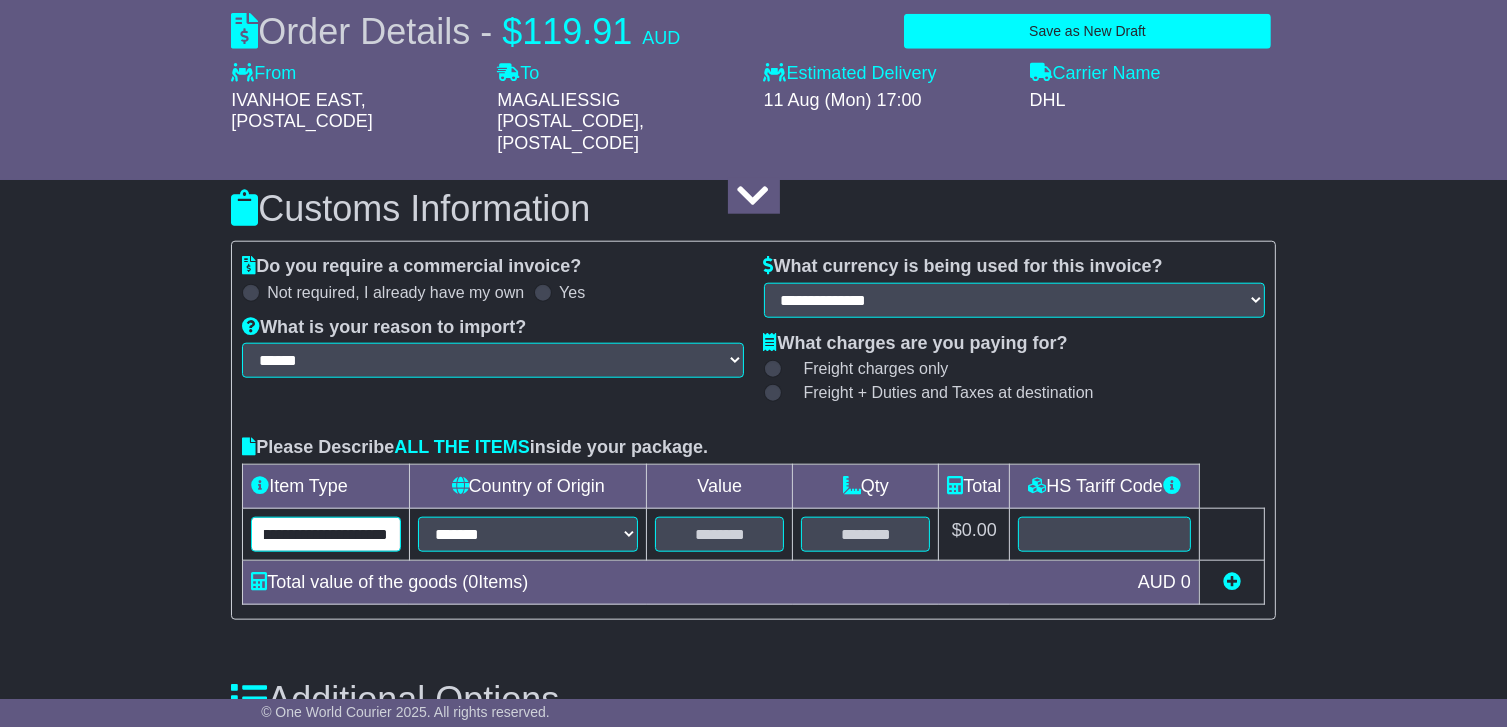 type on "**********" 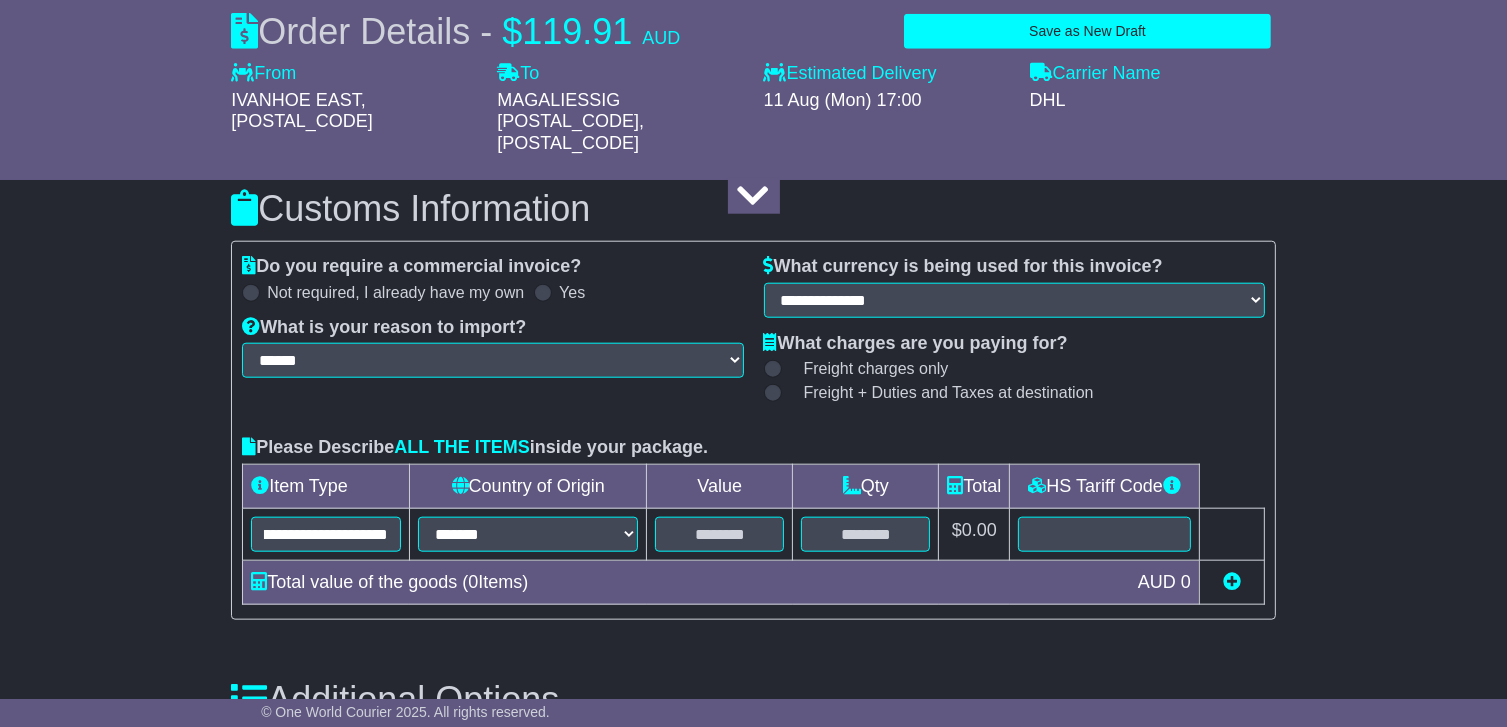 scroll, scrollTop: 0, scrollLeft: 0, axis: both 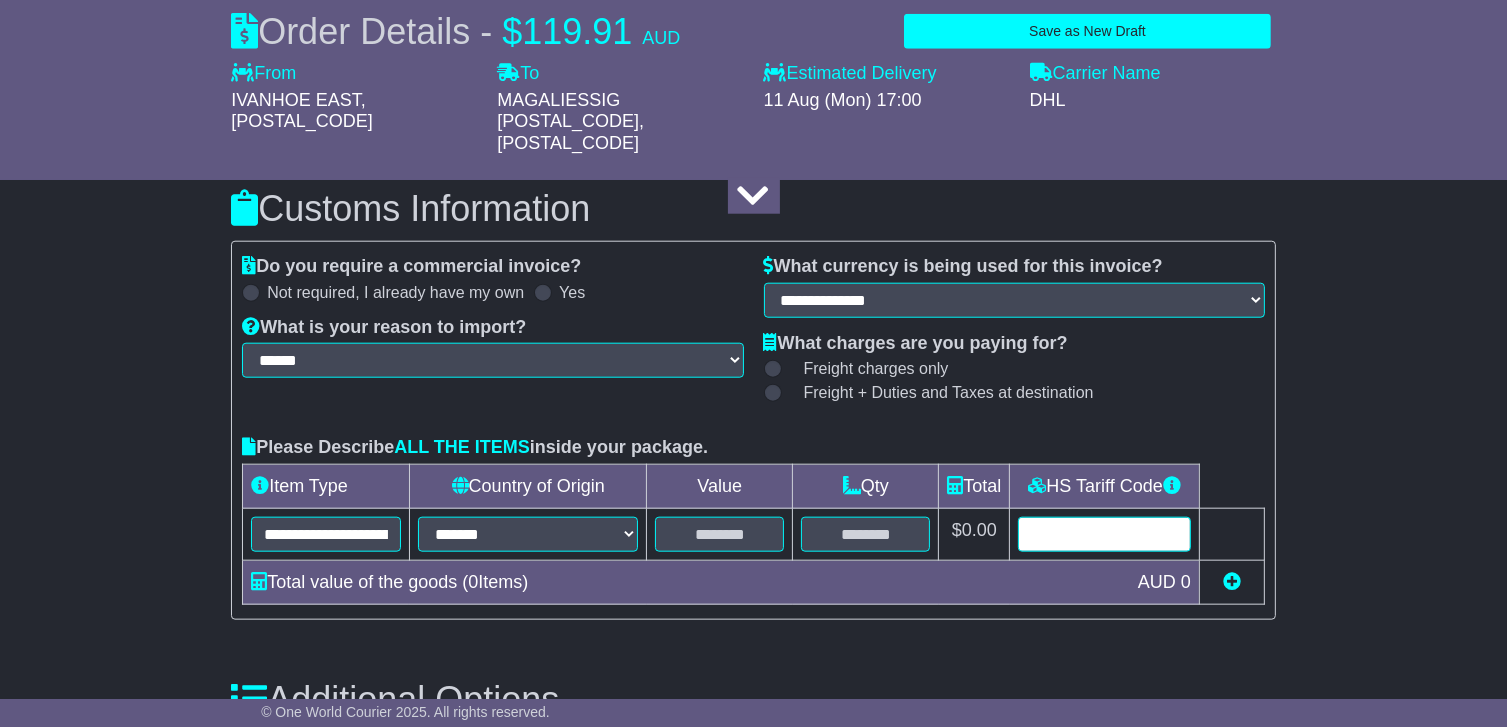 click at bounding box center (1104, 534) 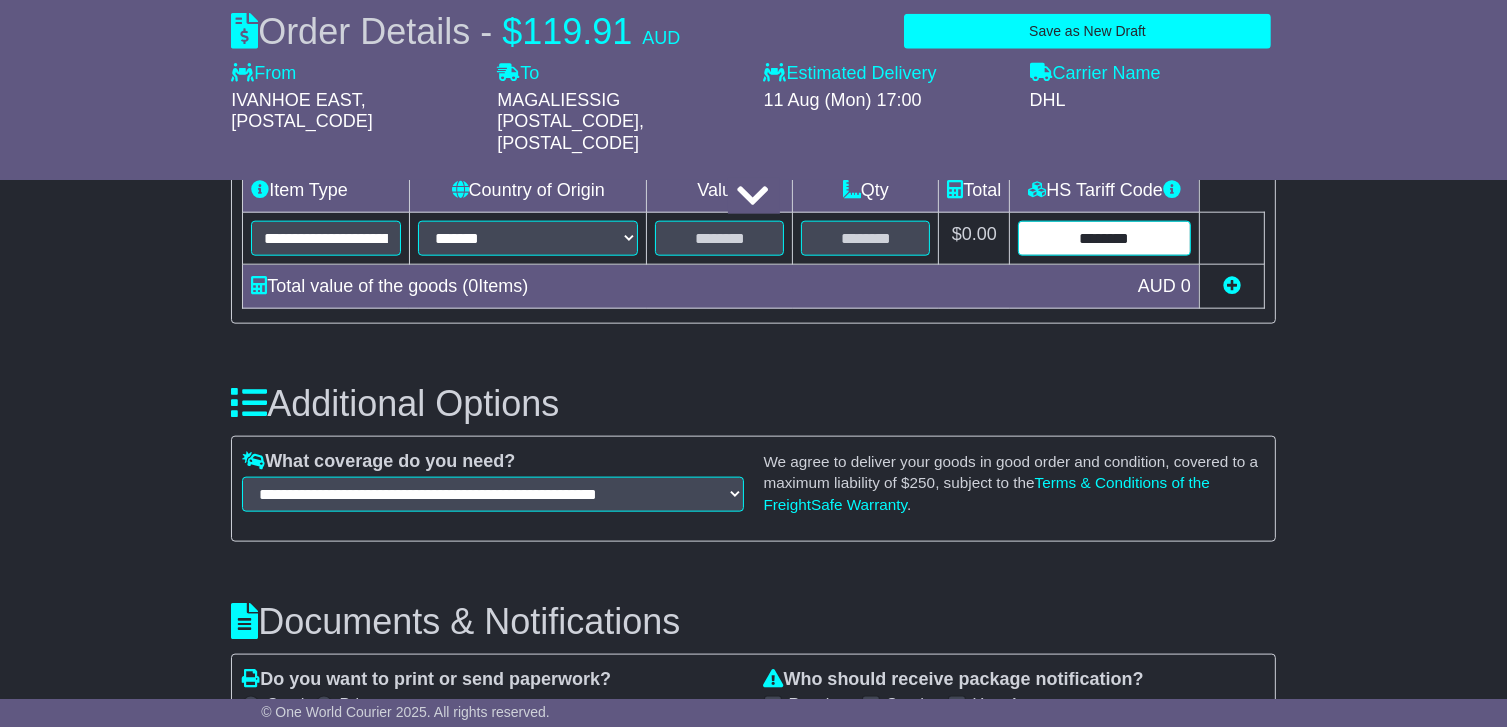 scroll, scrollTop: 2300, scrollLeft: 0, axis: vertical 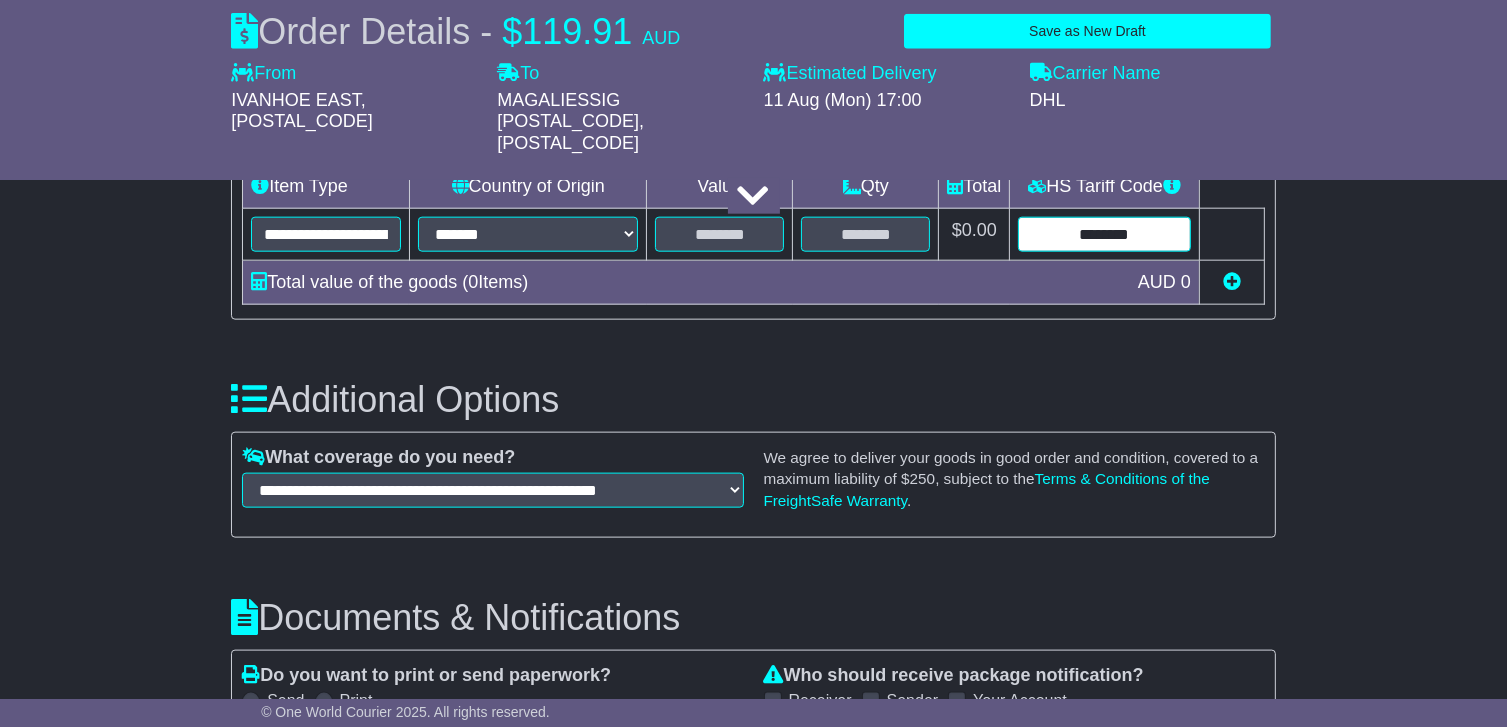 type on "********" 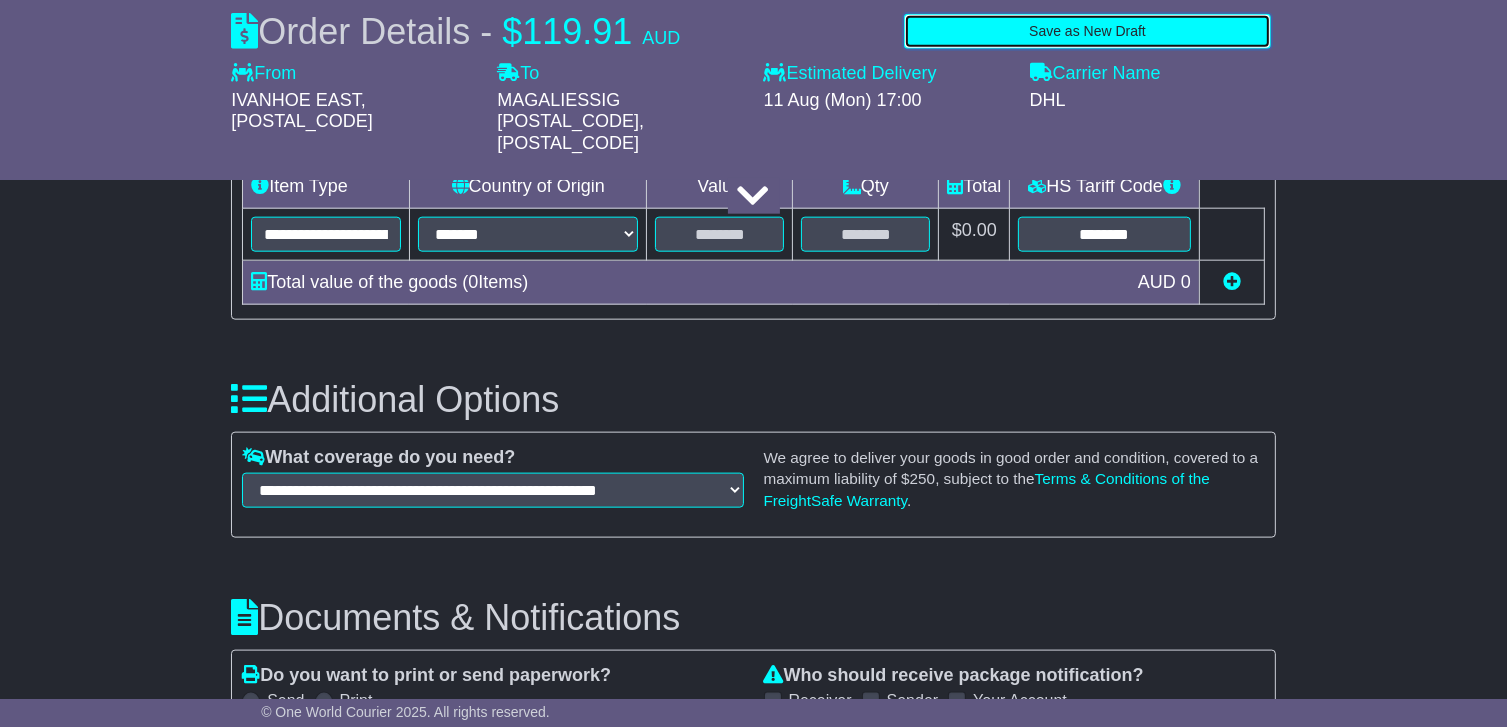 click on "Save as New Draft" at bounding box center (1087, 31) 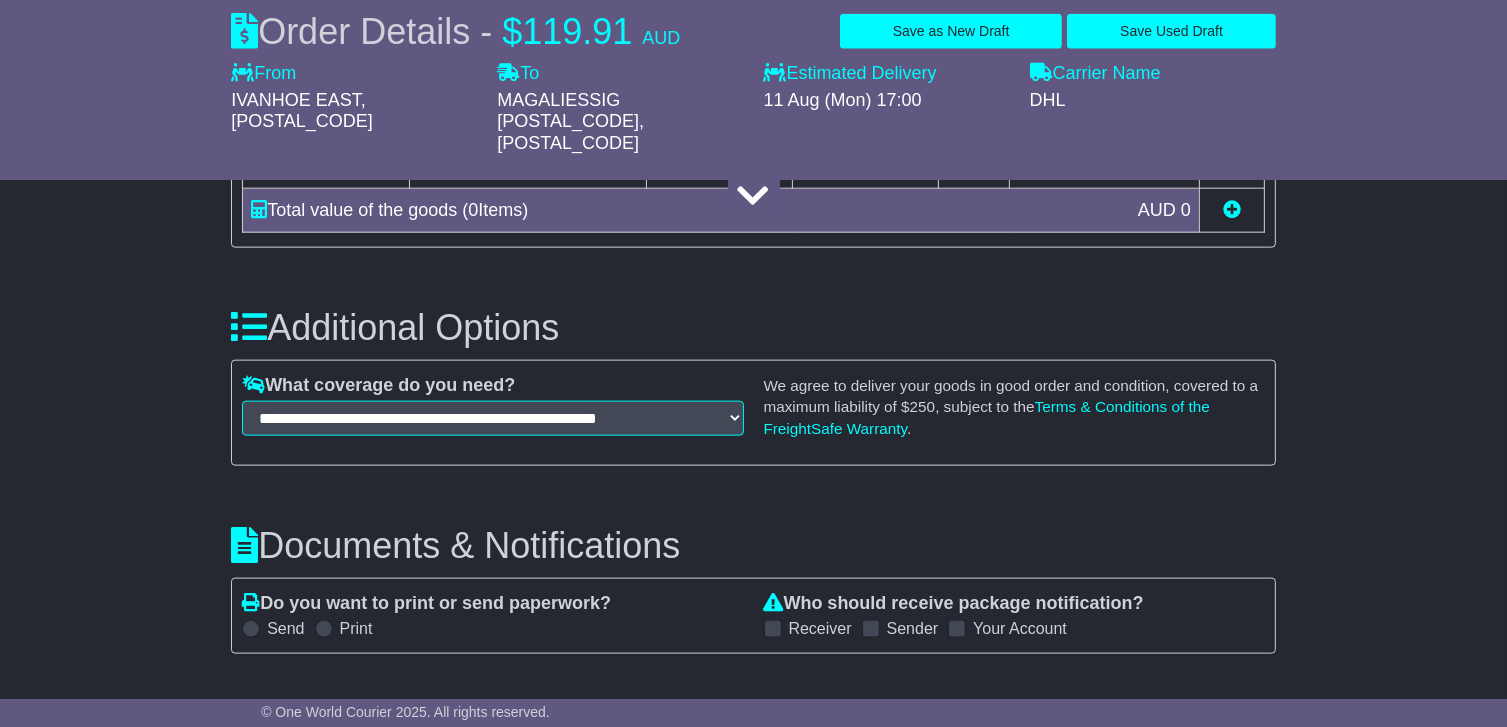 scroll, scrollTop: 2172, scrollLeft: 0, axis: vertical 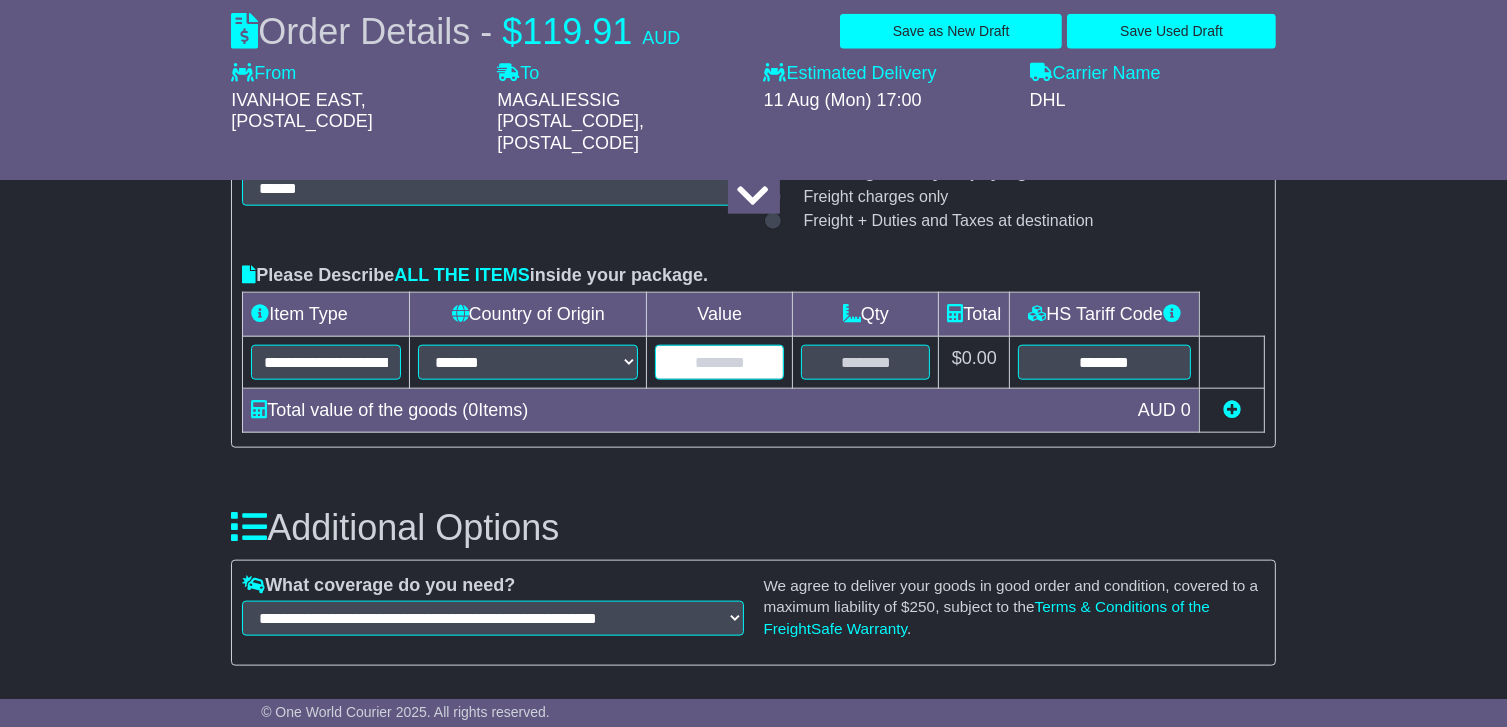 click at bounding box center (719, 362) 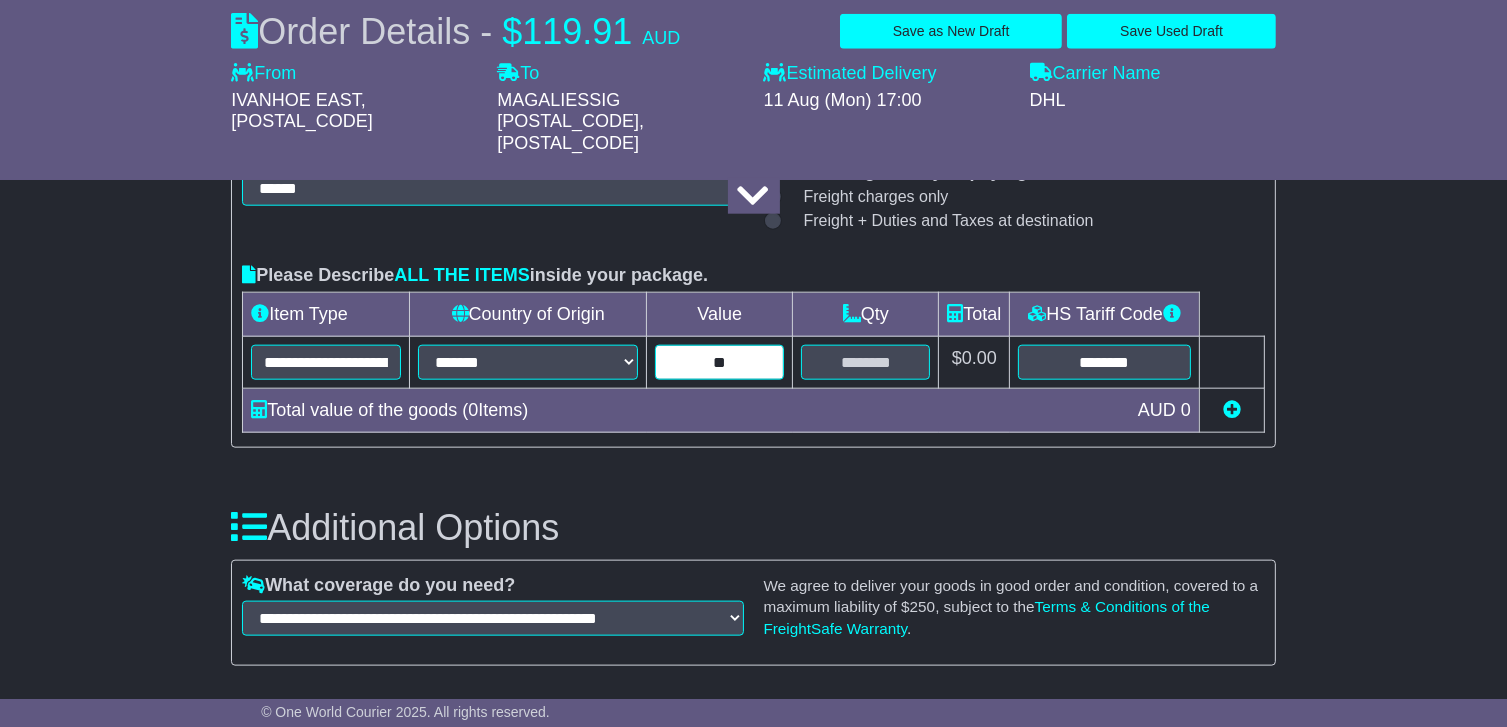 type on "**" 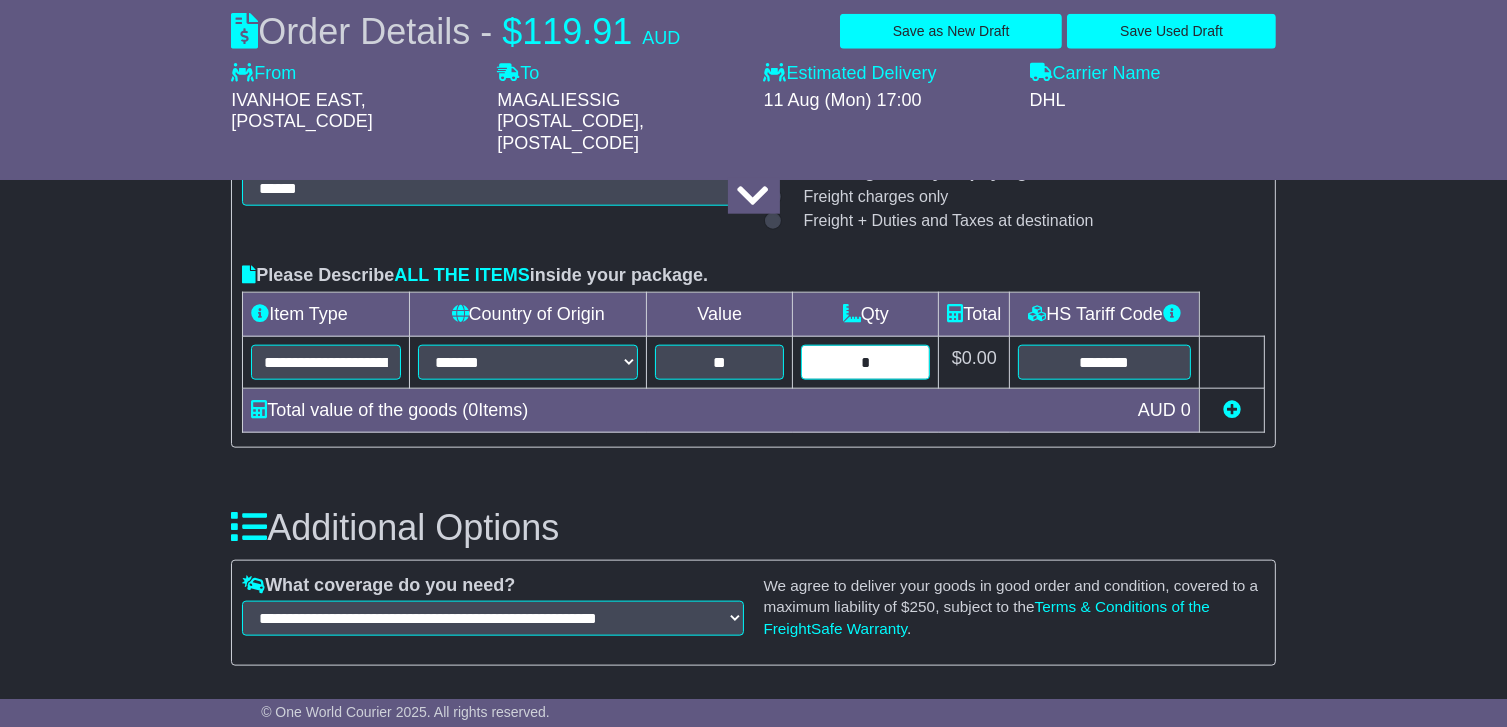 type on "*" 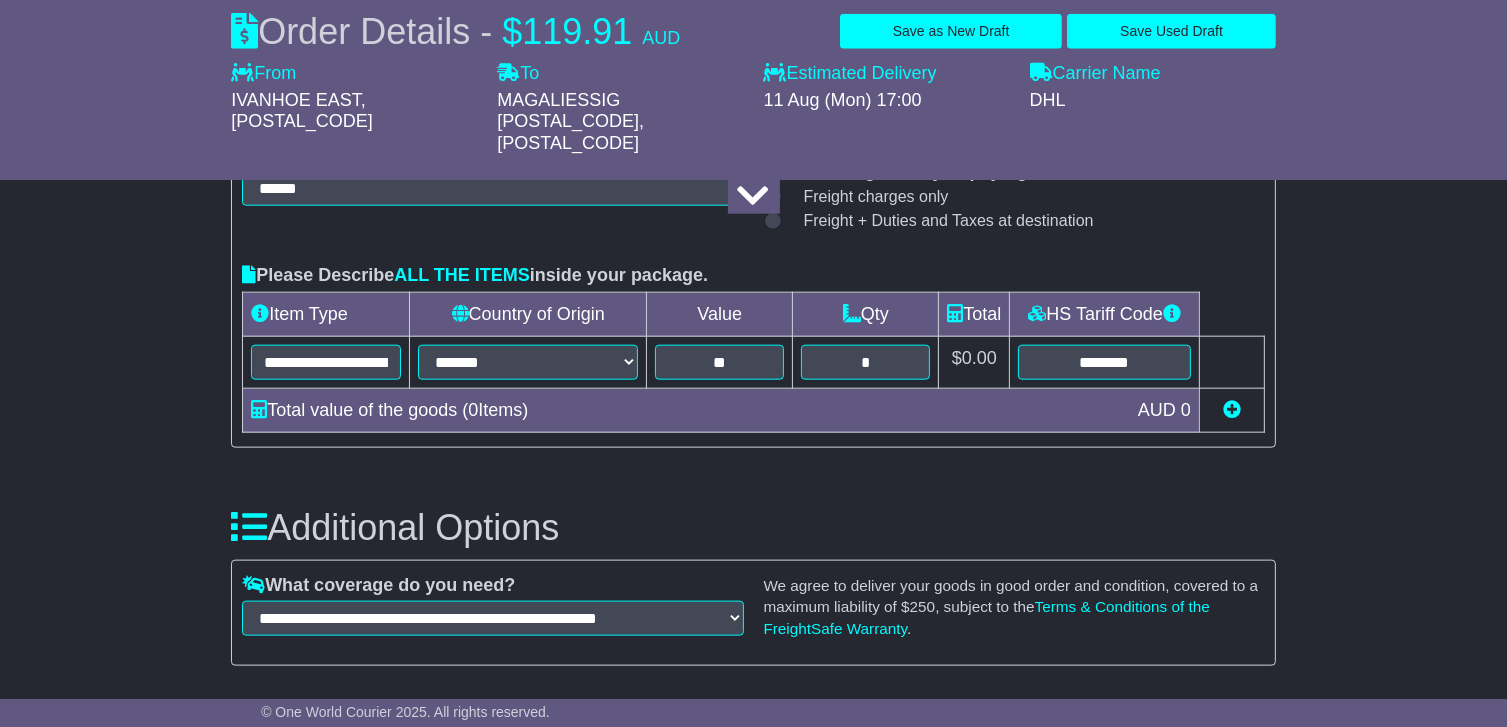 click on "**********" at bounding box center (753, 572) 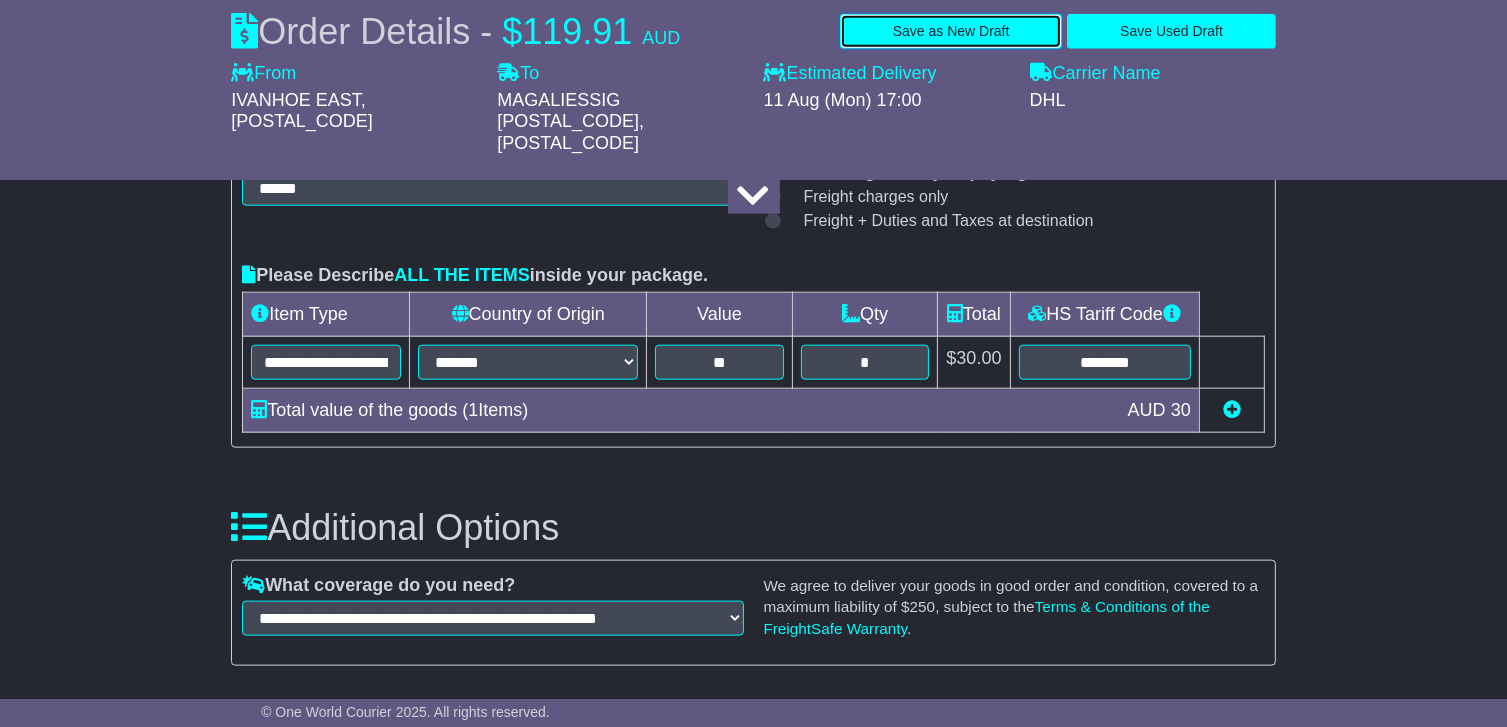 click on "Save as New Draft" at bounding box center [951, 31] 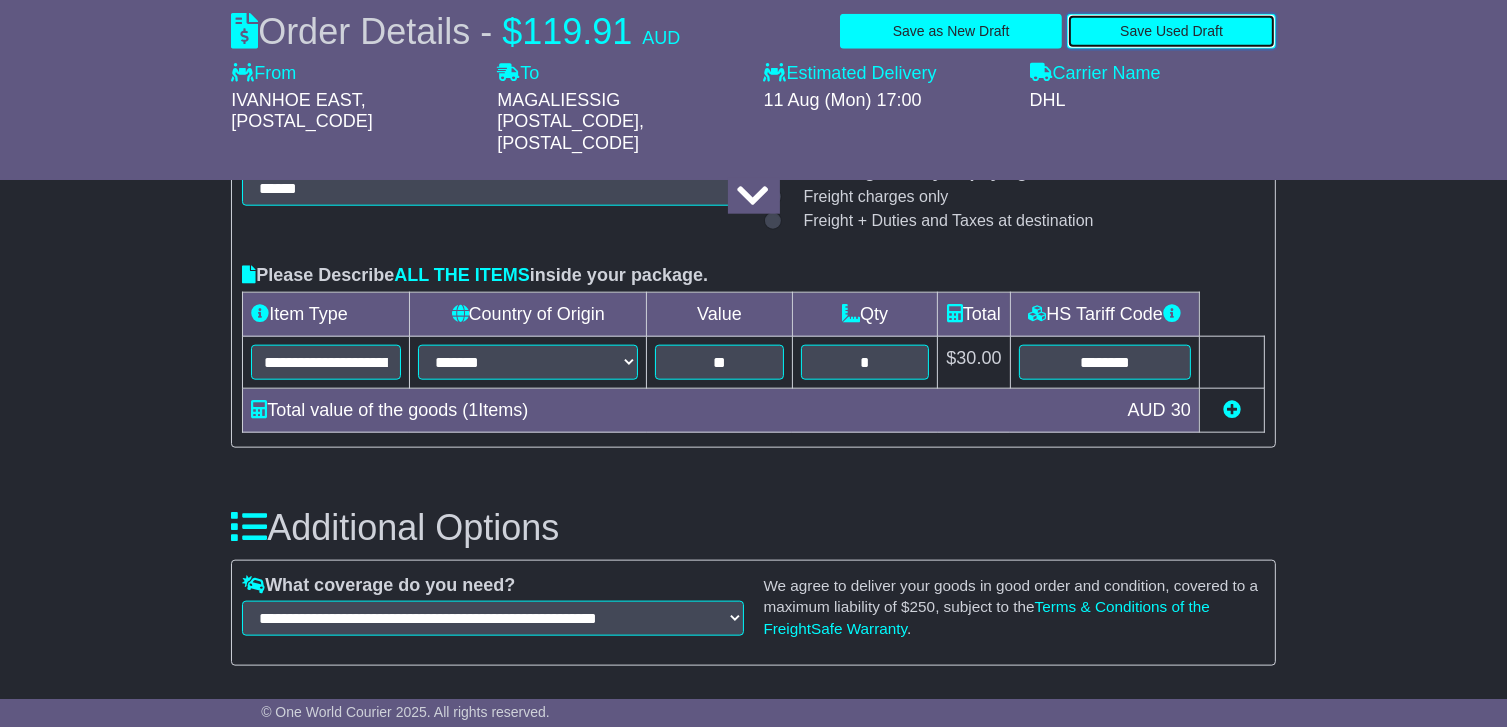 click on "Save Used Draft" at bounding box center (1171, 31) 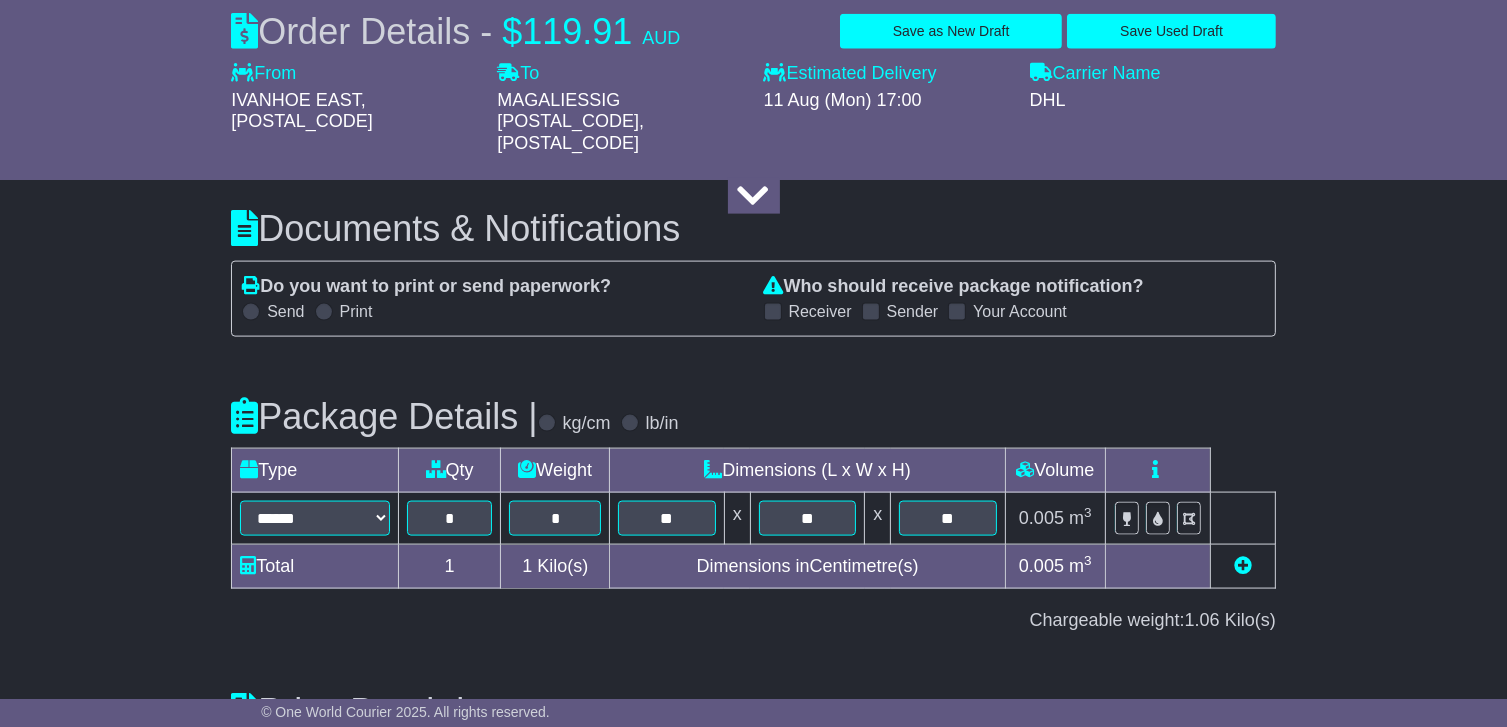 scroll, scrollTop: 2872, scrollLeft: 0, axis: vertical 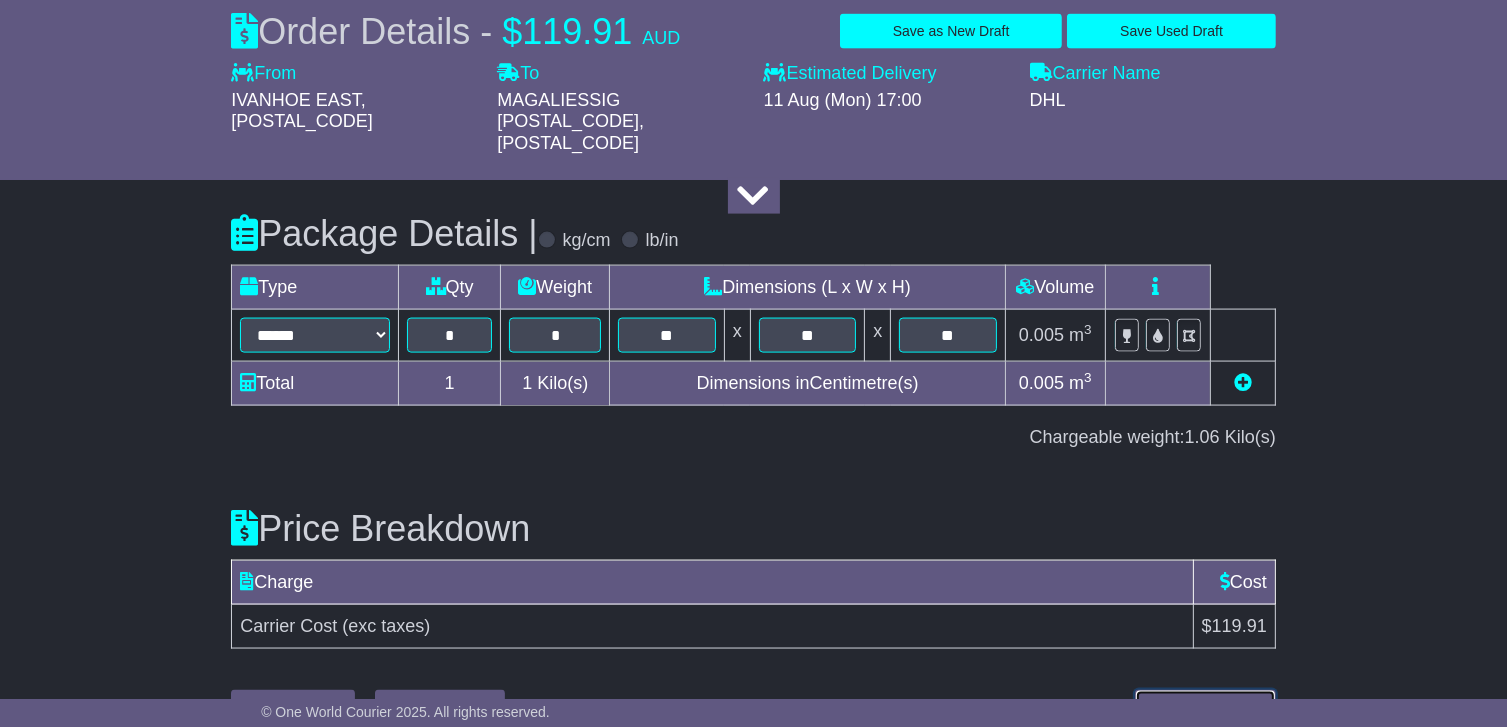 click on "Submit Your Order" at bounding box center (1205, 707) 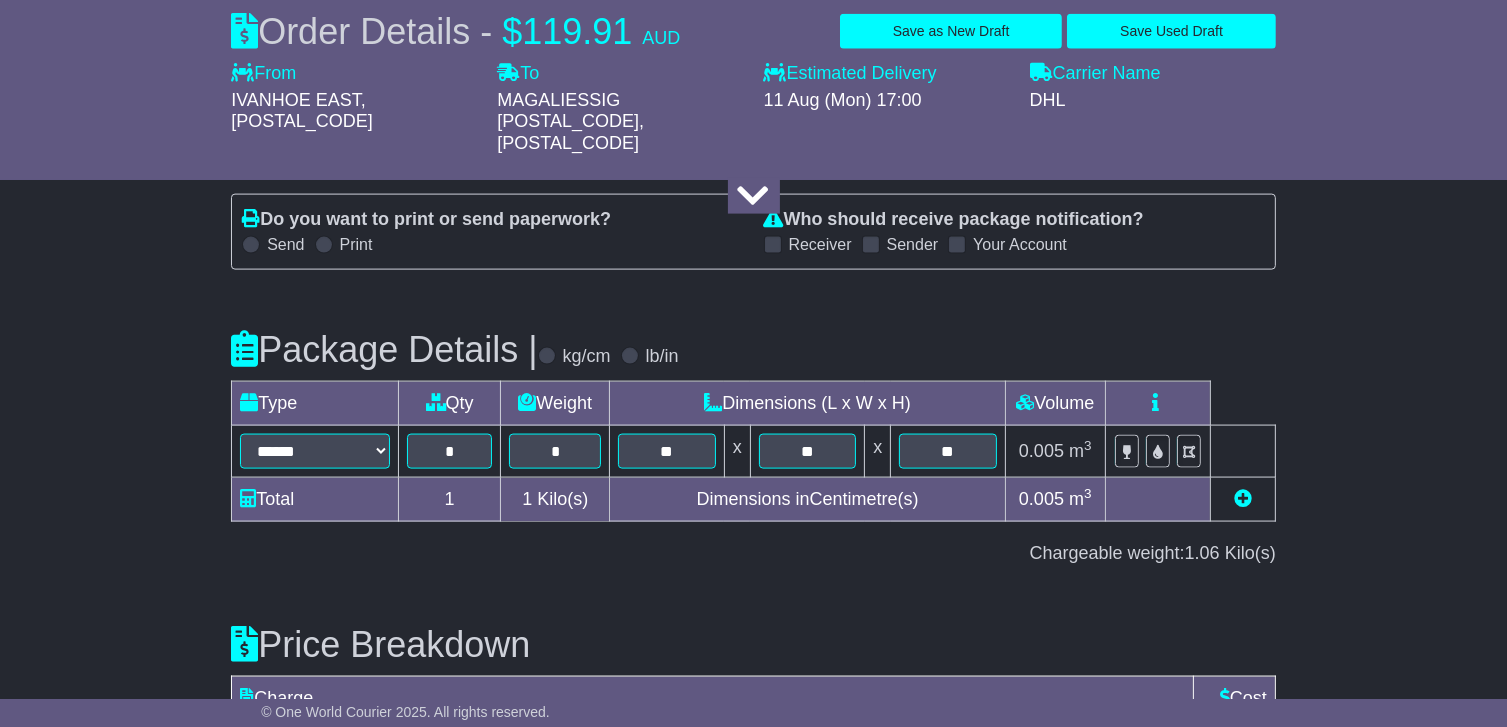 scroll, scrollTop: 2872, scrollLeft: 0, axis: vertical 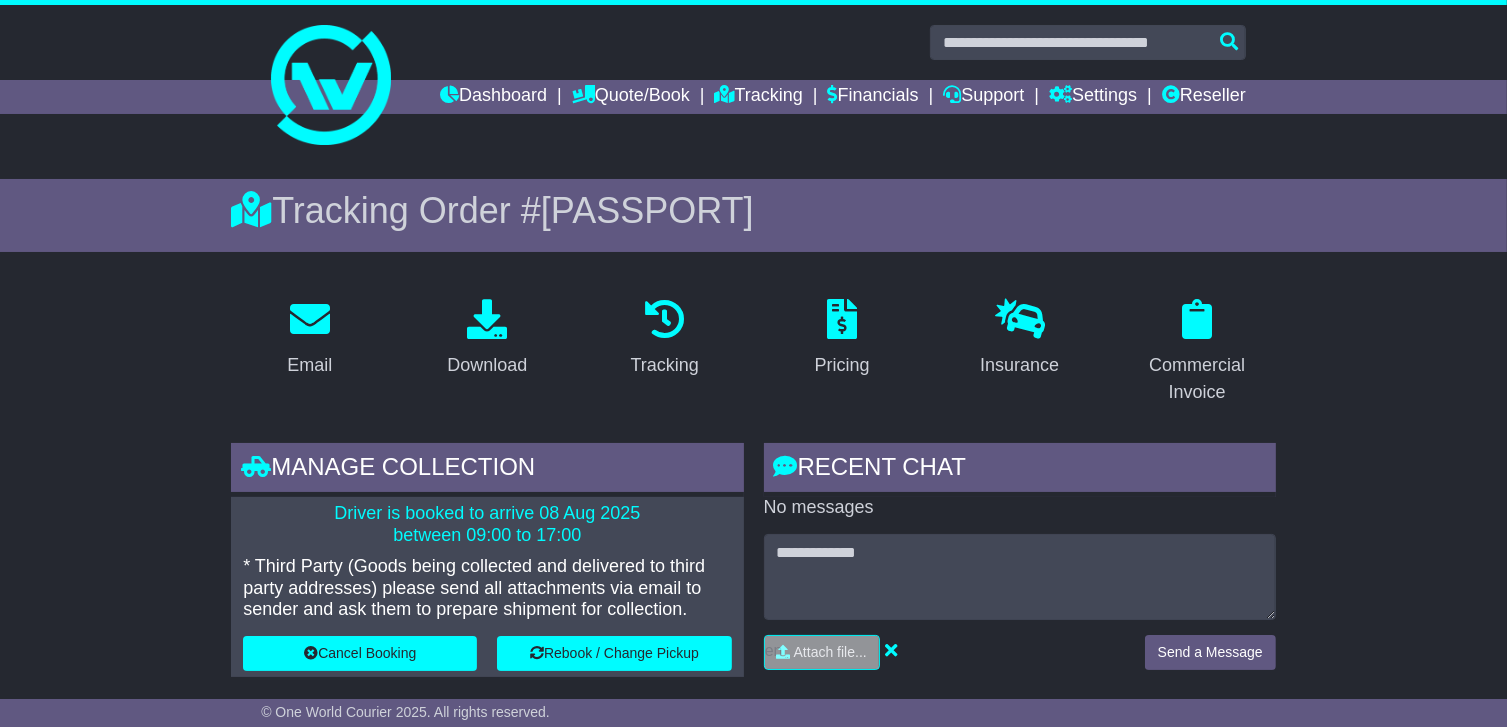 click on "OWCAU631496ZA" at bounding box center [647, 210] 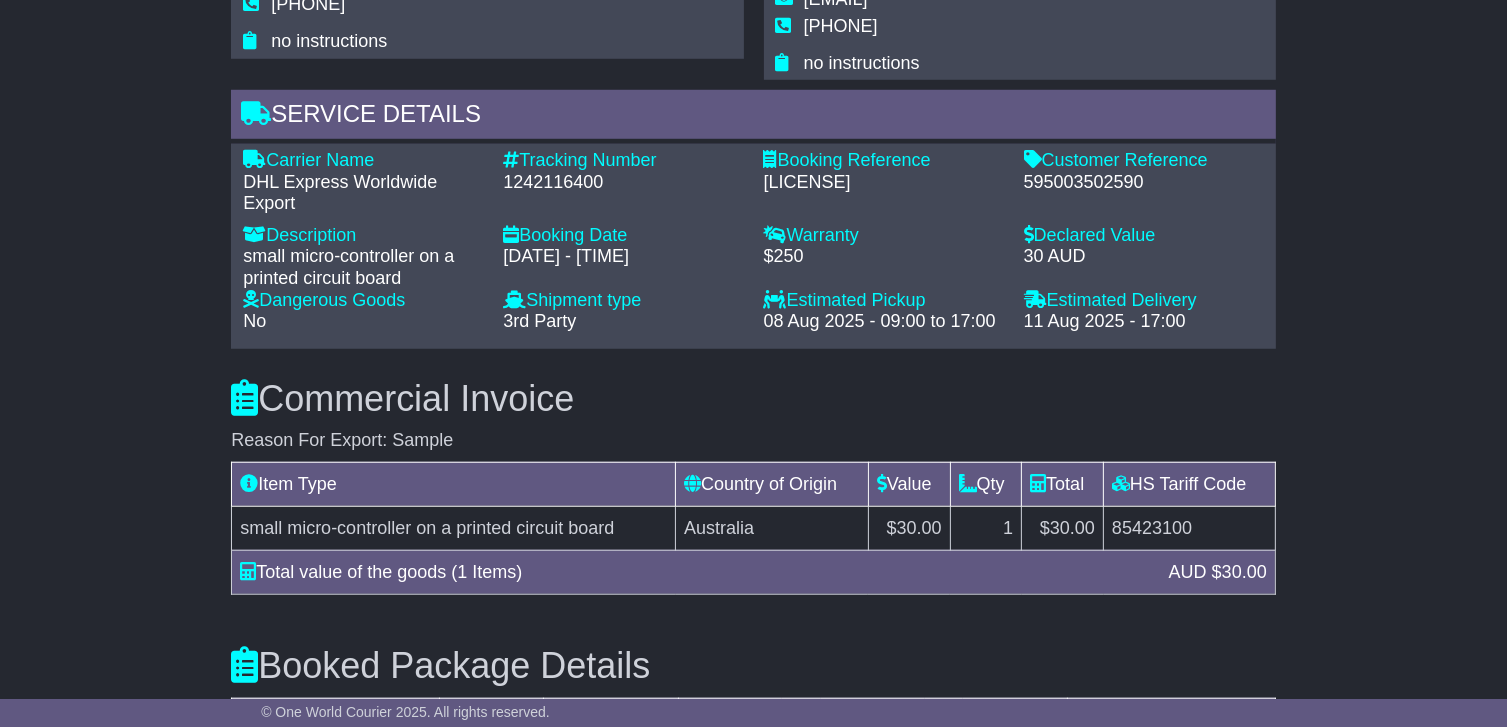 scroll, scrollTop: 1600, scrollLeft: 0, axis: vertical 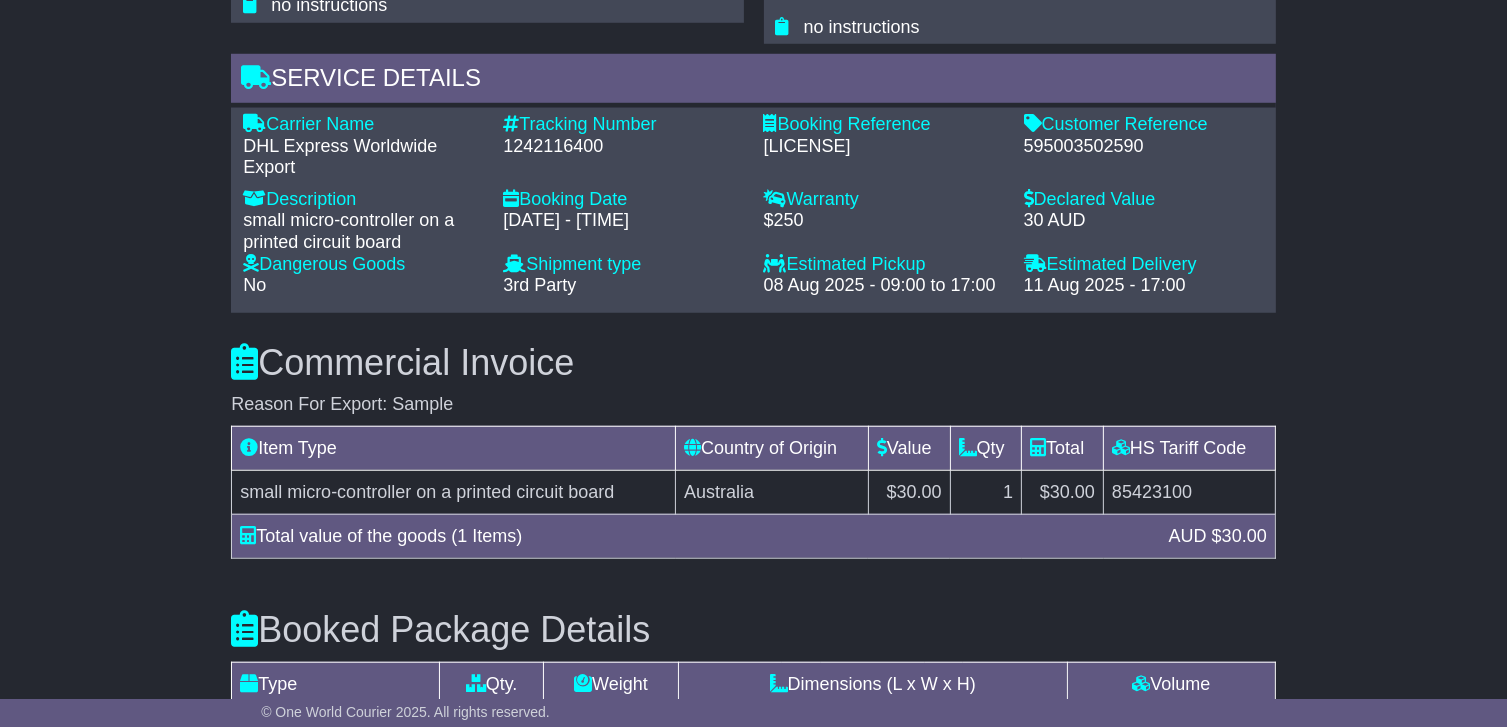 click on "1242116400" at bounding box center (623, 147) 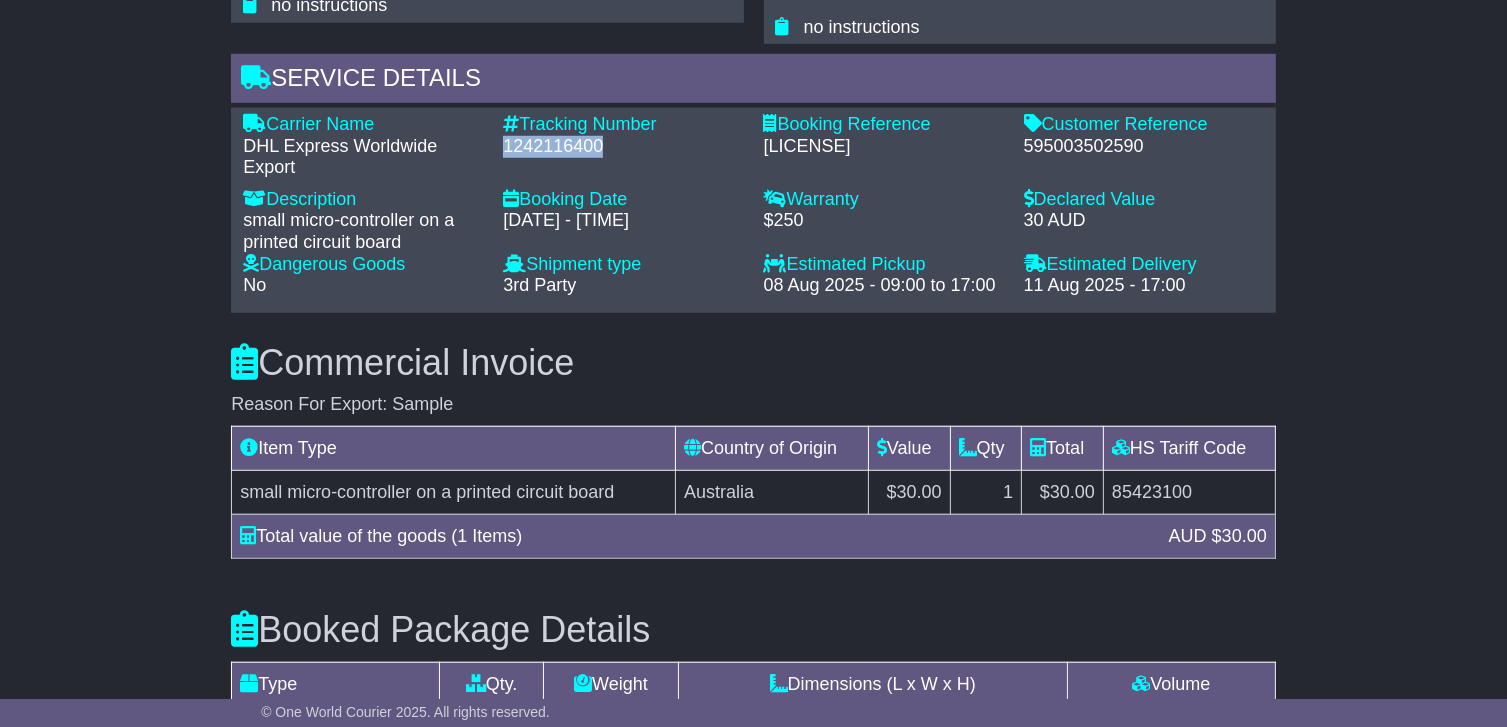 click on "1242116400" at bounding box center [623, 147] 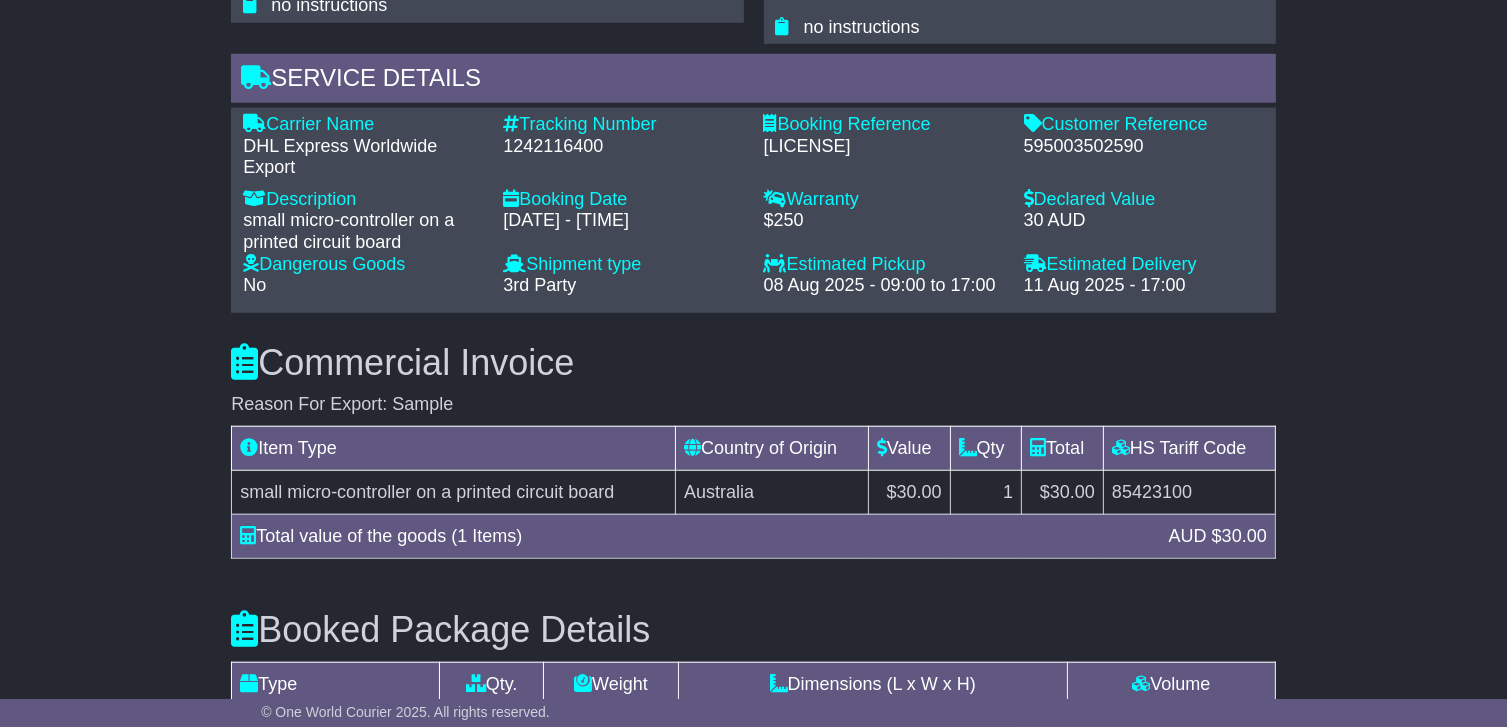 click on "[ALPHANUMERIC_ID]" at bounding box center [883, 147] 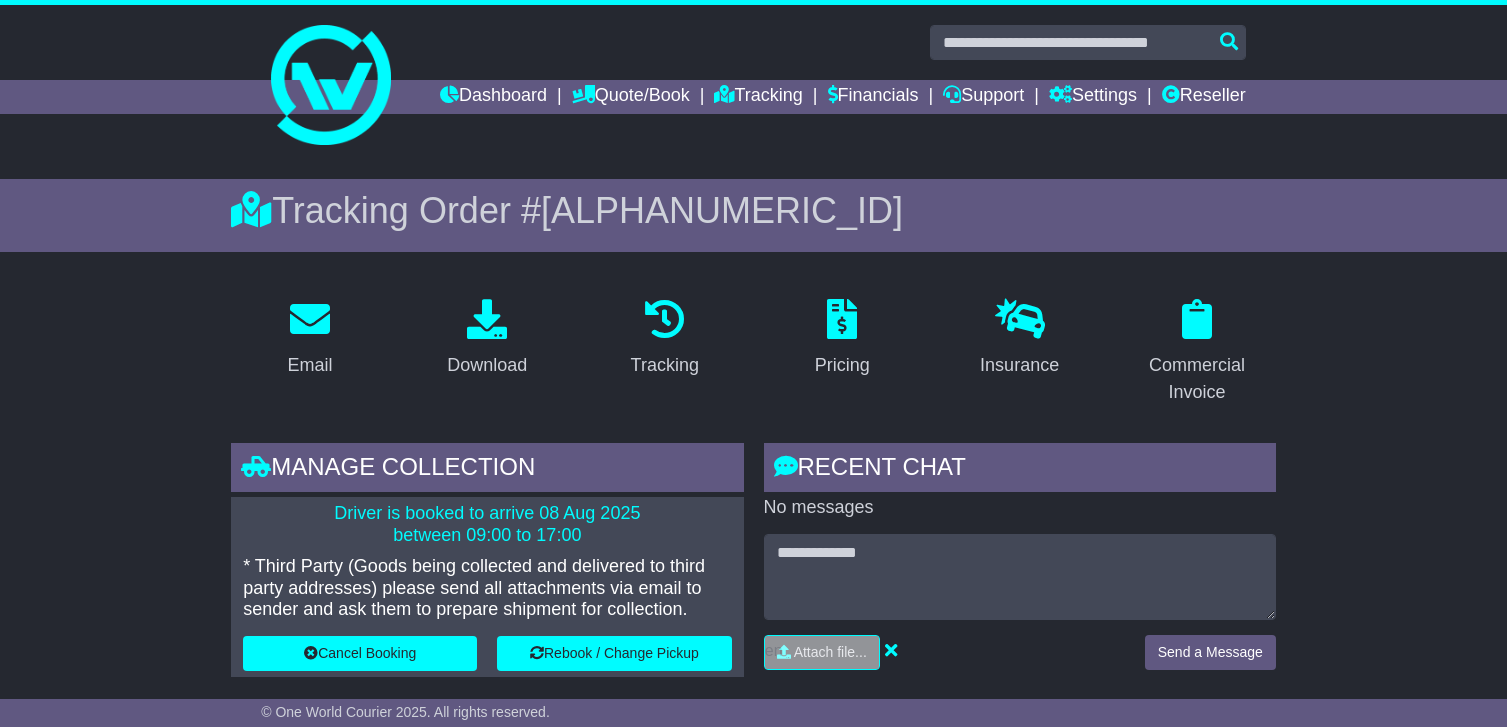 scroll, scrollTop: 939, scrollLeft: 0, axis: vertical 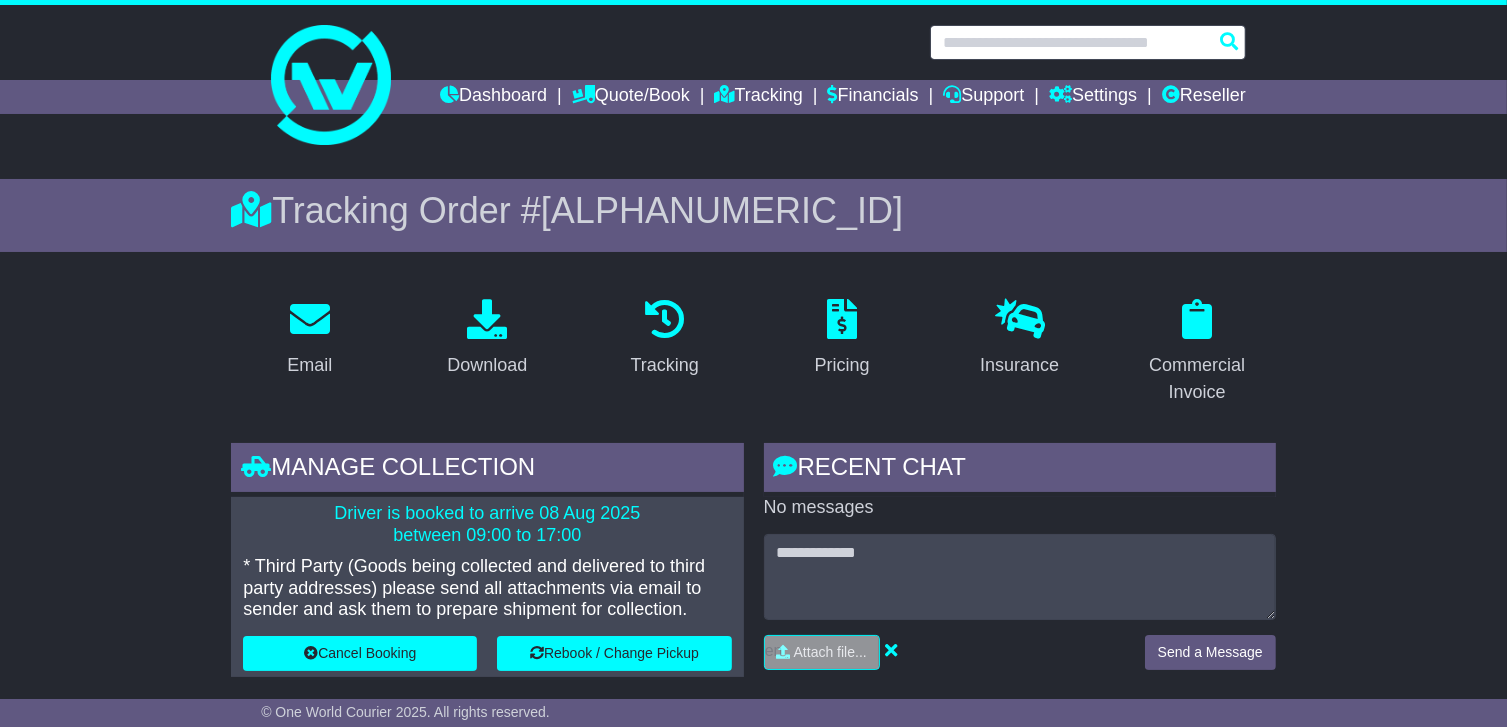 click at bounding box center [1088, 42] 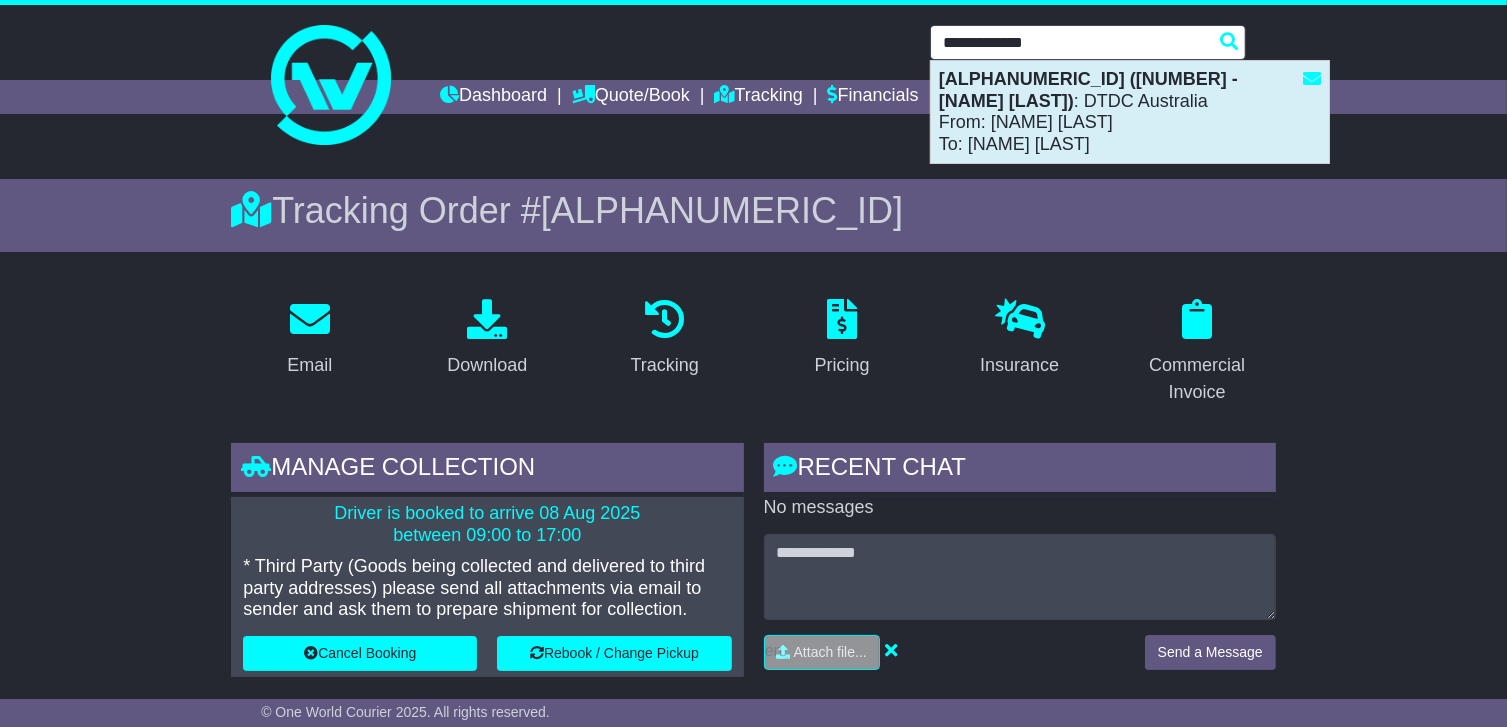 click on "[ALPHANUMERIC_ID] ([NUMBER] - [NAME] [LAST]) : DTDC Australia From: [NAME] [LAST] To: [NAME] [LAST]" at bounding box center (1130, 112) 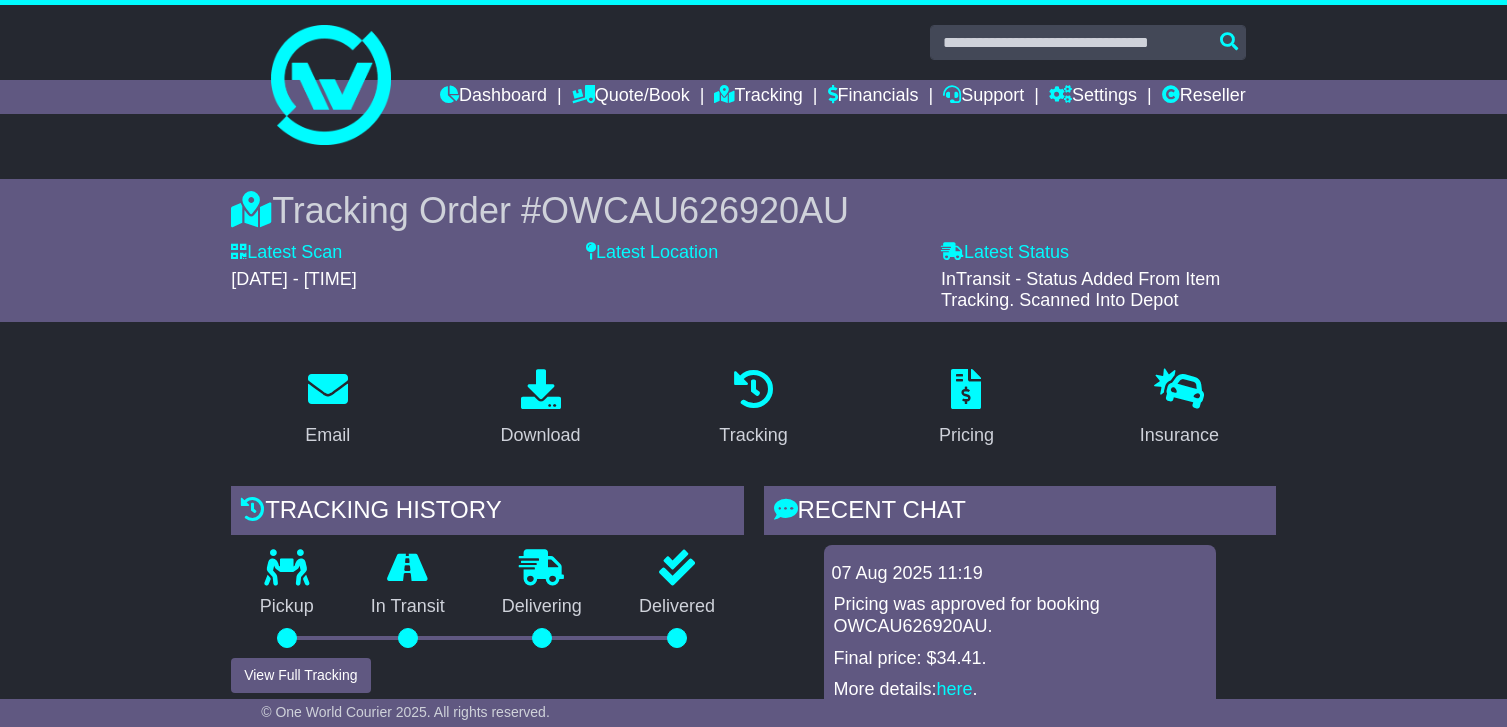 scroll, scrollTop: 0, scrollLeft: 0, axis: both 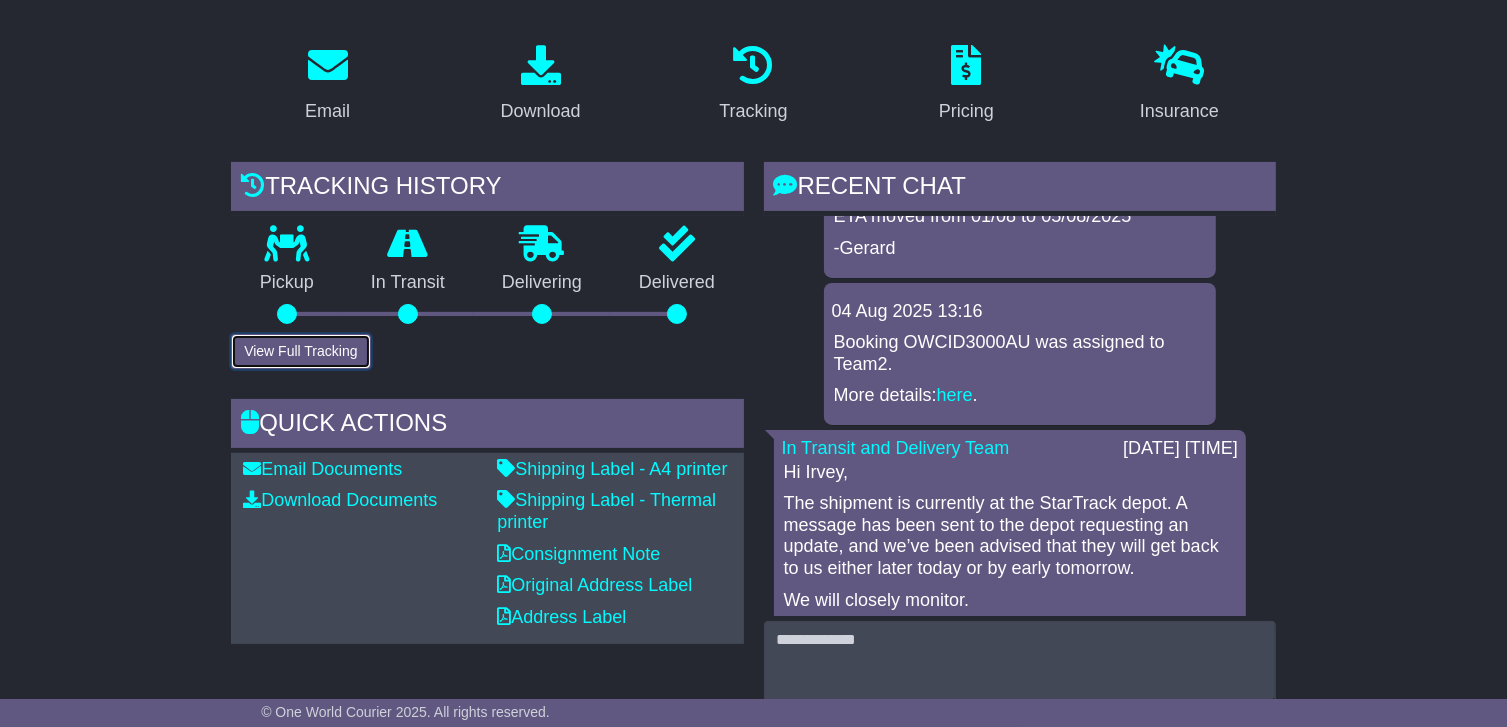 click on "View Full Tracking" at bounding box center (300, 351) 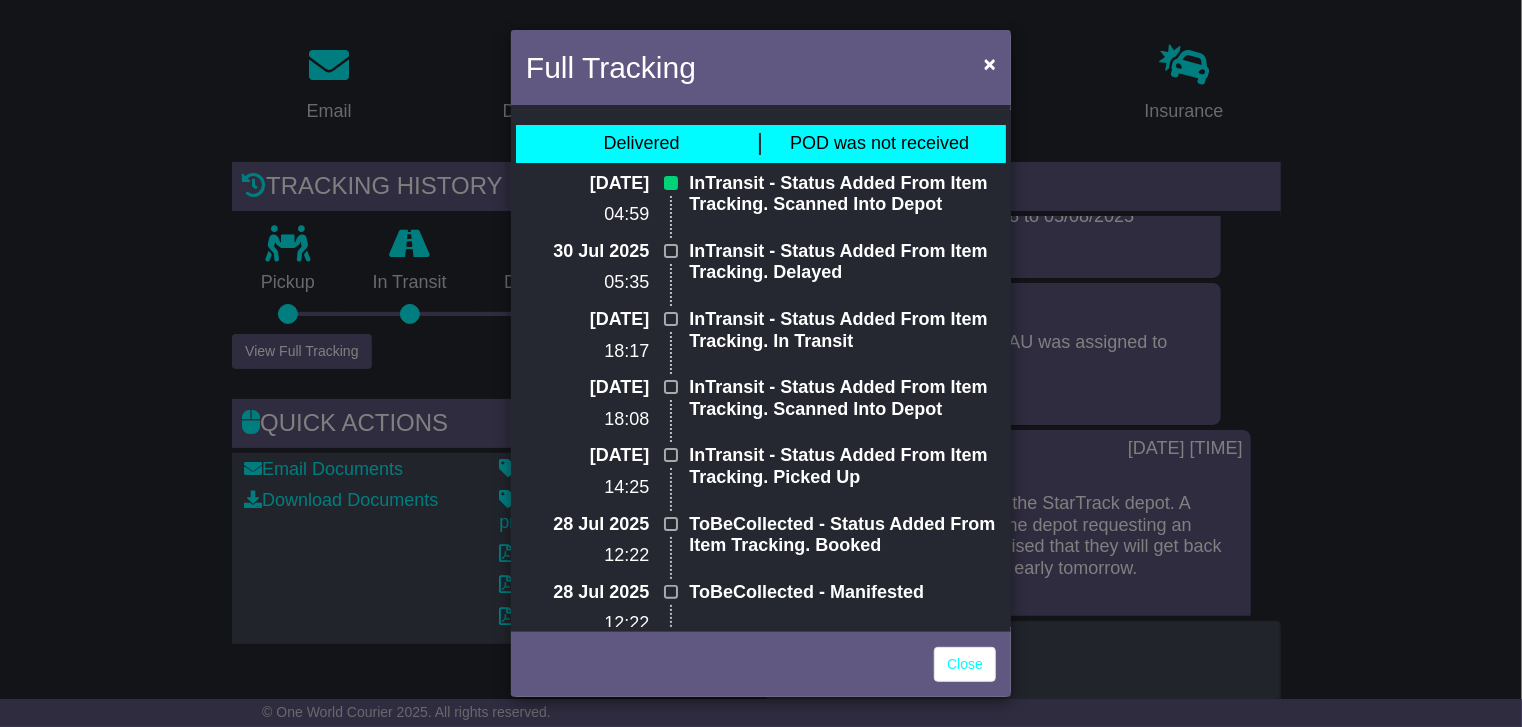 click on "Full Tracking
×
Delivered
POD was not received
[DATE]
[TIME]
InTransit - Status Added From Item Tracking. Scanned Into Depot
[DATE]
[TIME]
InTransit - Status Added From Item Tracking. Delayed
[DATE]" at bounding box center [761, 363] 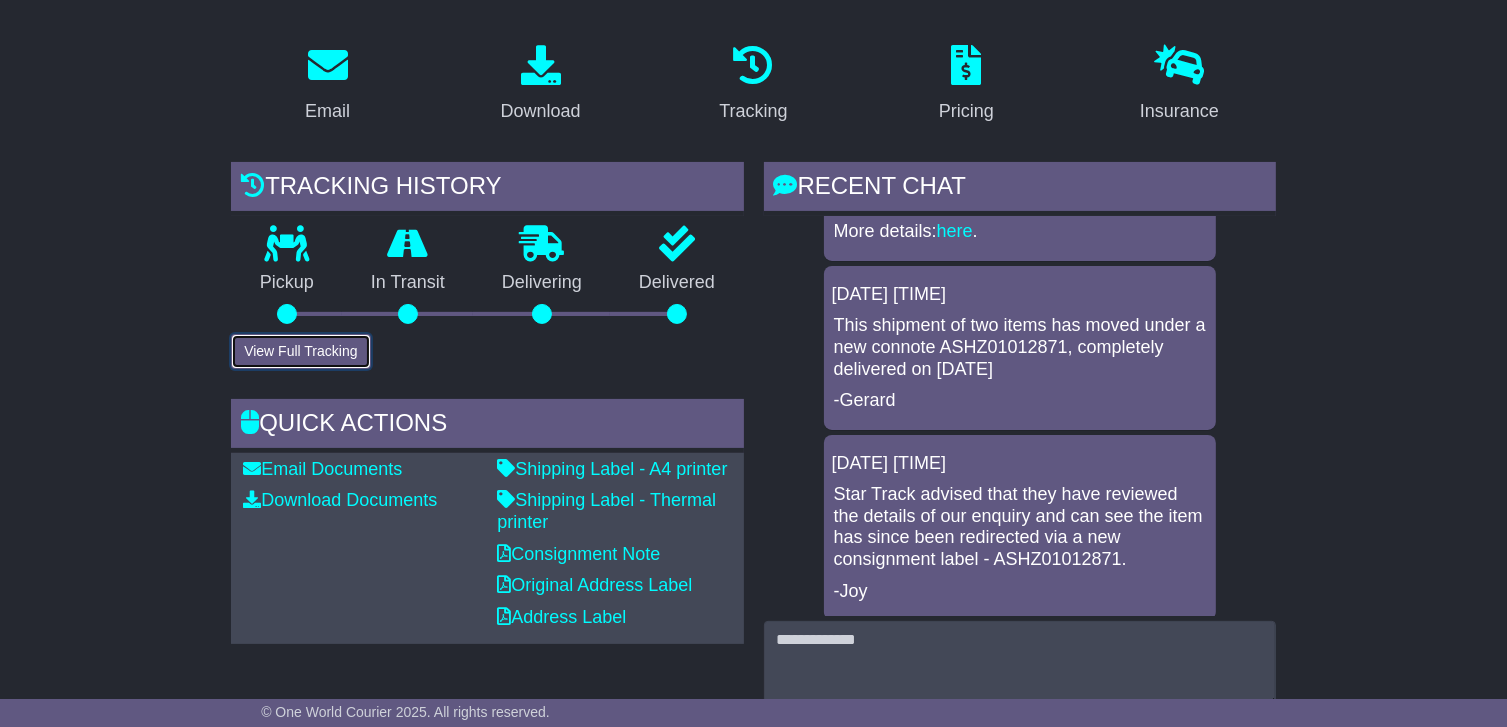 scroll, scrollTop: 100, scrollLeft: 0, axis: vertical 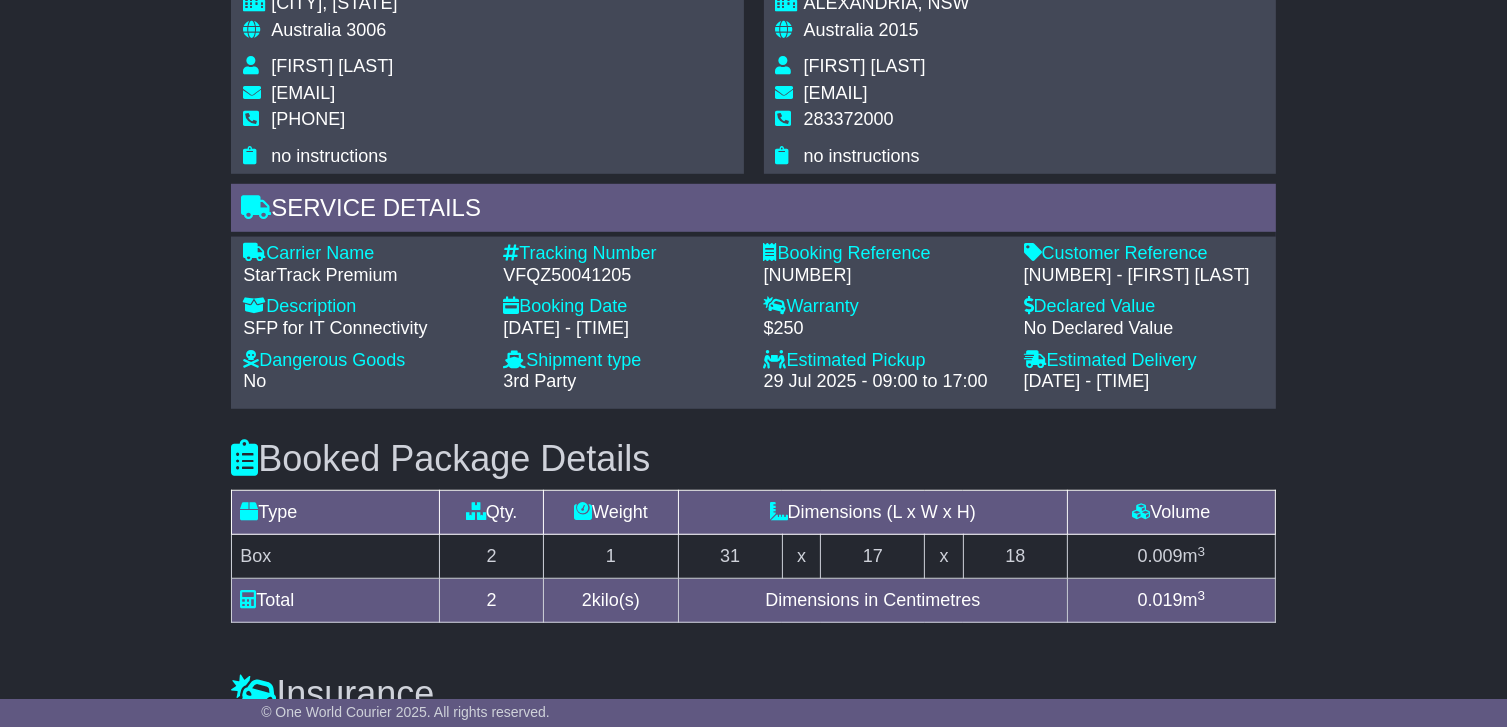 click on "[NUMBER] - [FIRST] [LAST]" at bounding box center [1144, 276] 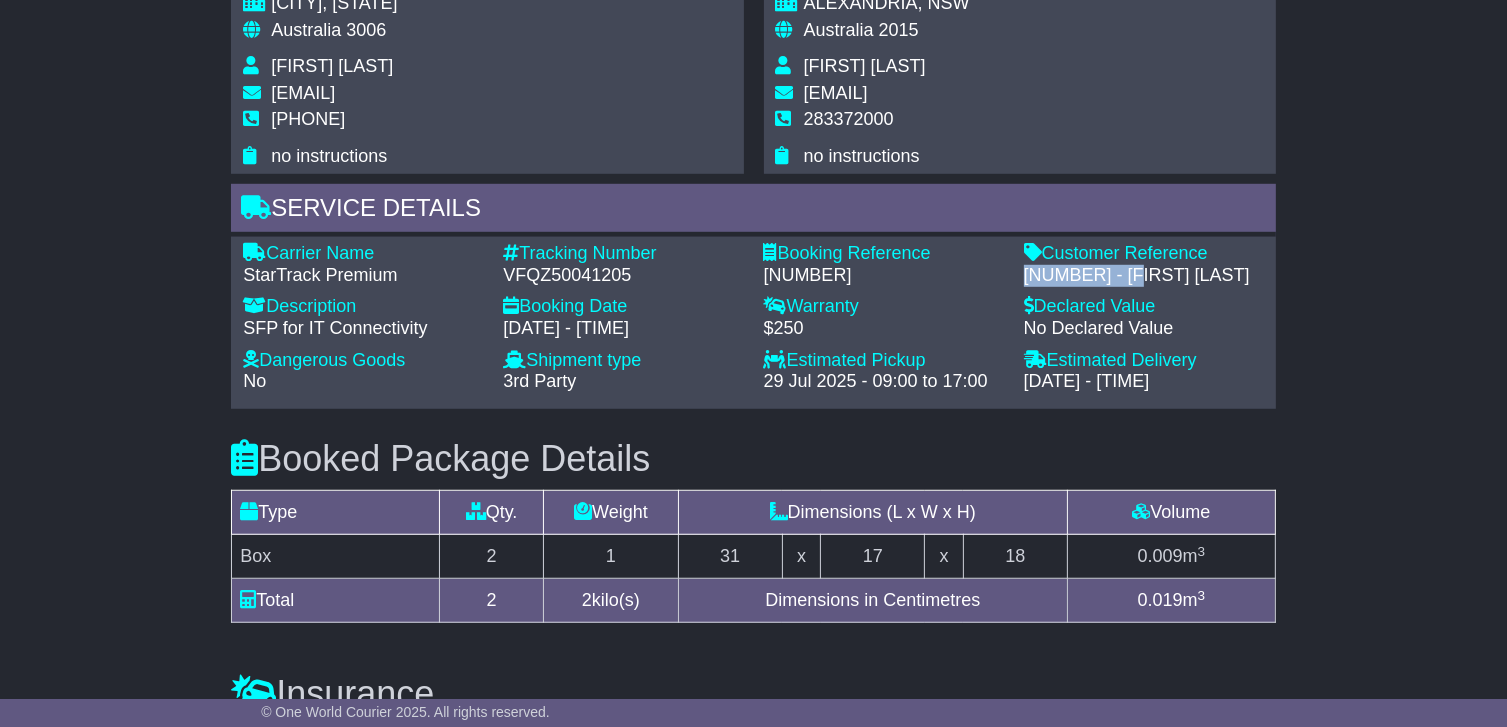 click on "[NUMBER] - [FIRST] [LAST]" at bounding box center [1144, 276] 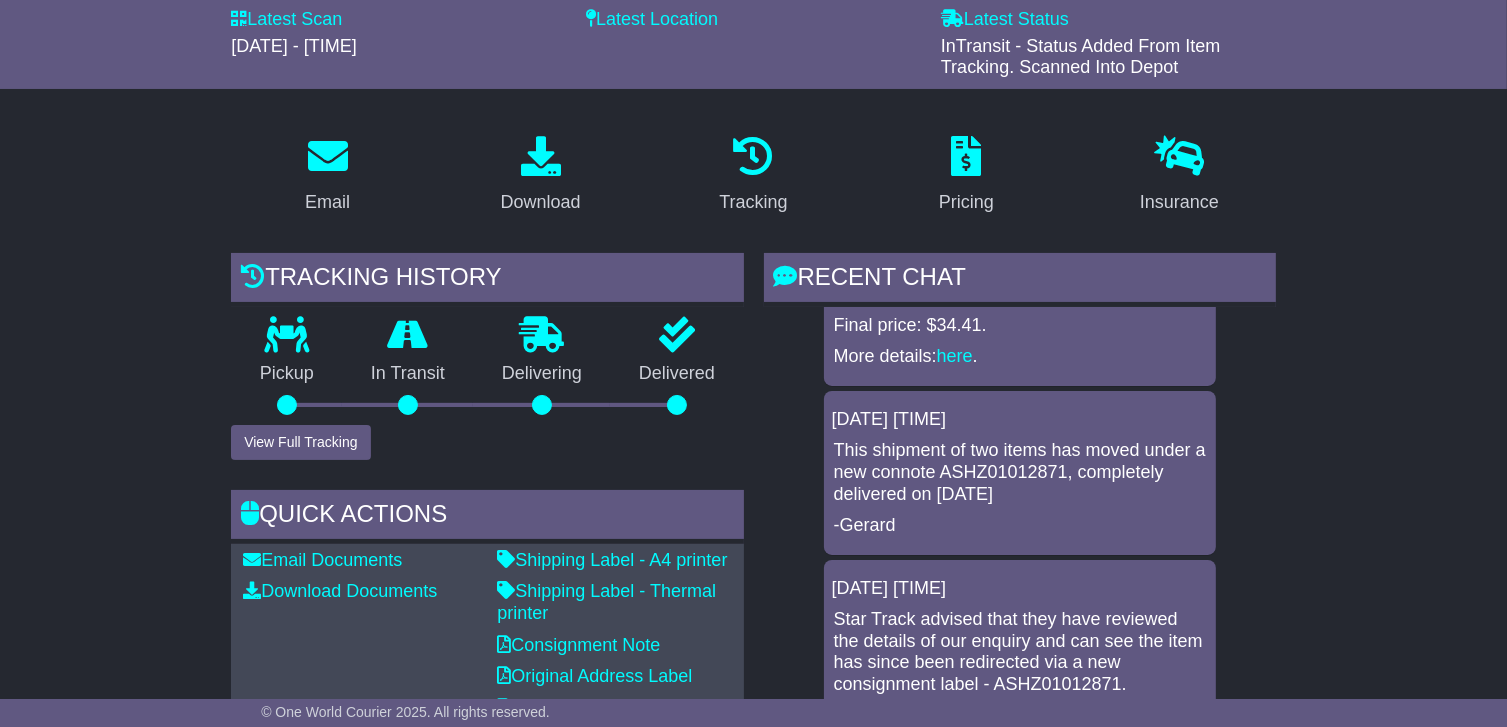 scroll, scrollTop: 224, scrollLeft: 0, axis: vertical 